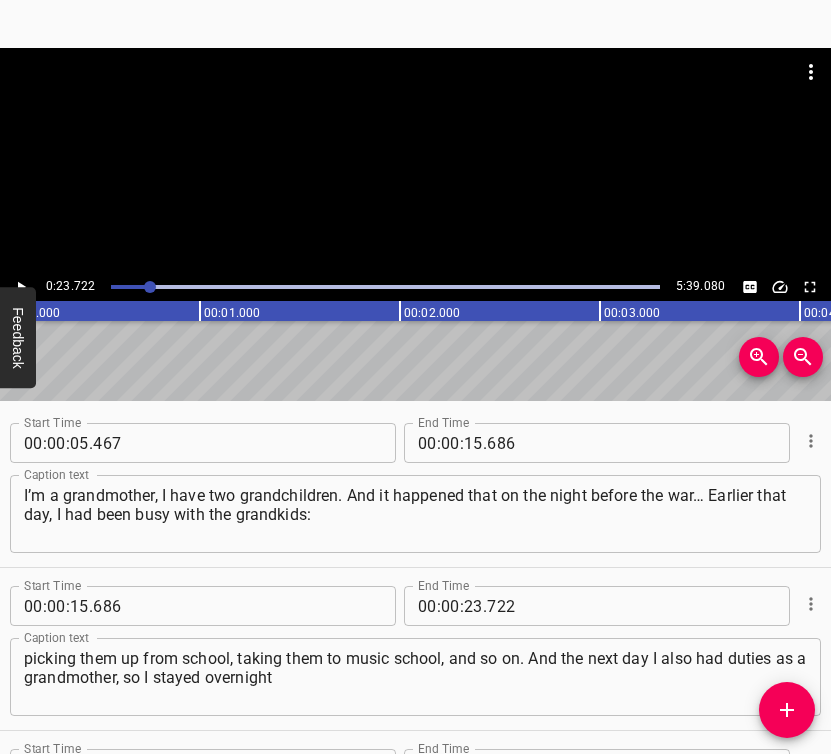 scroll, scrollTop: 0, scrollLeft: 0, axis: both 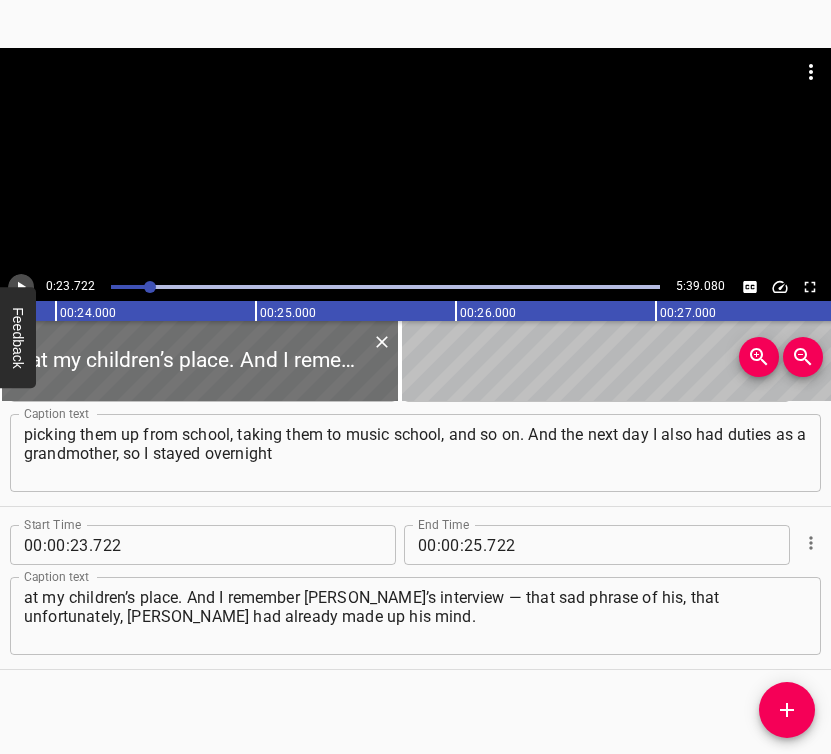 click 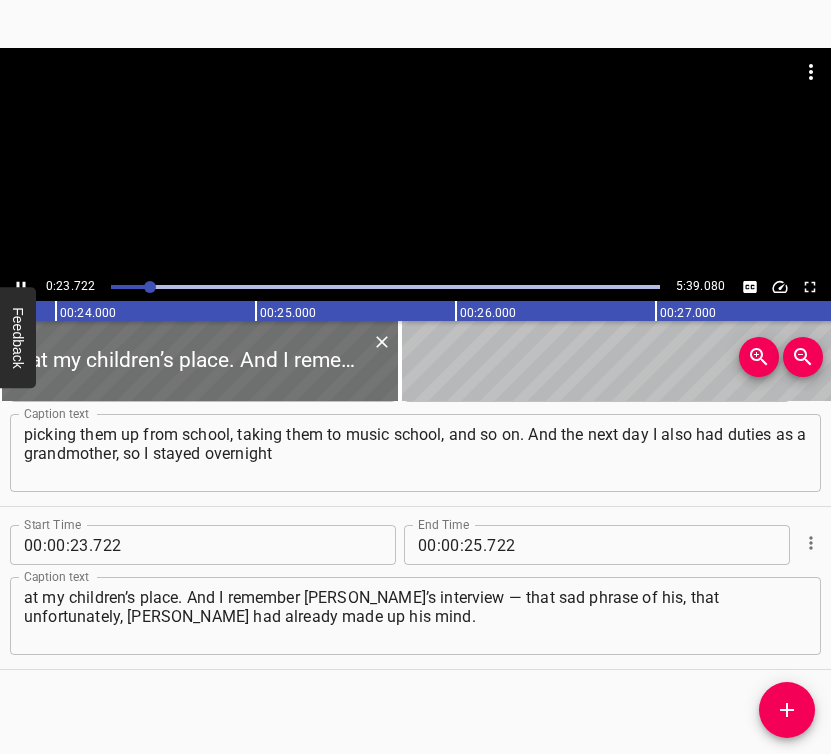 scroll, scrollTop: 230, scrollLeft: 0, axis: vertical 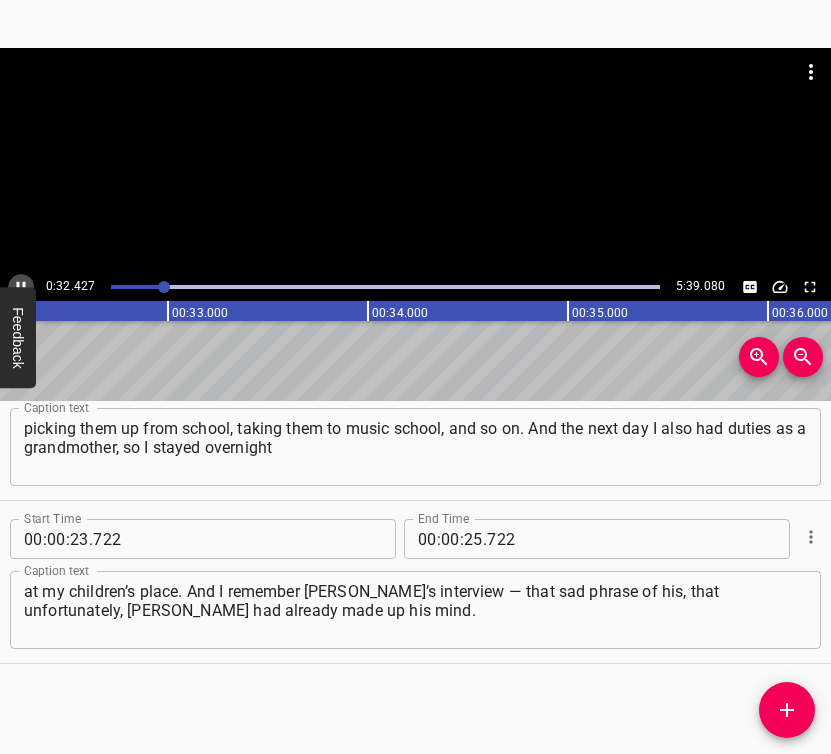click 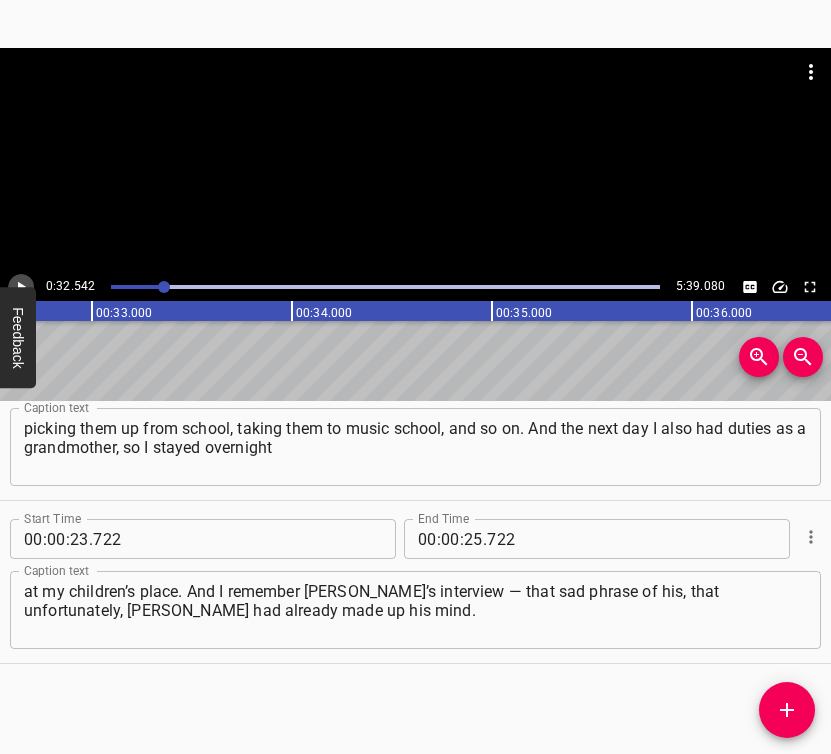 click 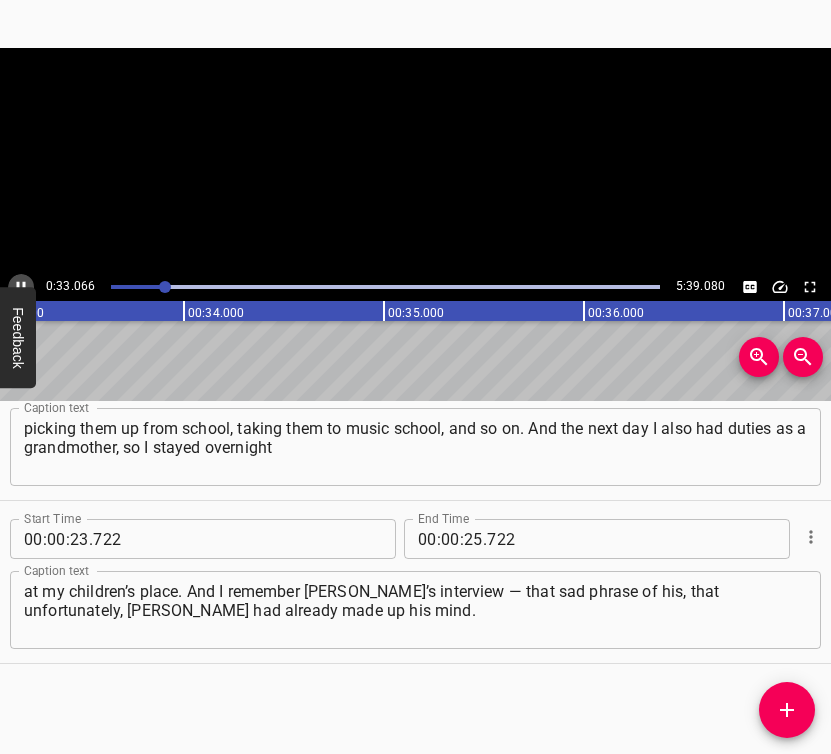click 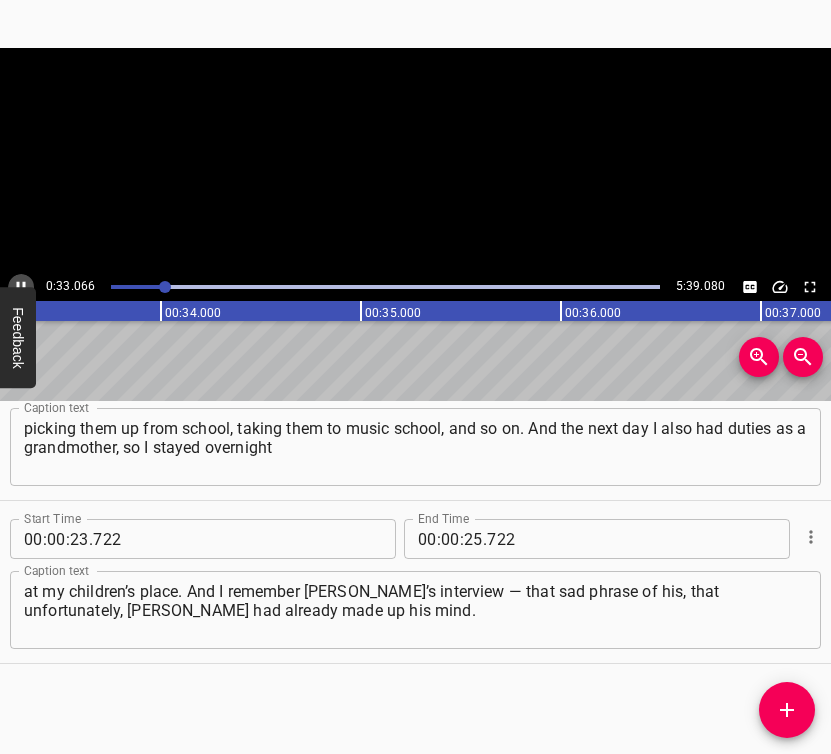 scroll, scrollTop: 0, scrollLeft: 6645, axis: horizontal 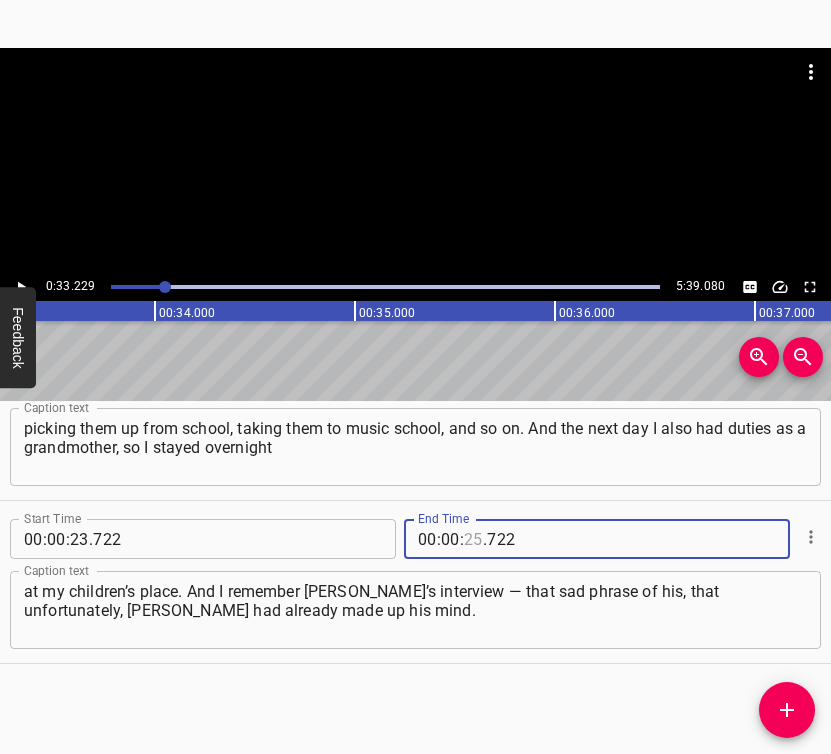 click at bounding box center [473, 539] 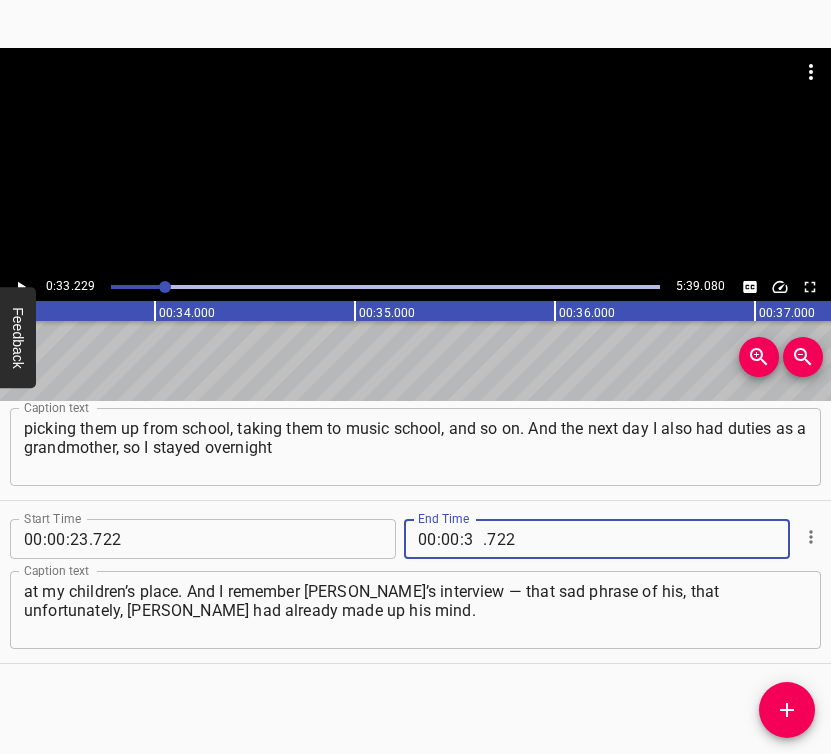 type on "33" 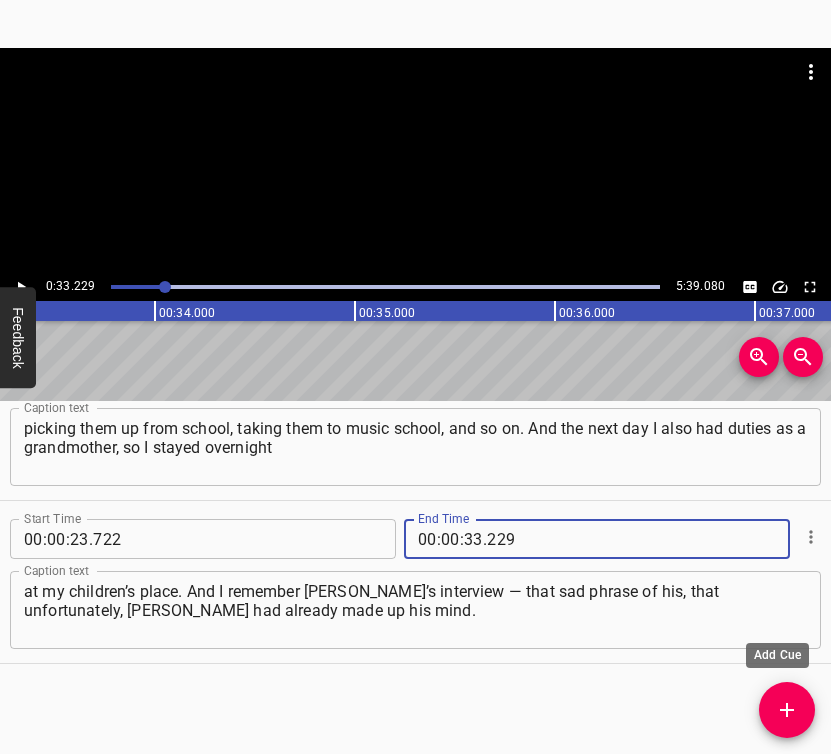 type on "229" 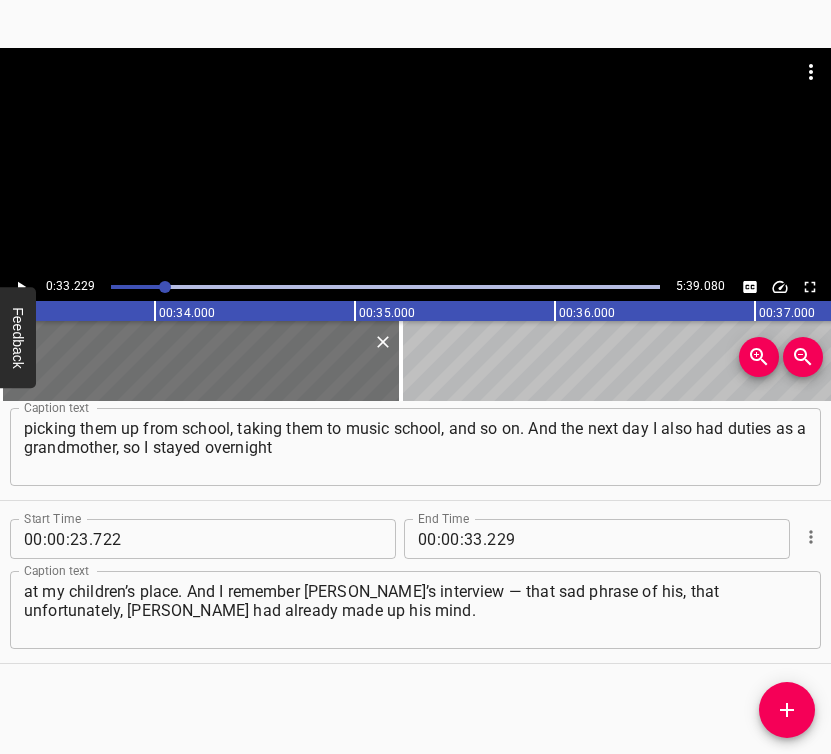 scroll, scrollTop: 240, scrollLeft: 0, axis: vertical 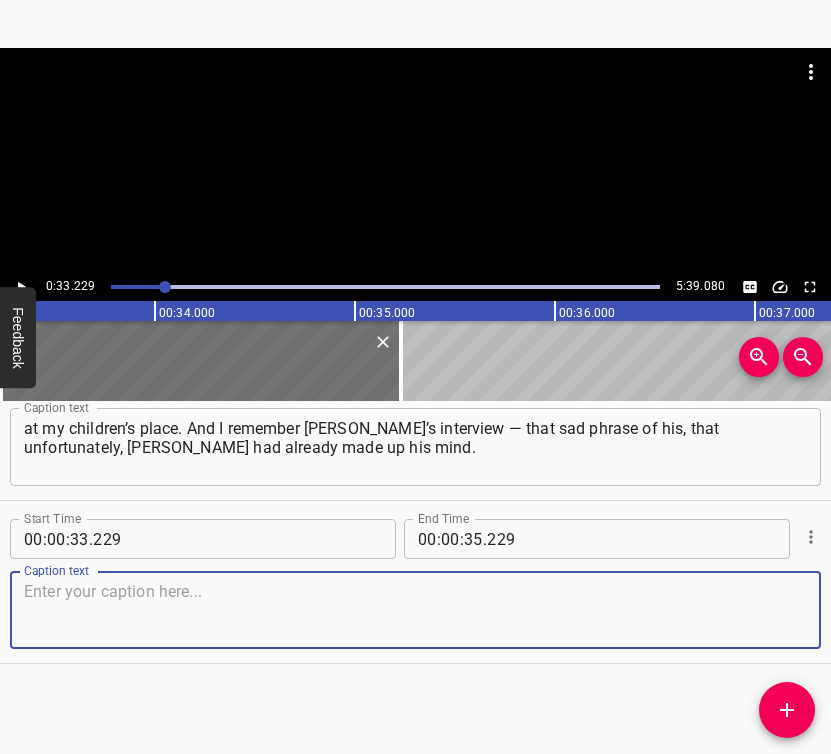 drag, startPoint x: 775, startPoint y: 601, endPoint x: 829, endPoint y: 571, distance: 61.77378 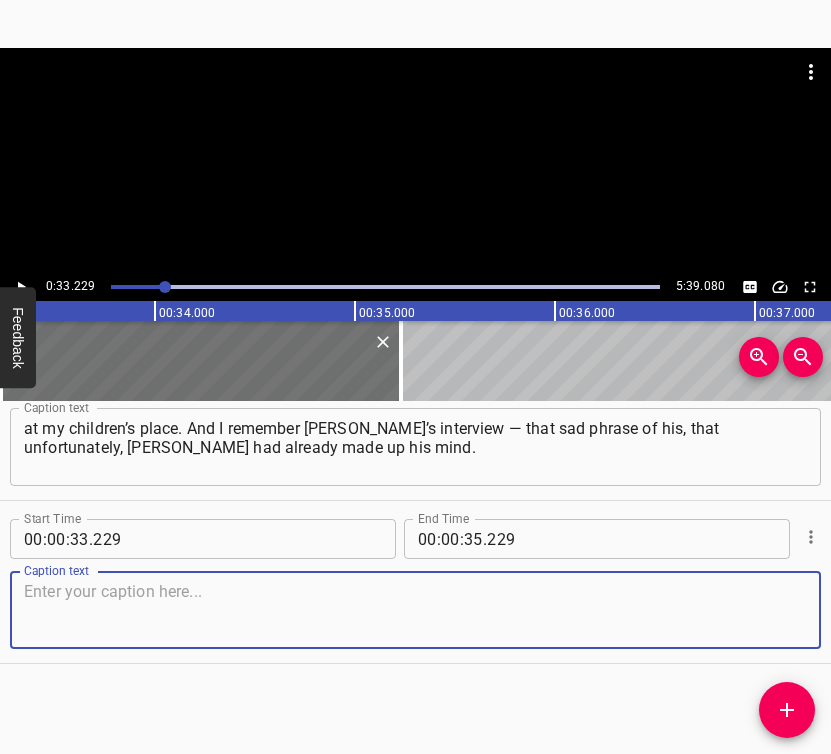 click at bounding box center (415, 610) 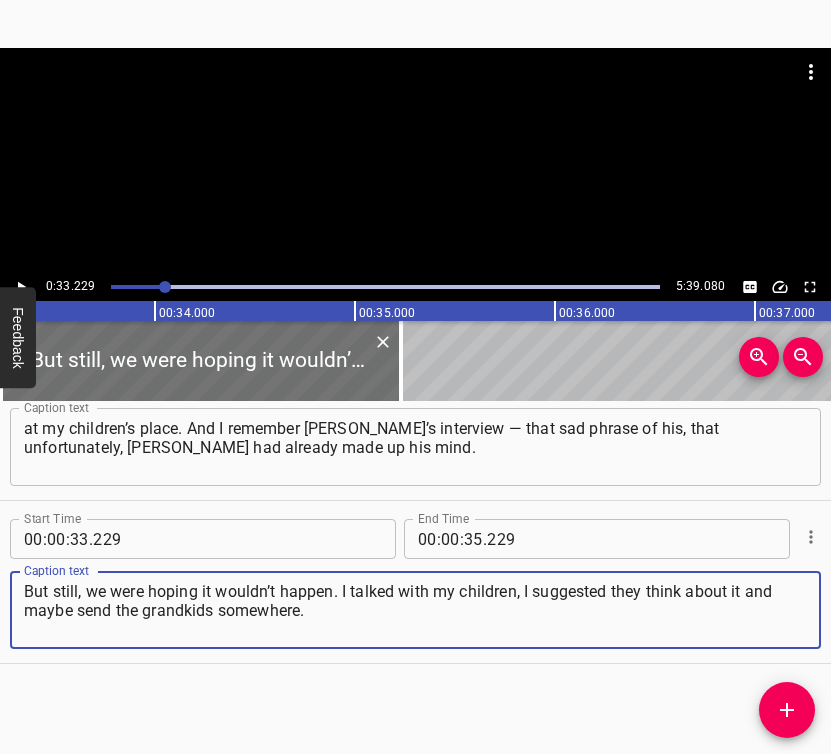 type on "But still, we were hoping it wouldn’t happen. I talked with my children, I suggested they think about it and maybe send the grandkids somewhere." 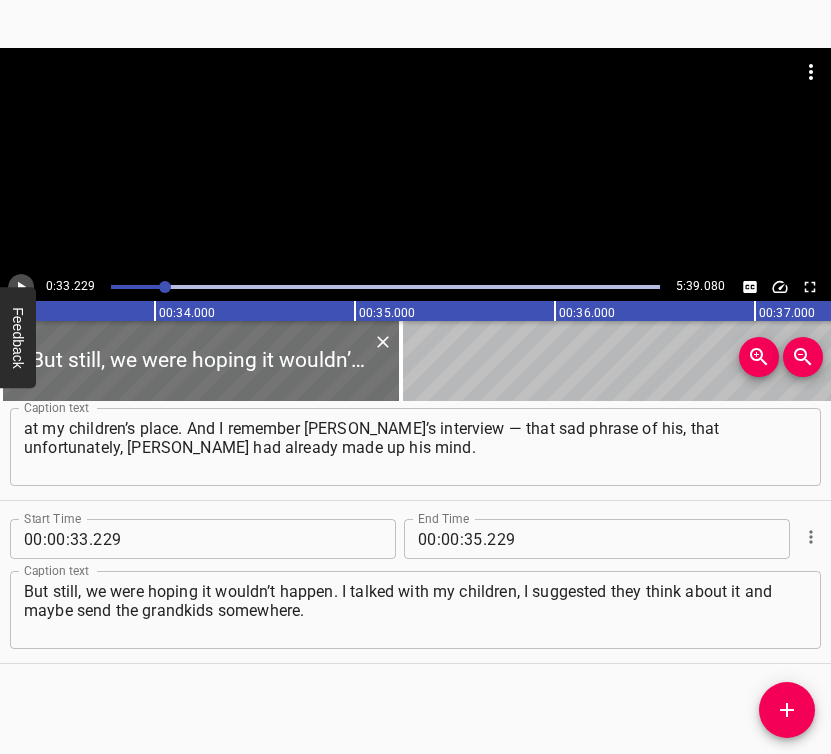 click 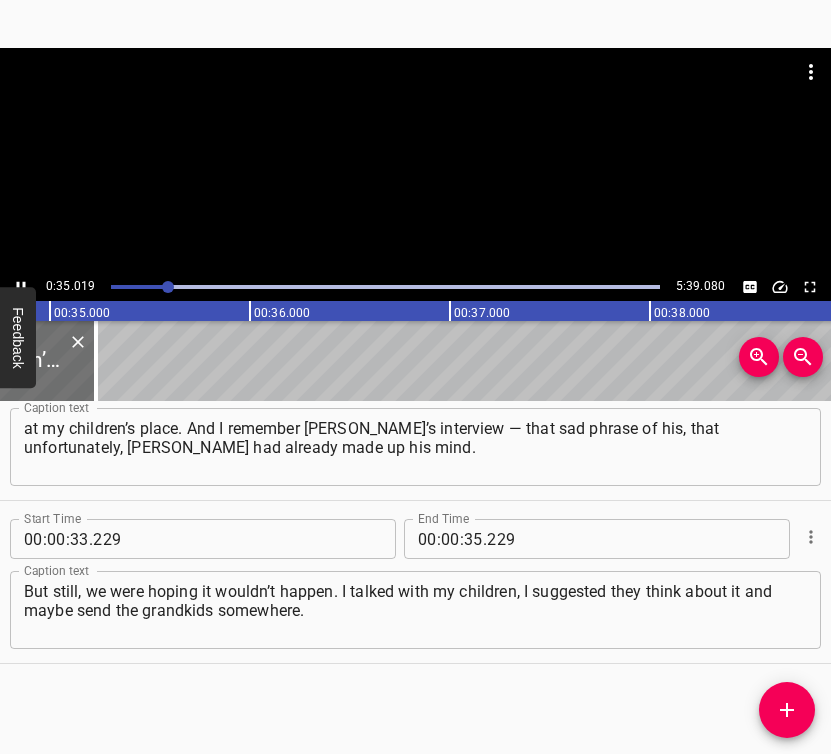 scroll, scrollTop: 0, scrollLeft: 7003, axis: horizontal 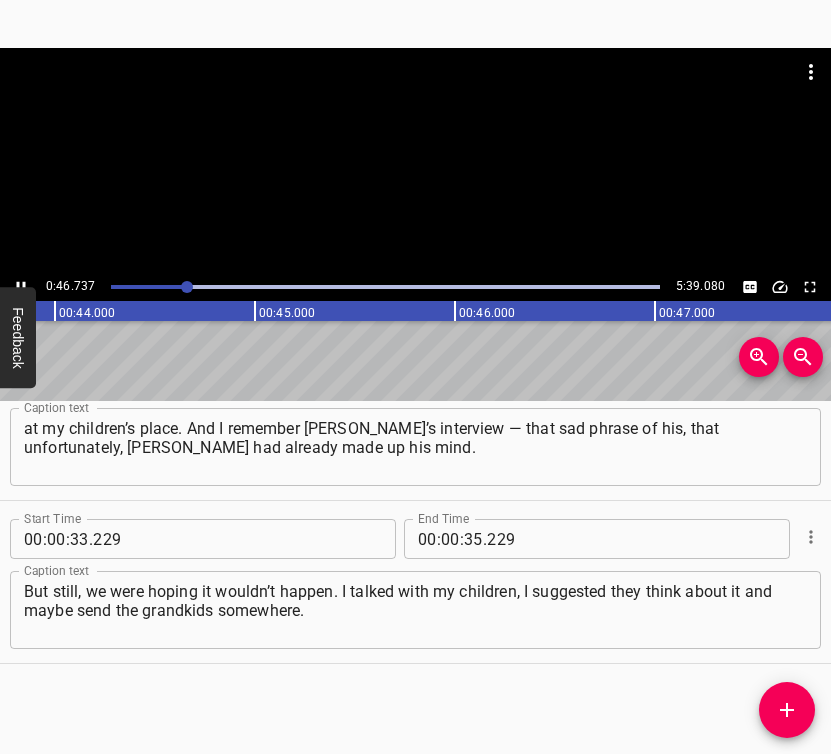 click at bounding box center [415, 160] 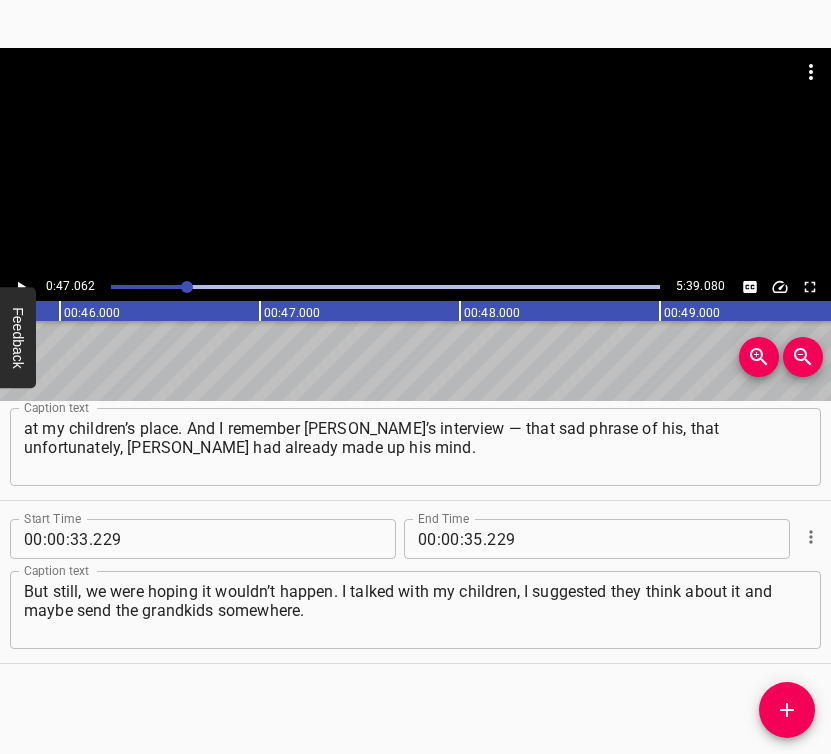 scroll, scrollTop: 0, scrollLeft: 9412, axis: horizontal 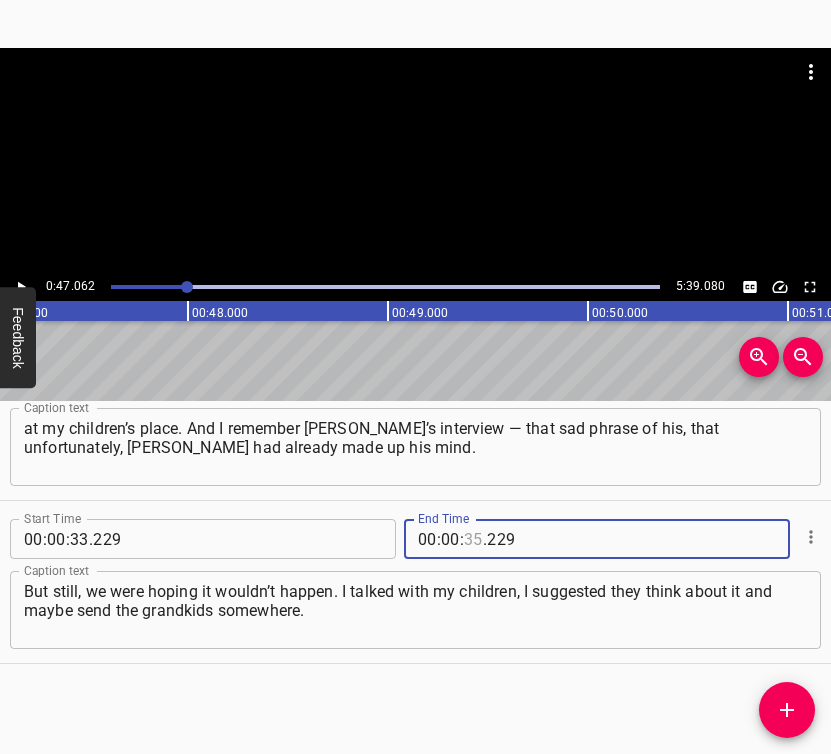 click at bounding box center (473, 539) 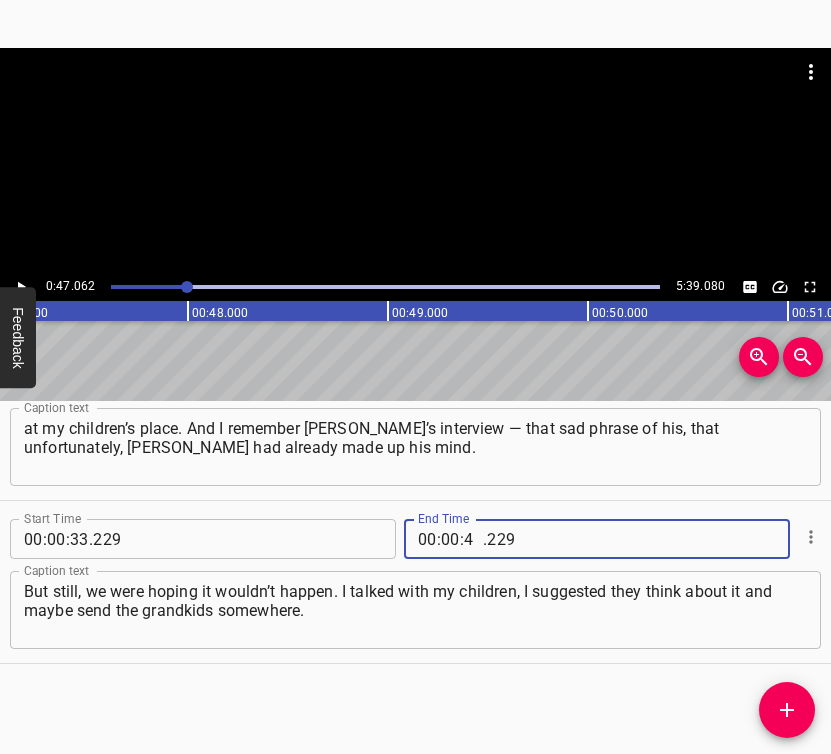 type on "47" 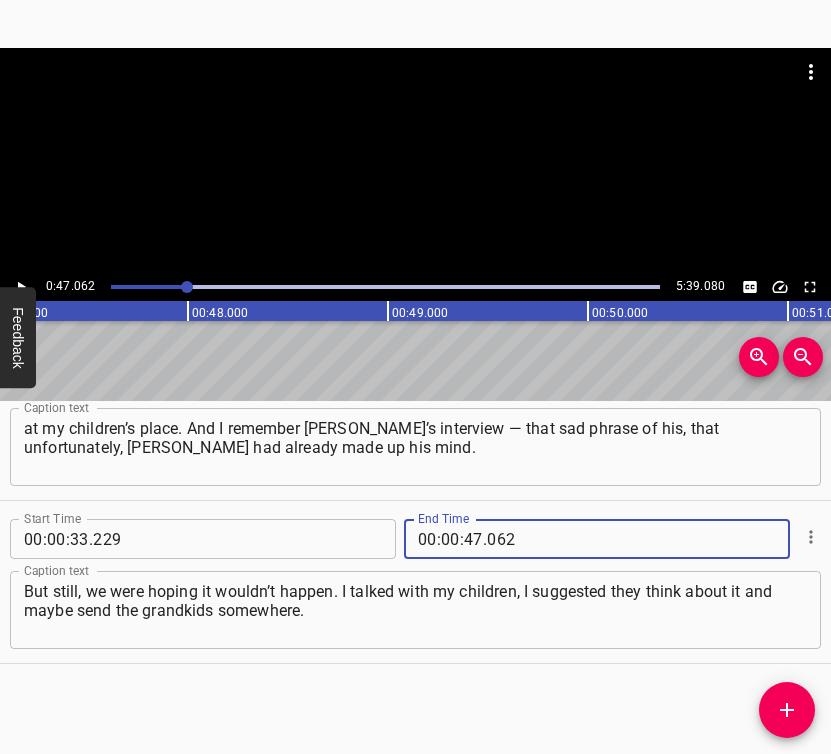 type on "062" 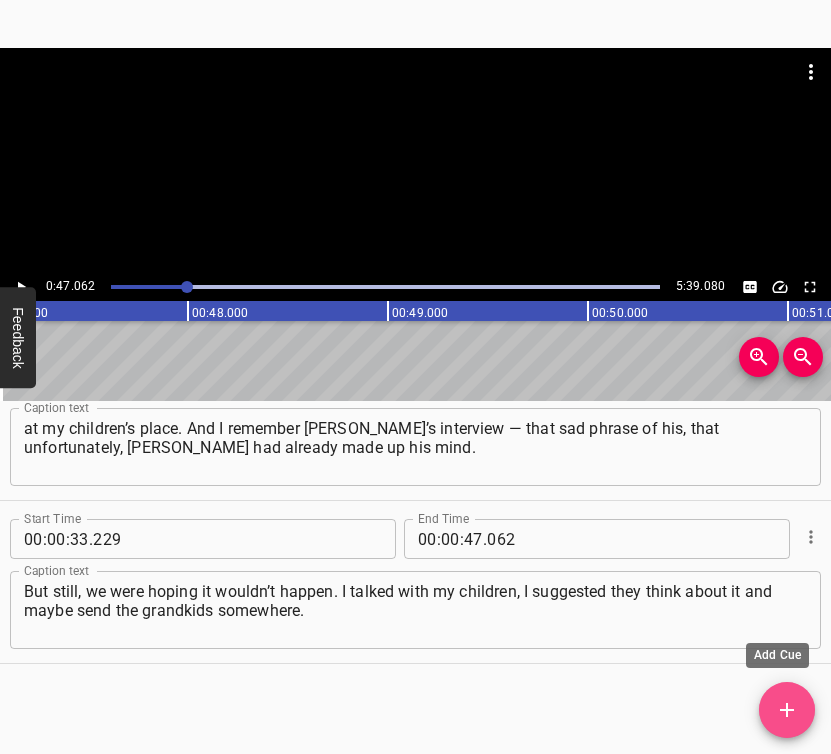 click 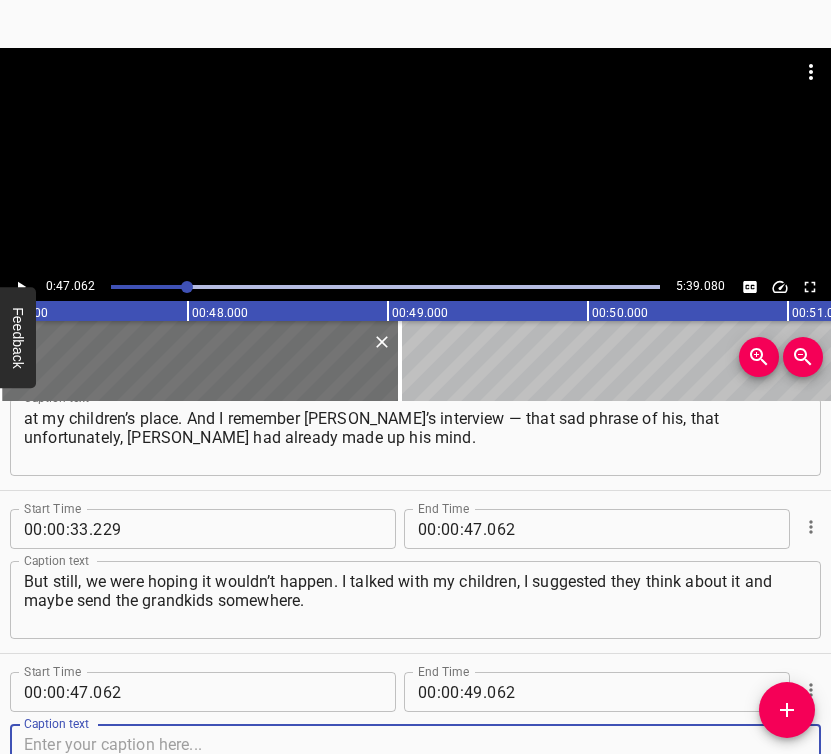 scroll, scrollTop: 556, scrollLeft: 0, axis: vertical 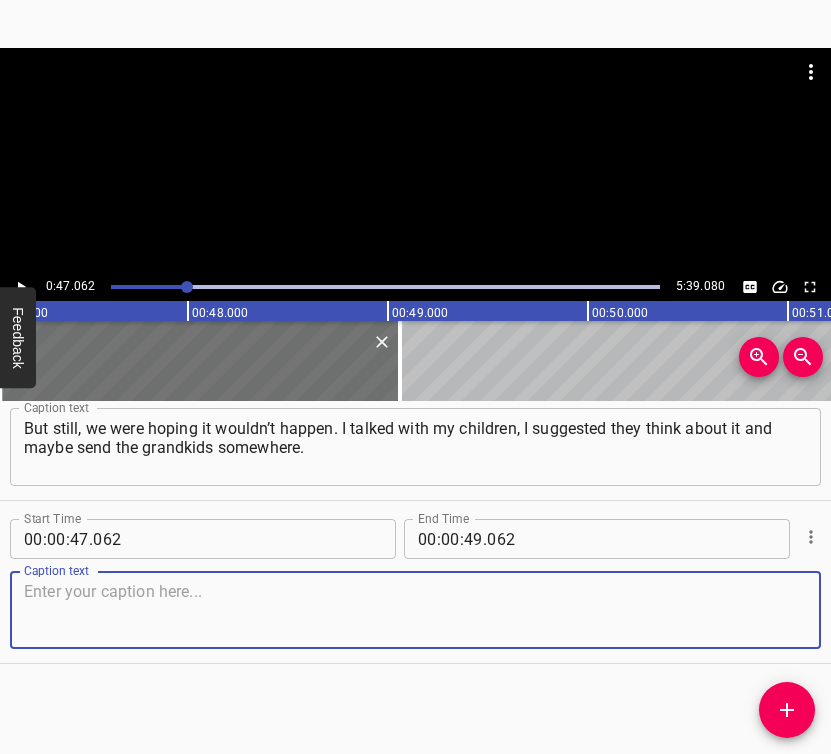 drag, startPoint x: 781, startPoint y: 611, endPoint x: 826, endPoint y: 565, distance: 64.3506 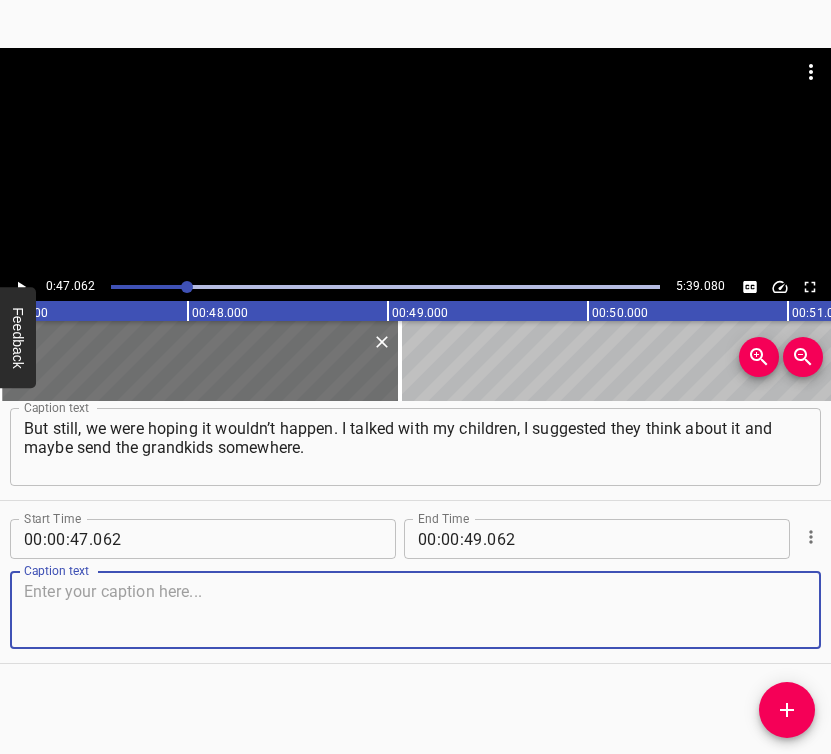 click at bounding box center (415, 610) 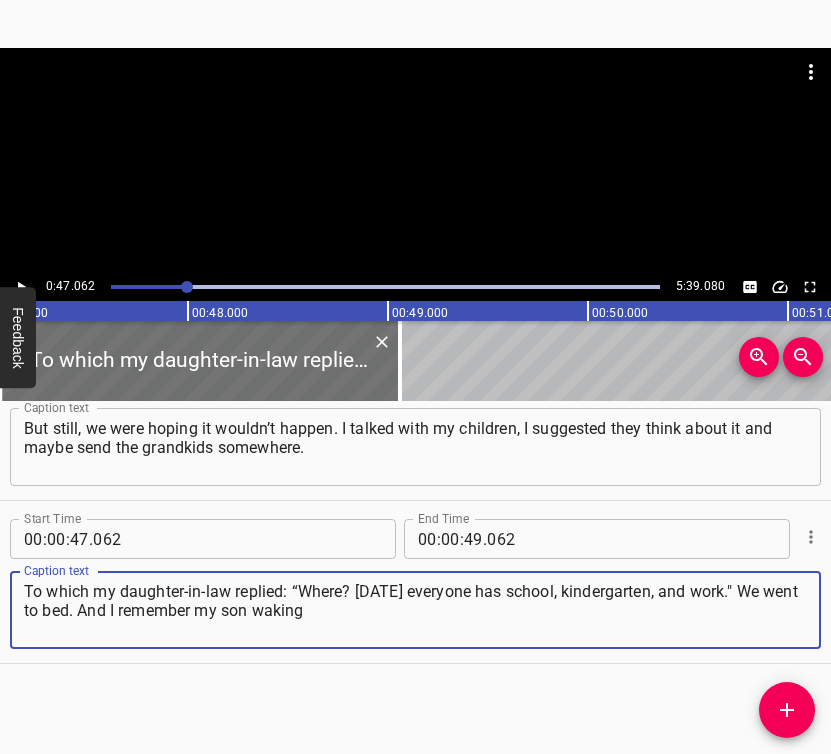 type on "To which my daughter-in-law replied: “Where? [DATE] everyone has school, kindergarten, and work." We went to bed. And I remember my son waking" 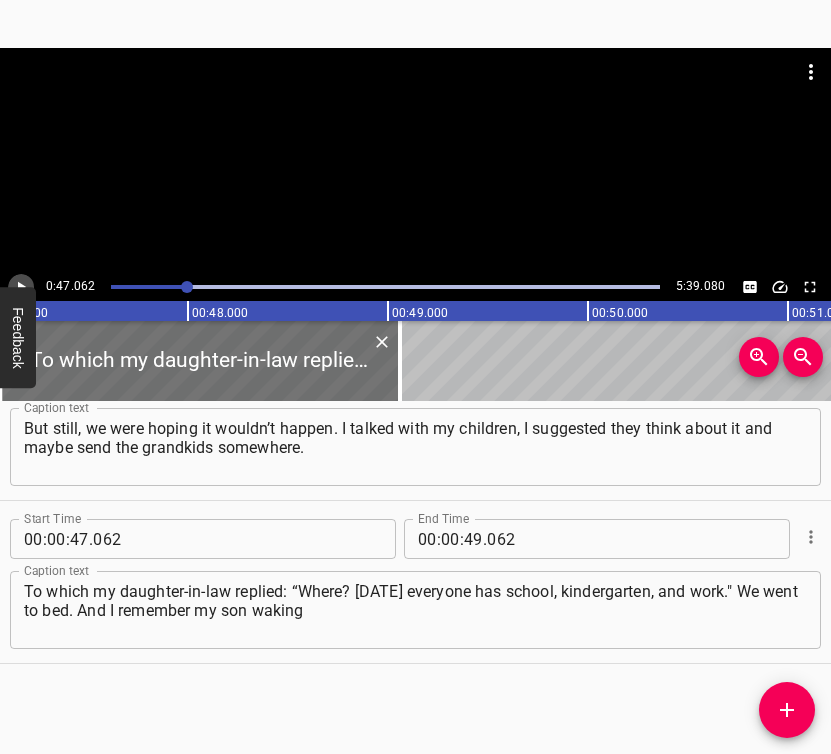 click 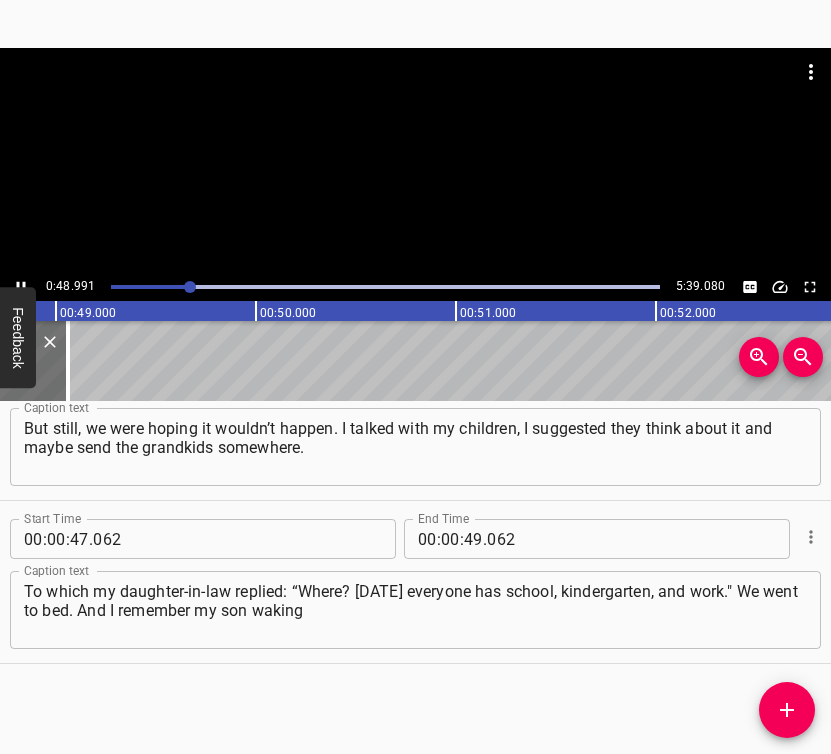 scroll, scrollTop: 0, scrollLeft: 9798, axis: horizontal 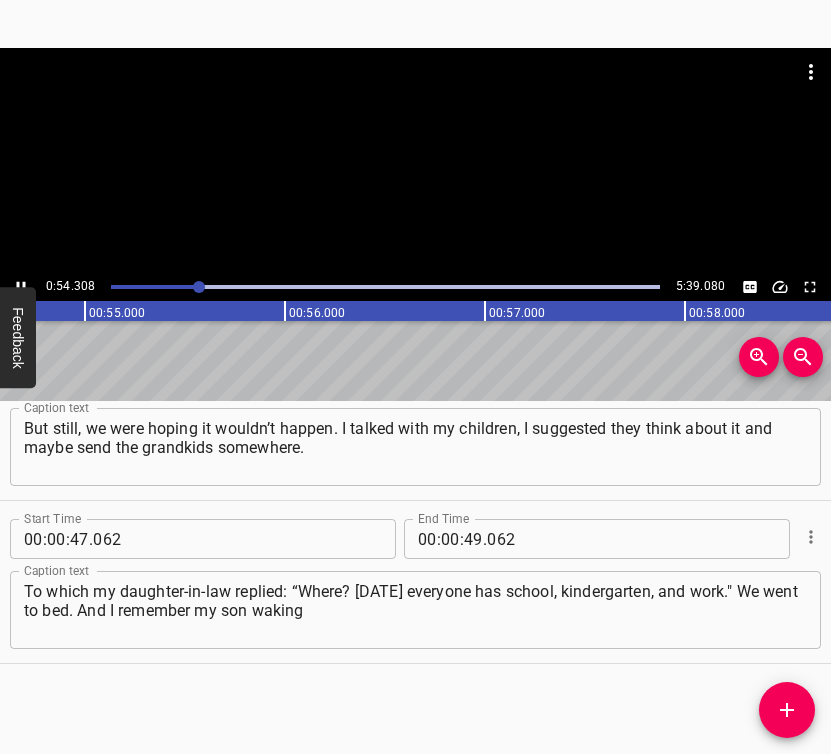 click 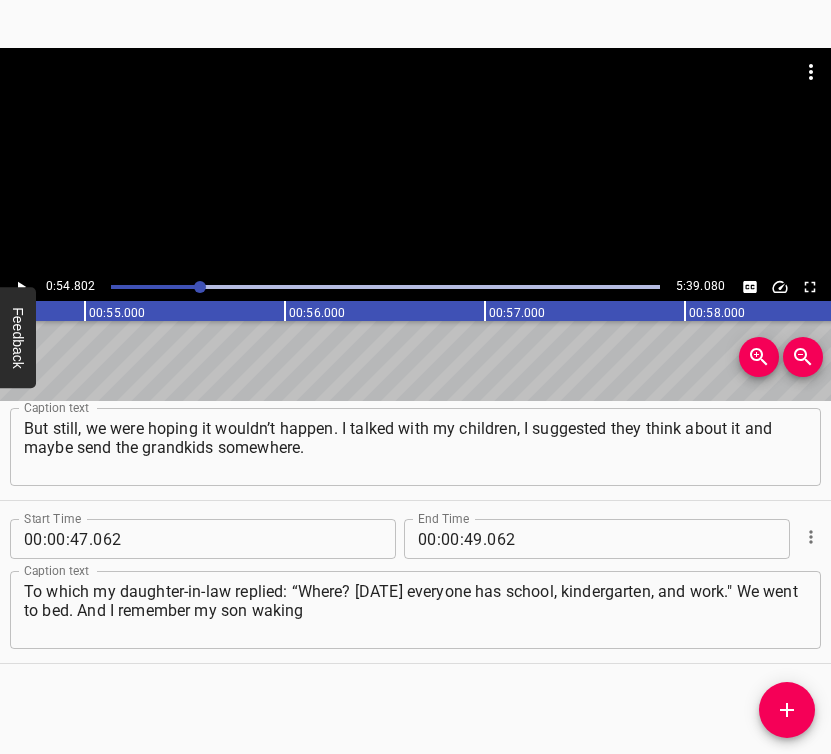 scroll, scrollTop: 0, scrollLeft: 10960, axis: horizontal 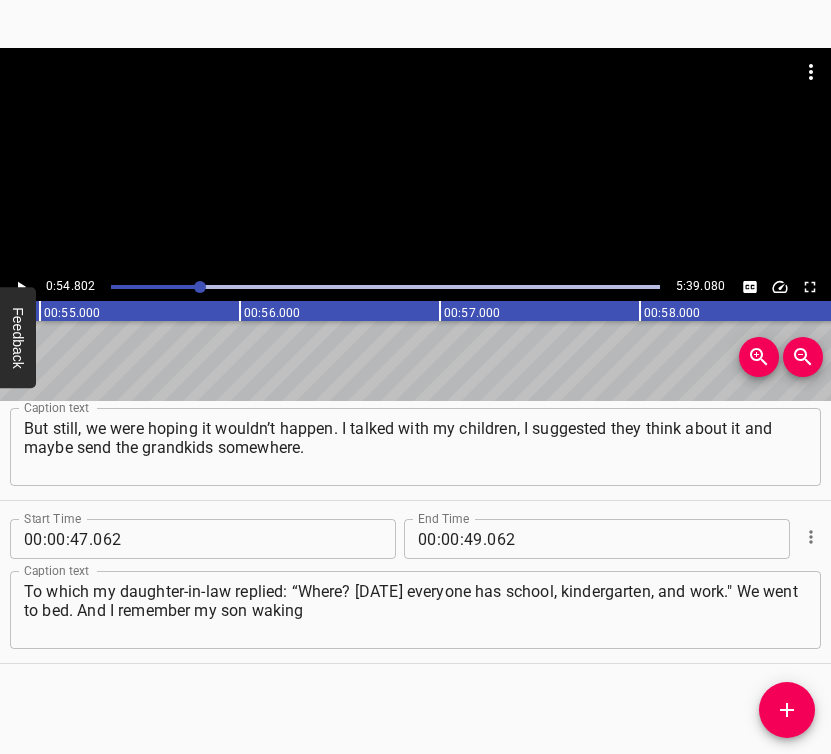 click 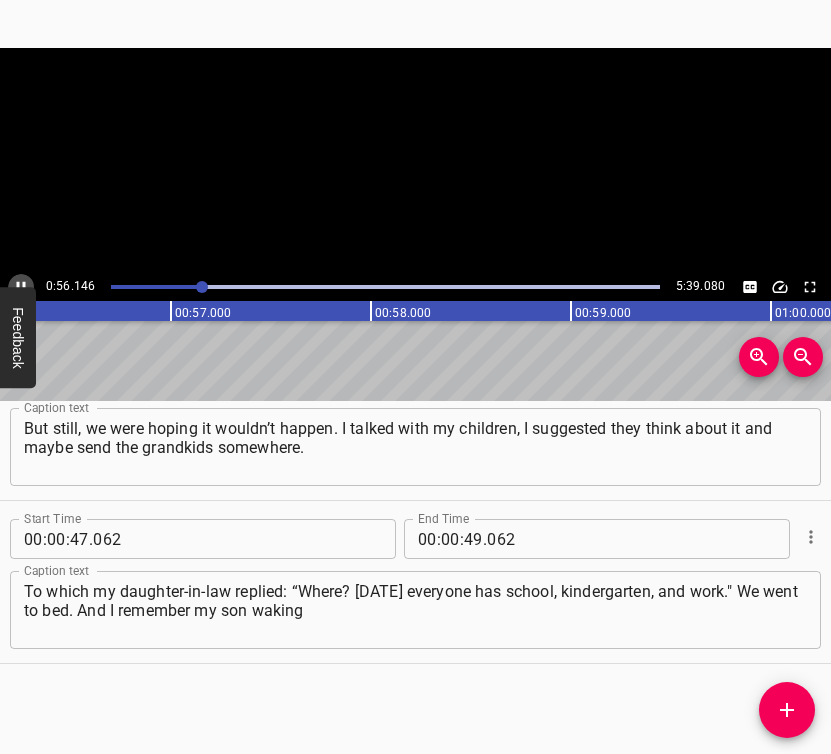 click 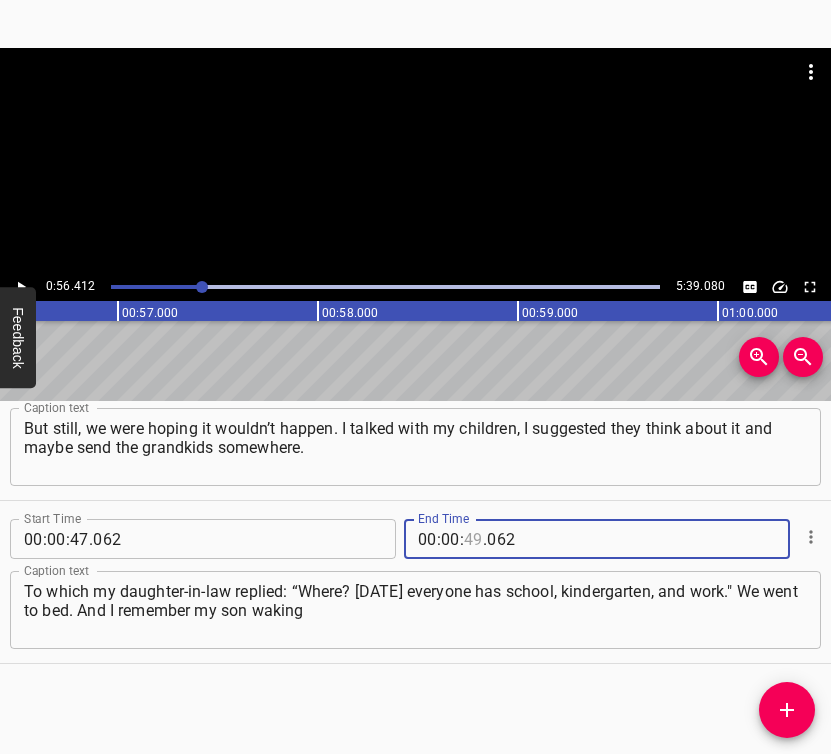 click at bounding box center [473, 539] 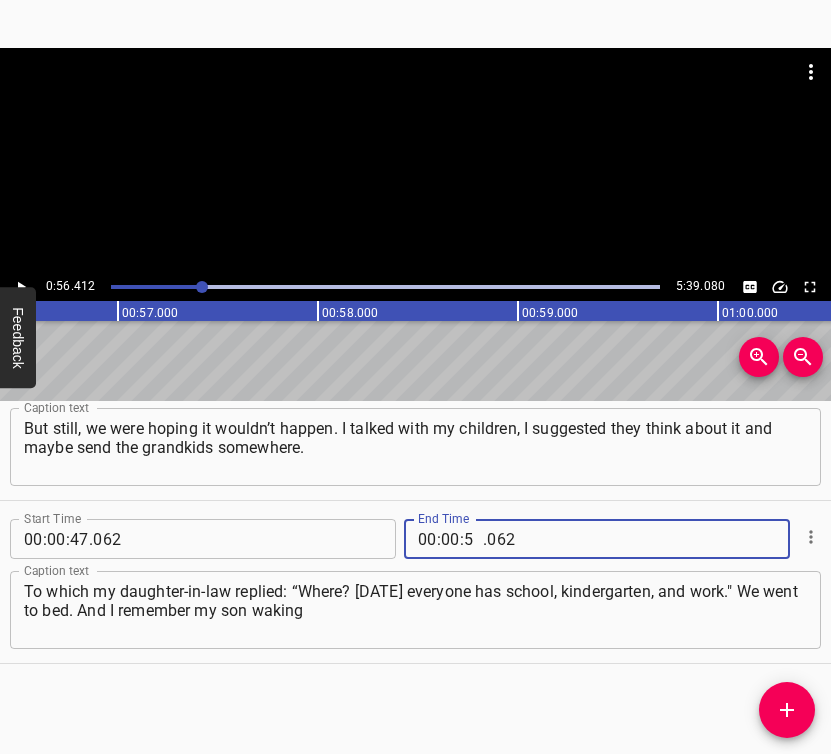 type on "56" 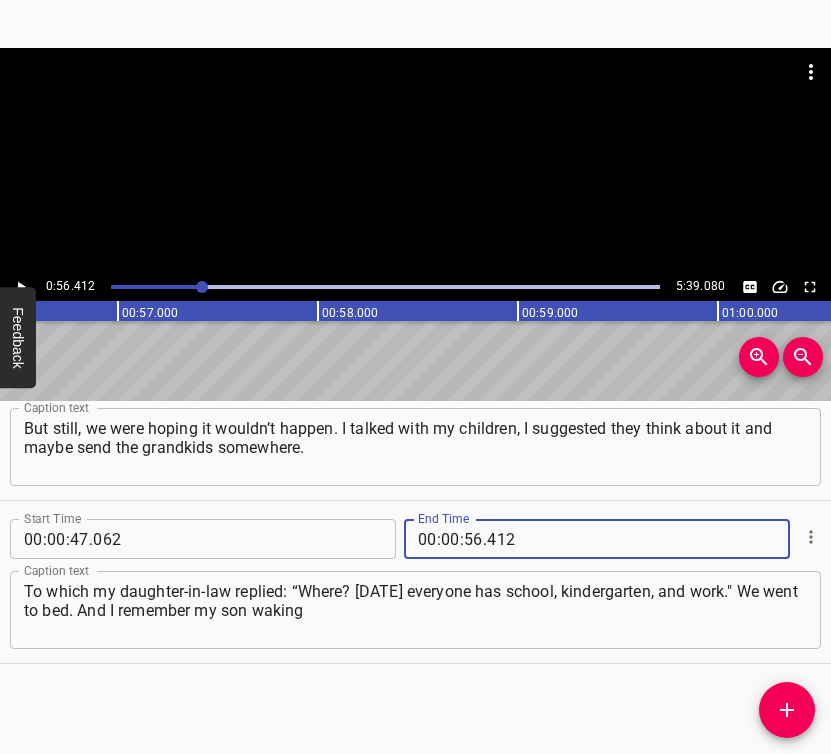 type on "412" 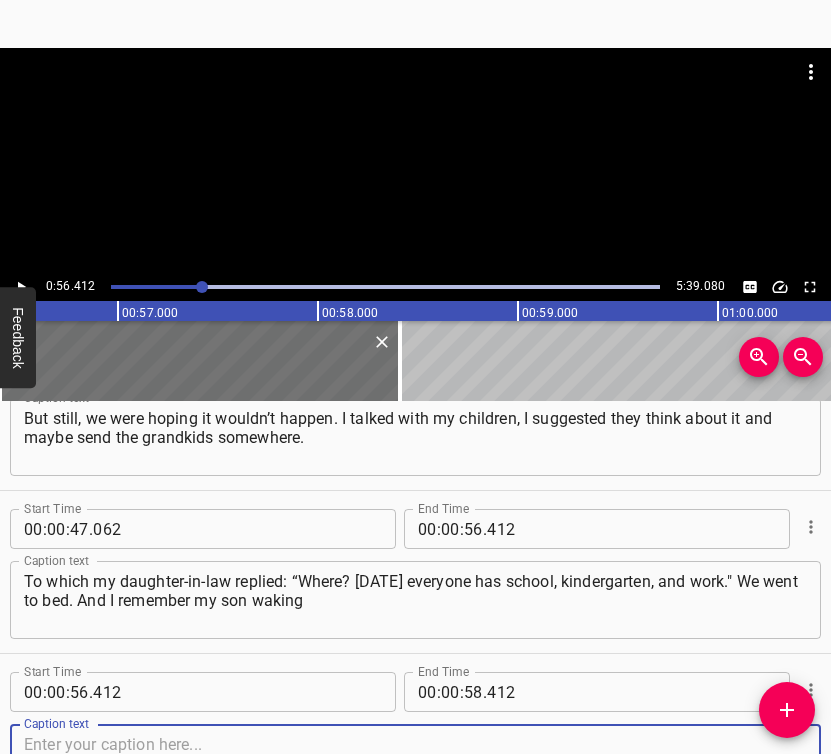 scroll, scrollTop: 719, scrollLeft: 0, axis: vertical 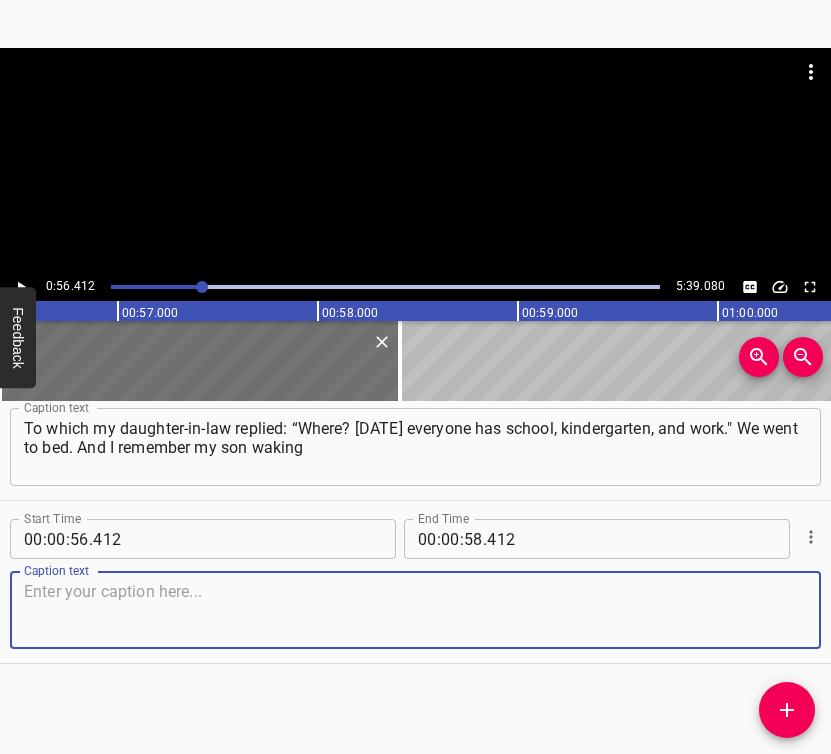 drag, startPoint x: 785, startPoint y: 608, endPoint x: 795, endPoint y: 591, distance: 19.723083 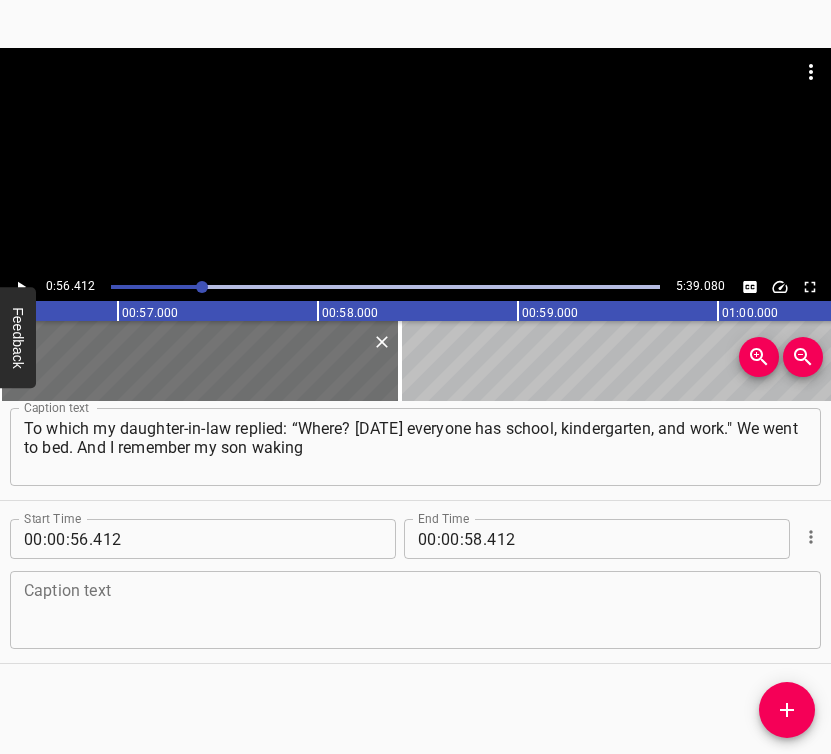 click at bounding box center [415, 610] 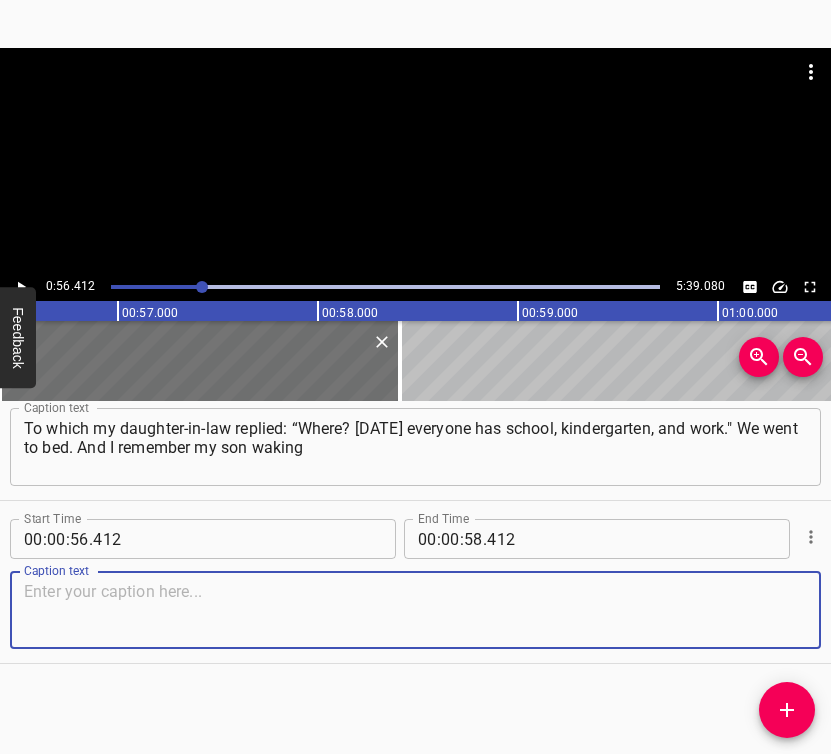 paste on "me up with the words: "Mom, wake up." I asked: "Did something happen?" — "Yes. War has happened." And we started hearing explosions. It was terrifying." 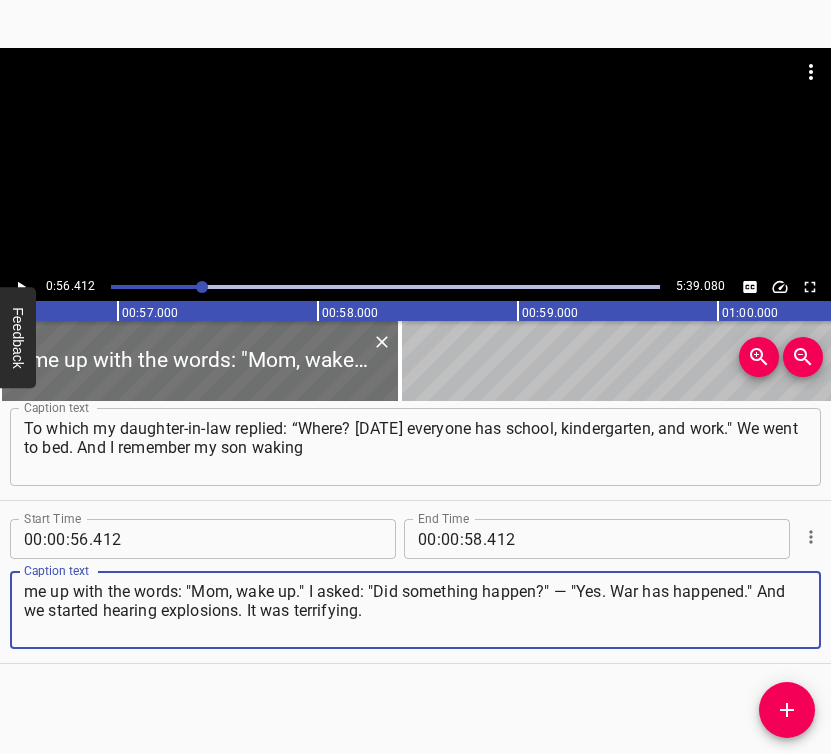 type on "me up with the words: "Mom, wake up." I asked: "Did something happen?" — "Yes. War has happened." And we started hearing explosions. It was terrifying." 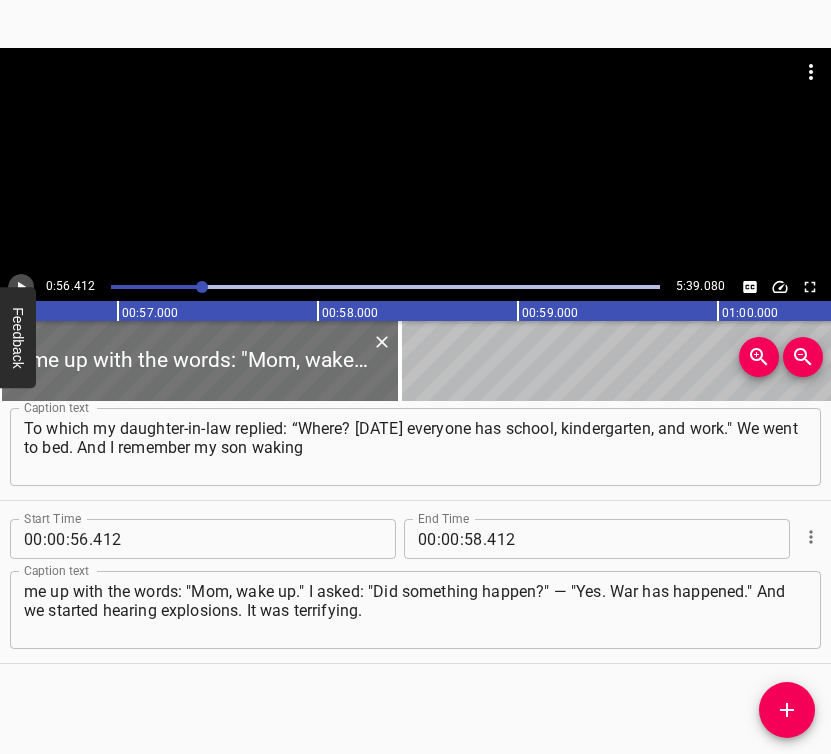 click 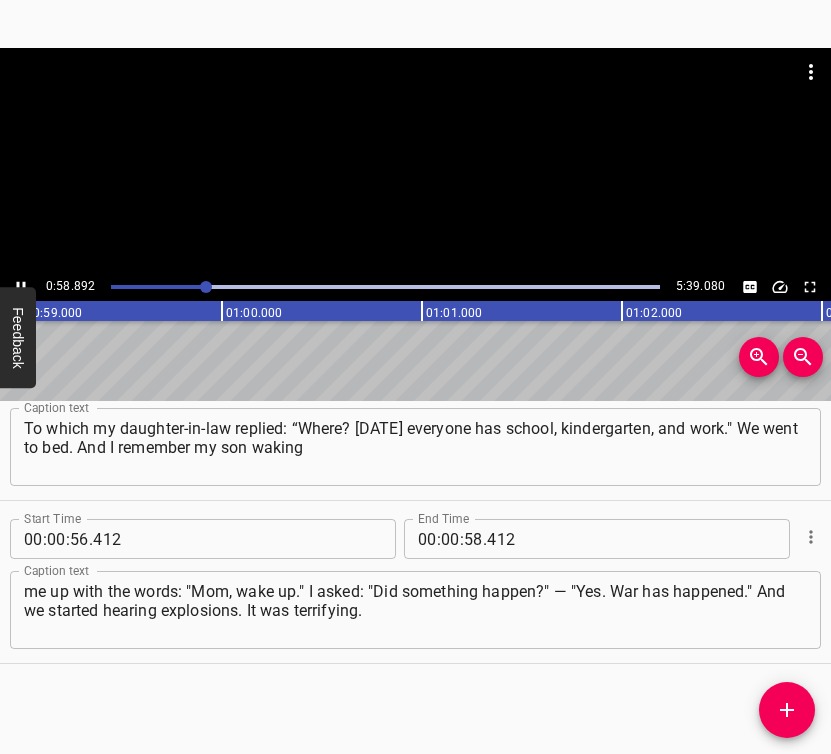 scroll, scrollTop: 0, scrollLeft: 11830, axis: horizontal 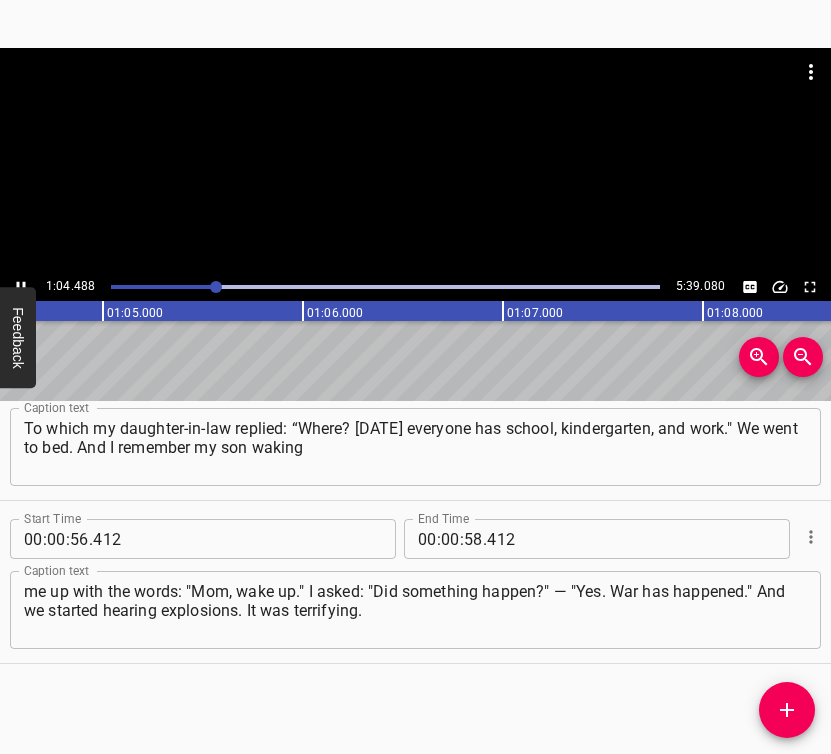 click 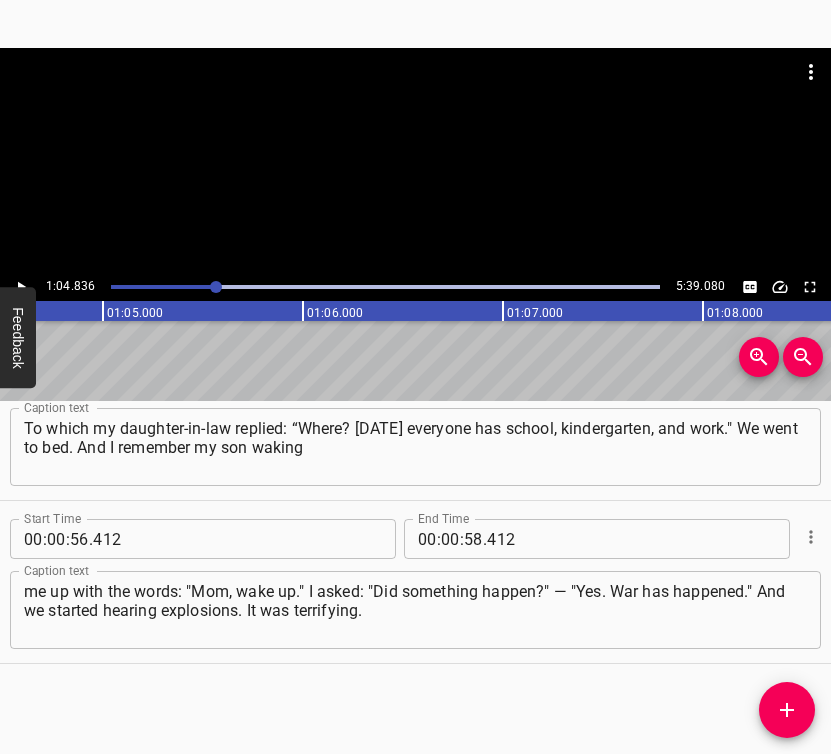 scroll, scrollTop: 0, scrollLeft: 12967, axis: horizontal 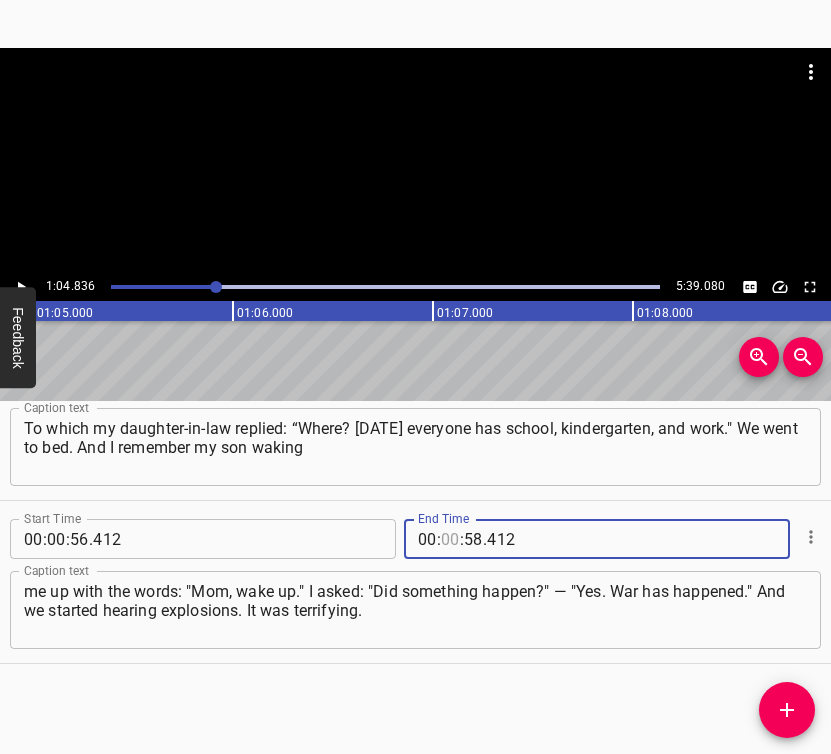 click at bounding box center (450, 539) 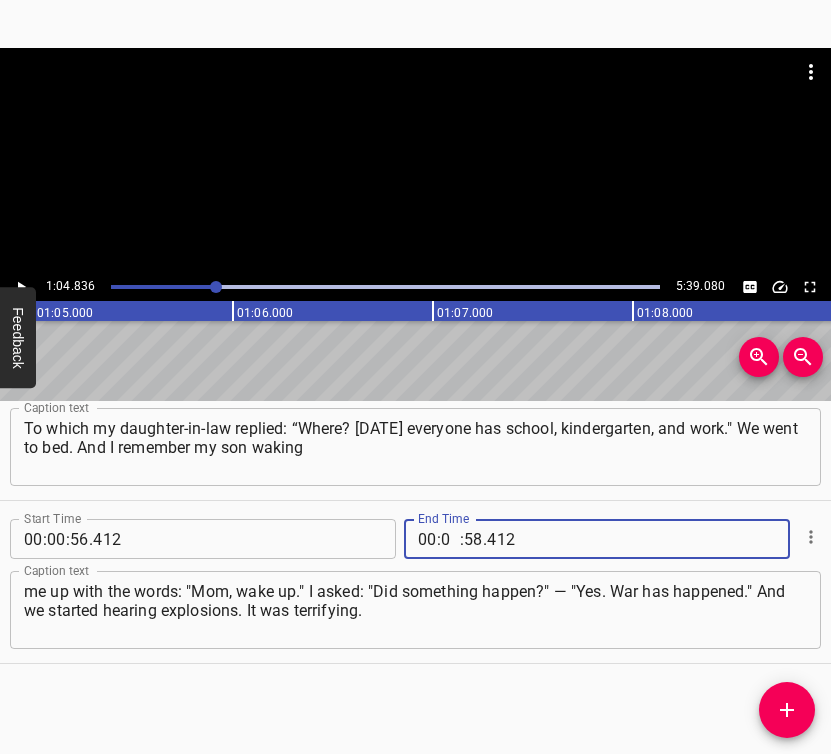 type on "01" 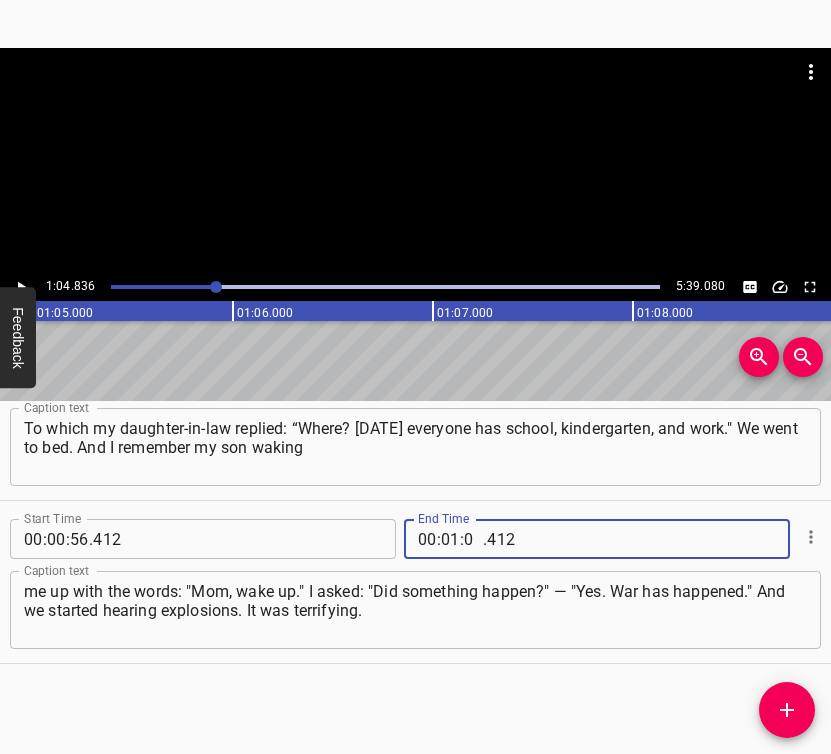type on "04" 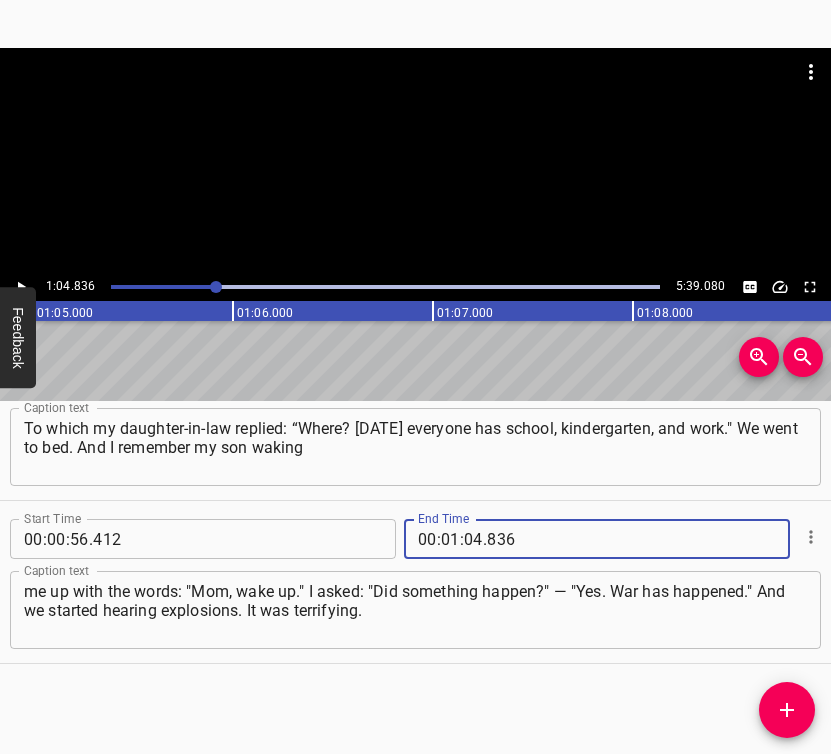 type on "836" 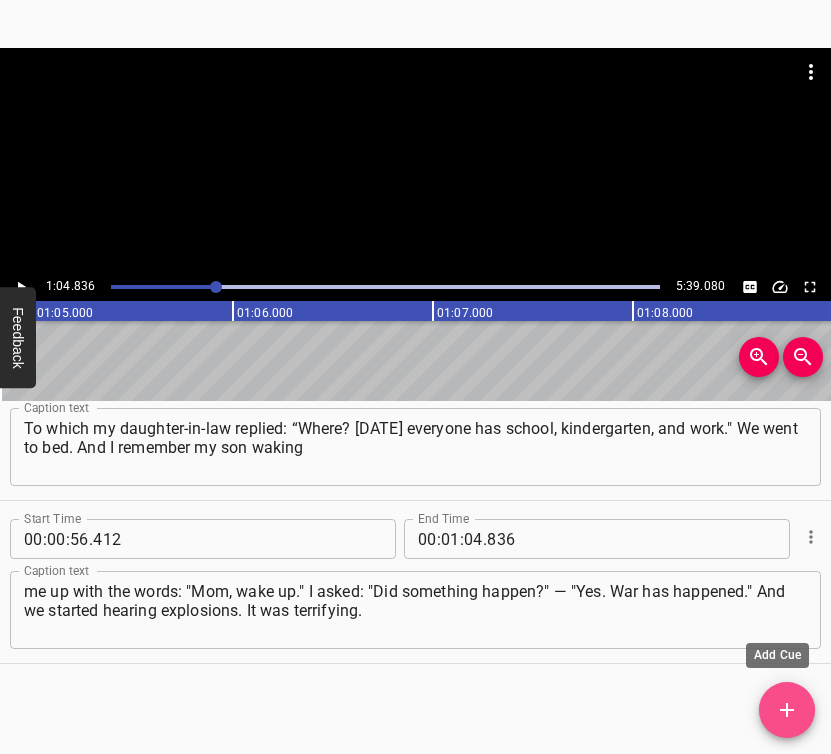 click 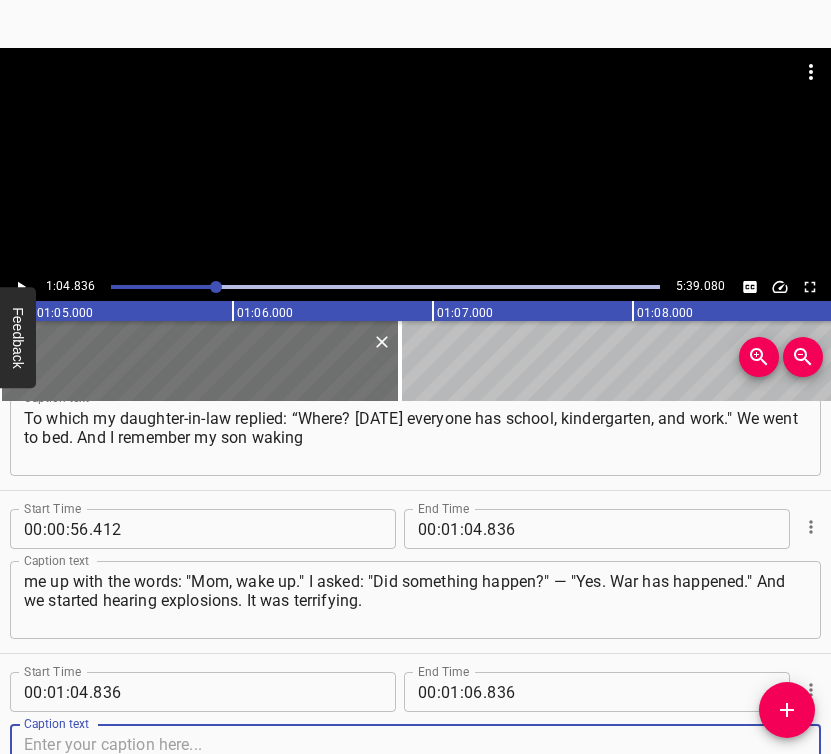 scroll, scrollTop: 882, scrollLeft: 0, axis: vertical 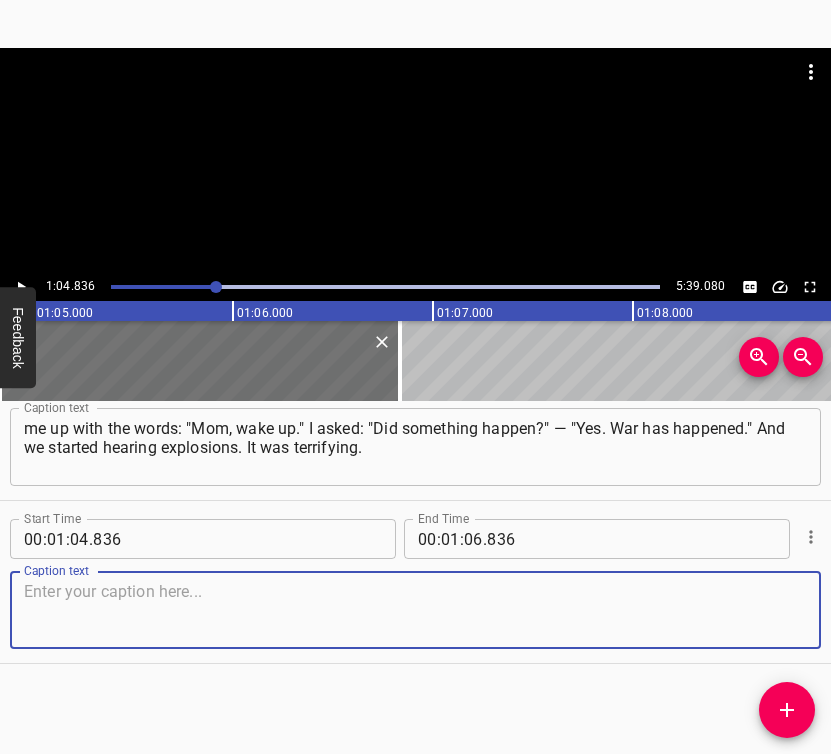 drag, startPoint x: 776, startPoint y: 614, endPoint x: 822, endPoint y: 593, distance: 50.566788 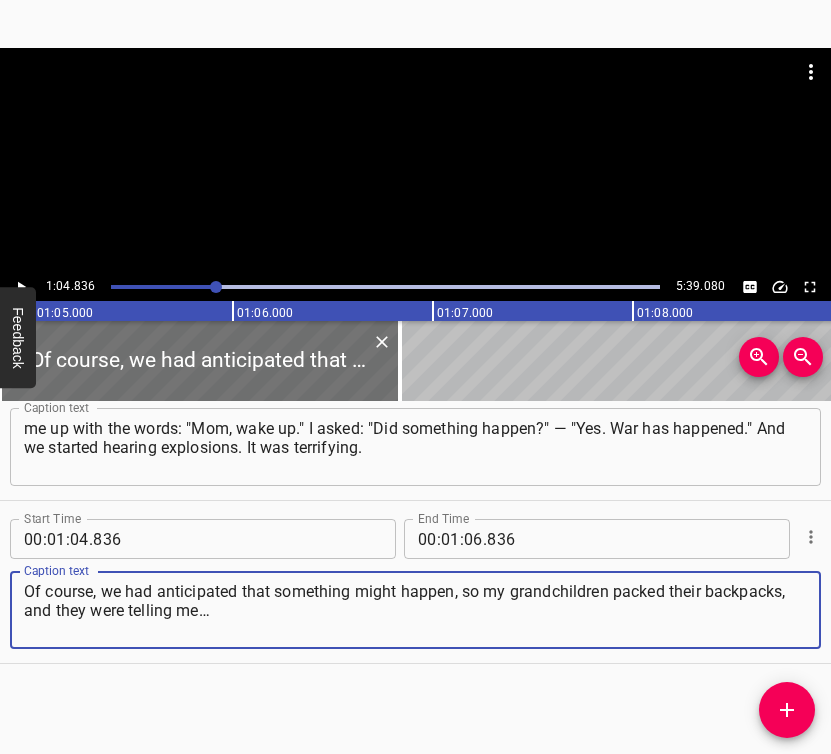 type on "Of course, we had anticipated that something might happen, so my grandchildren packed their backpacks, and they were telling me…" 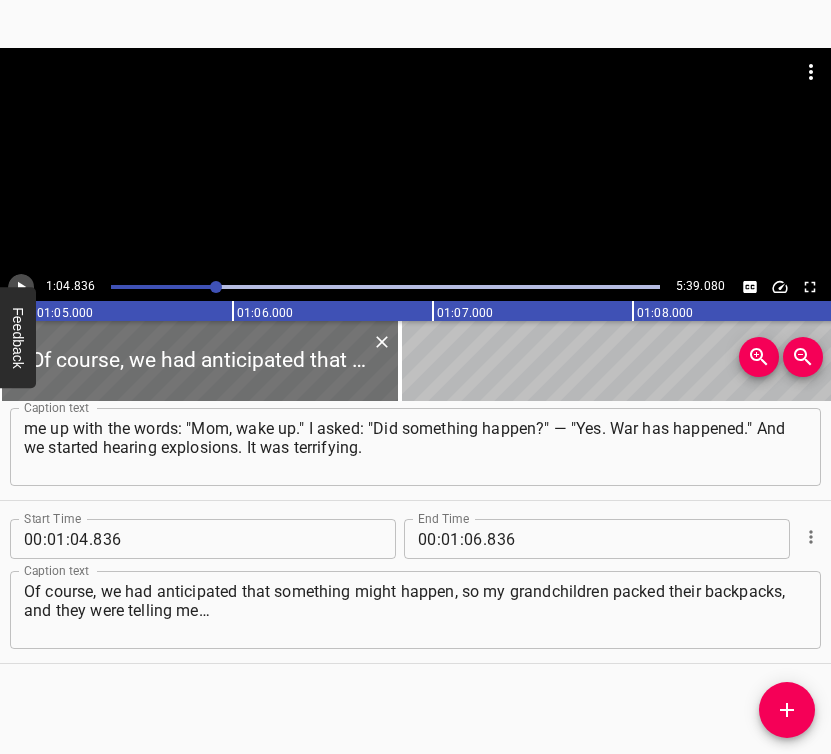 click at bounding box center [21, 287] 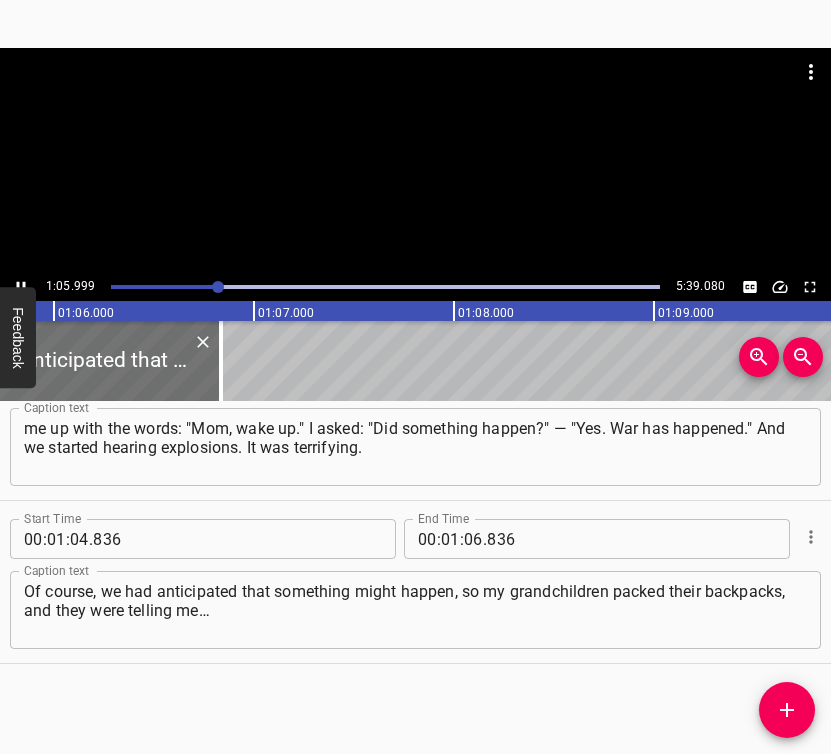 scroll, scrollTop: 0, scrollLeft: 13199, axis: horizontal 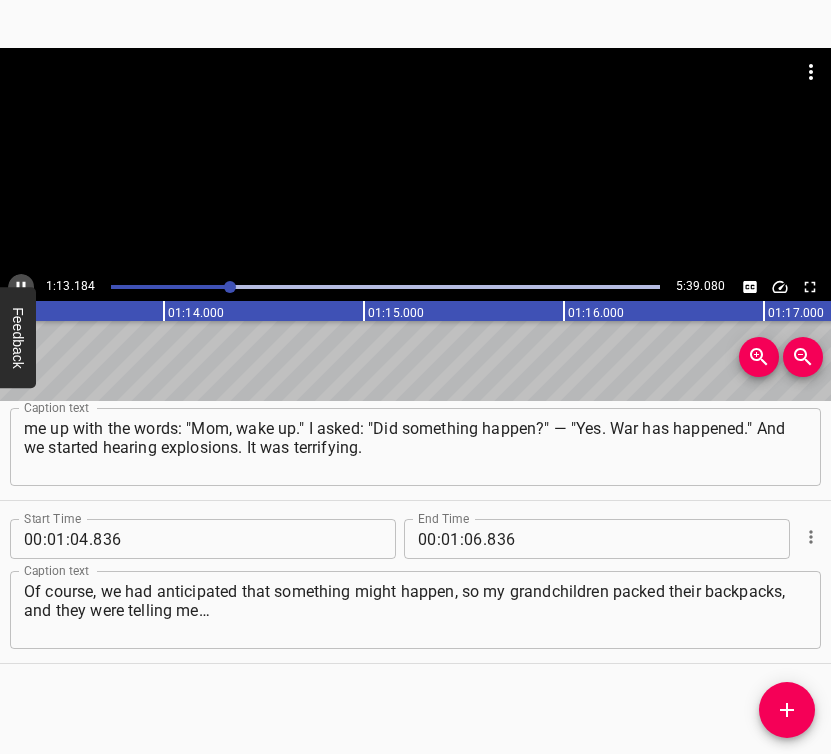 click at bounding box center (21, 287) 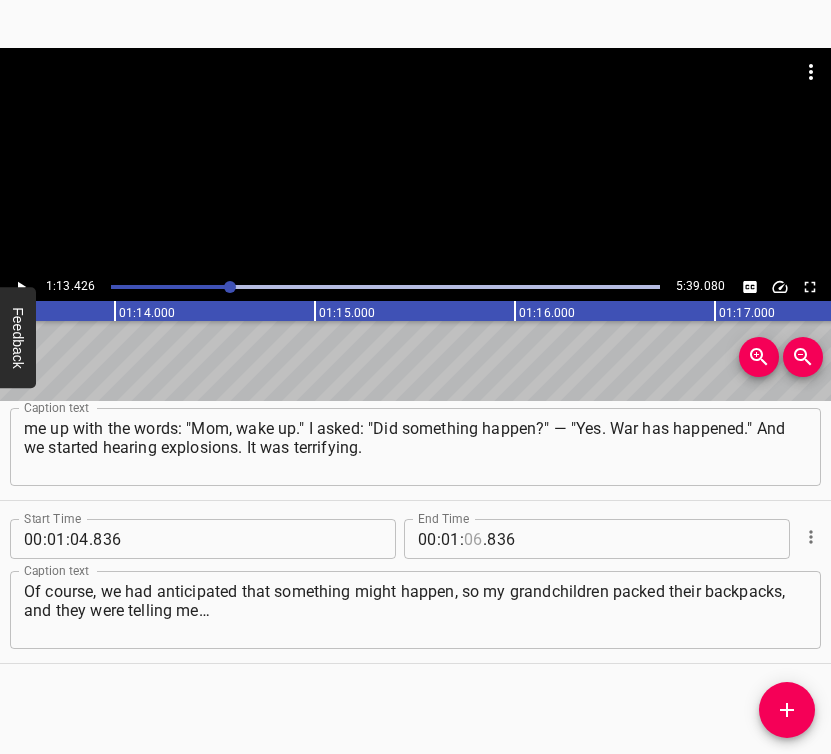 click at bounding box center [473, 539] 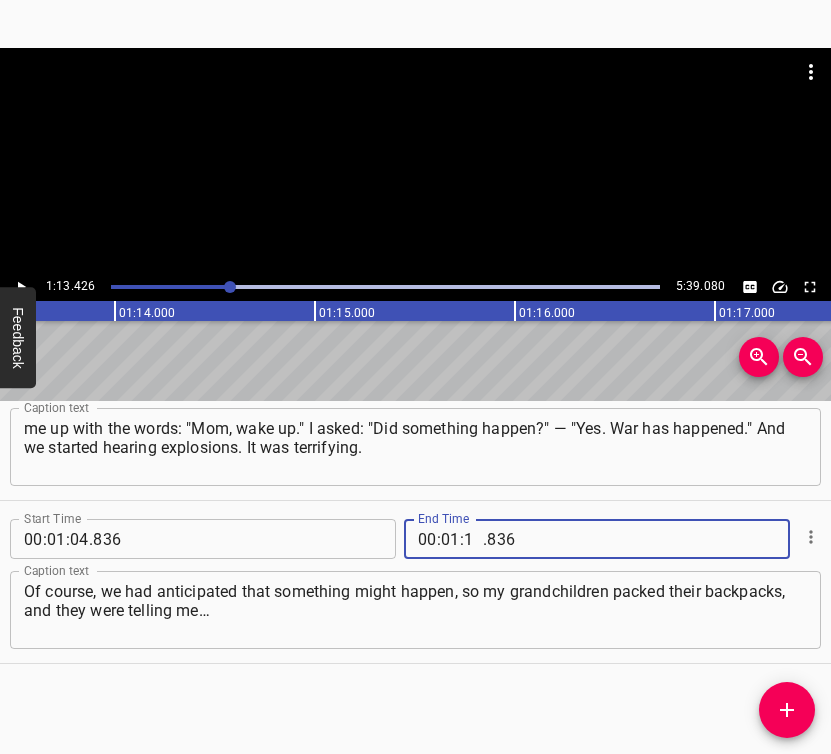 type on "13" 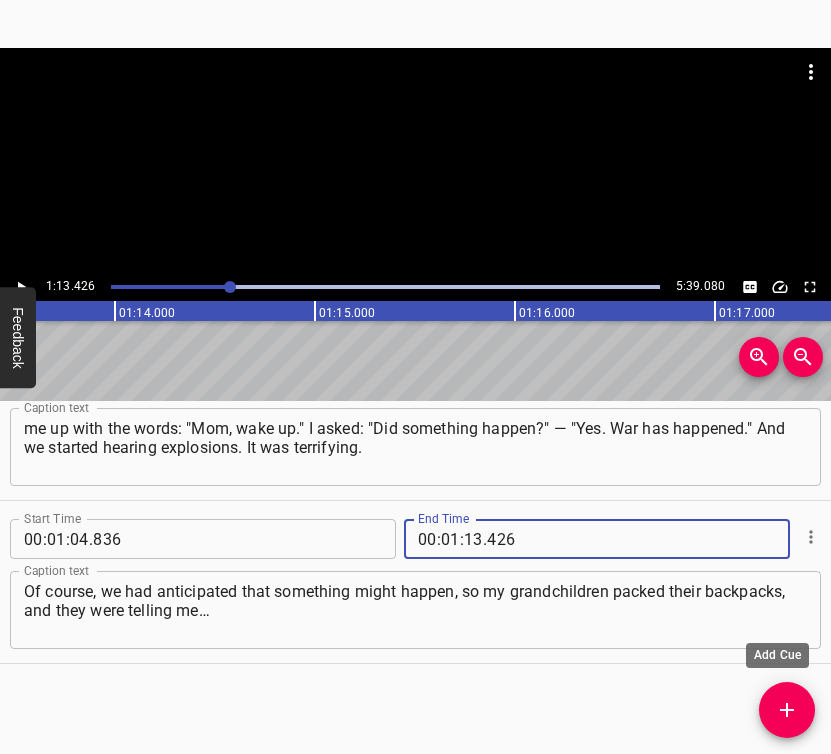 type on "426" 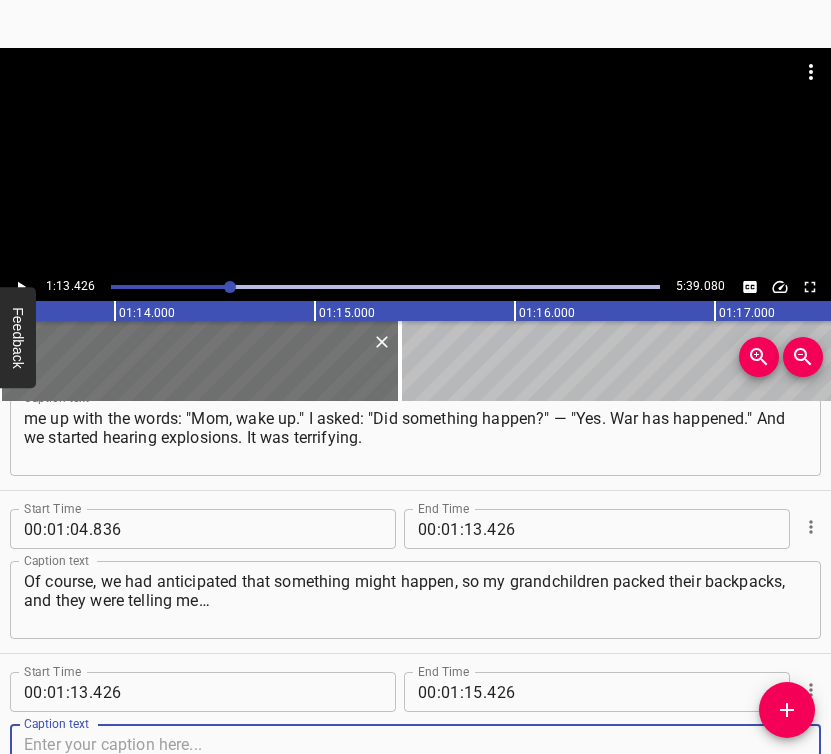 scroll, scrollTop: 1045, scrollLeft: 0, axis: vertical 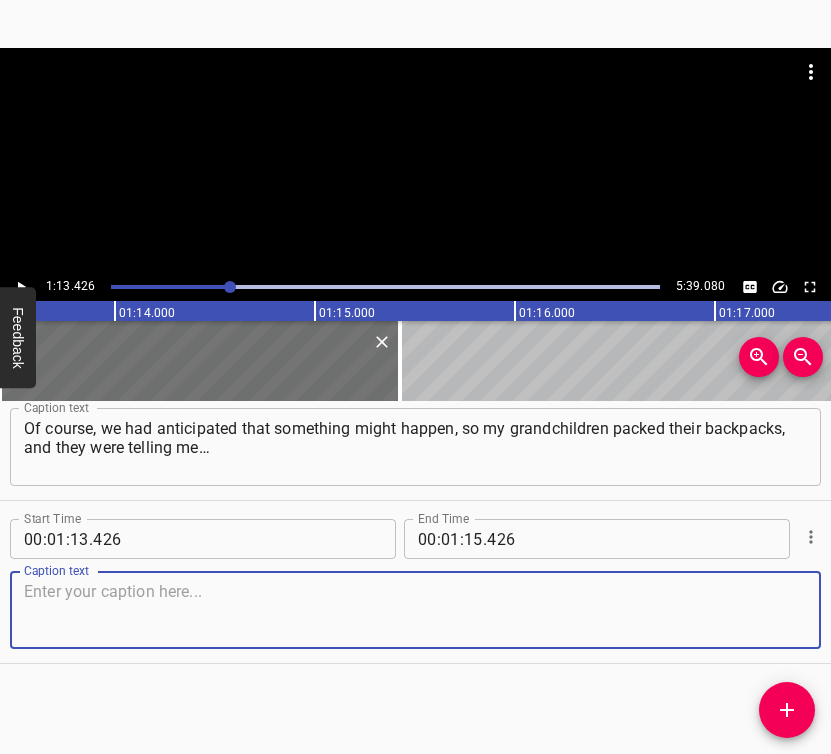 click at bounding box center [415, 610] 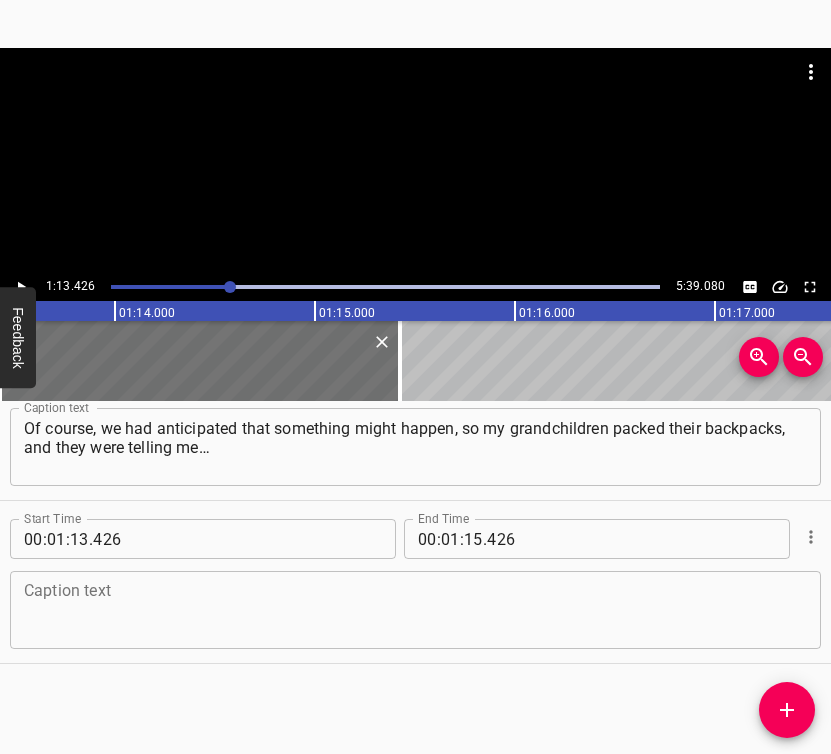 click at bounding box center [415, 610] 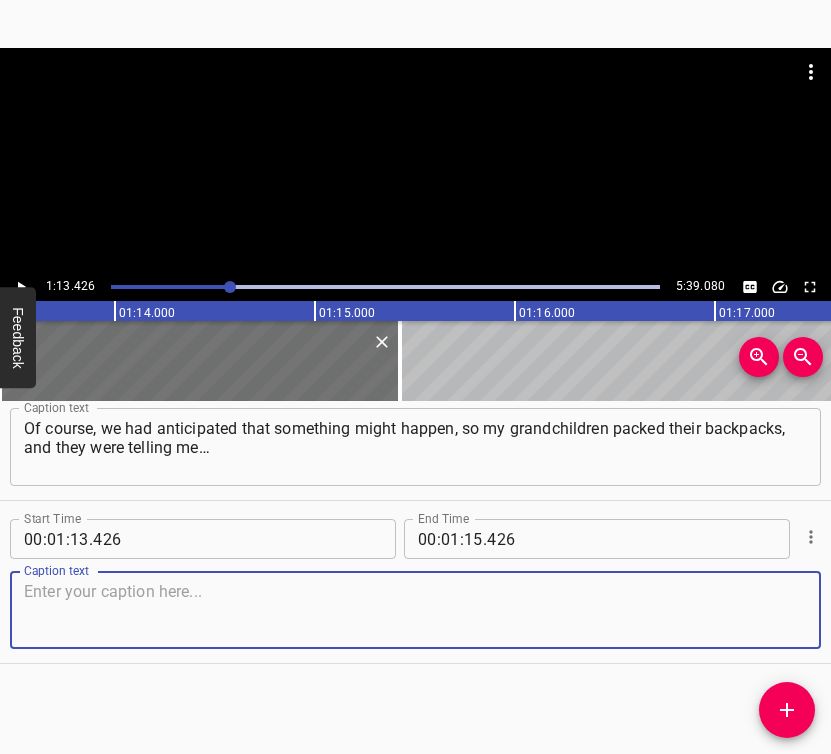 paste on "It was terrifying and sad. I asked: "And what did you pack in there?" — "Mom and Dad told us to put in one book each, one toy, and we also put in our piggy bank."" 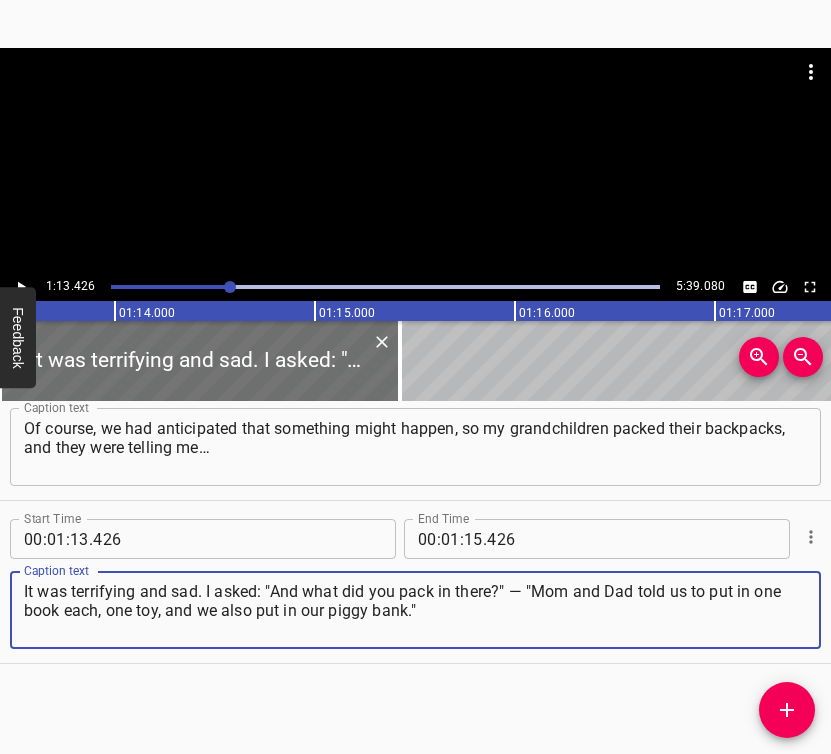 type on "It was terrifying and sad. I asked: "And what did you pack in there?" — "Mom and Dad told us to put in one book each, one toy, and we also put in our piggy bank."" 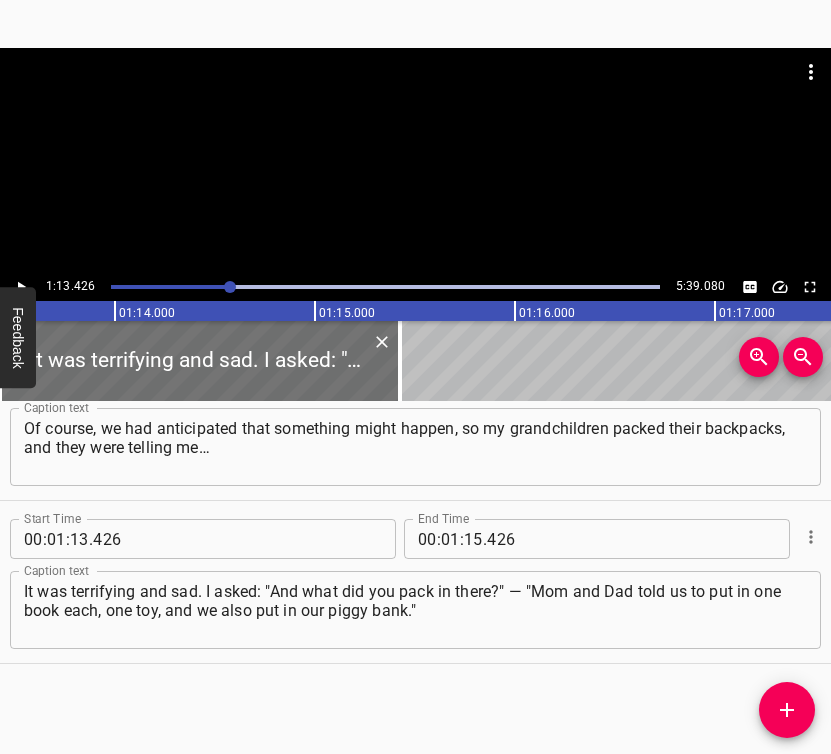 click on "1:13.426 5:39.080" at bounding box center (415, 287) 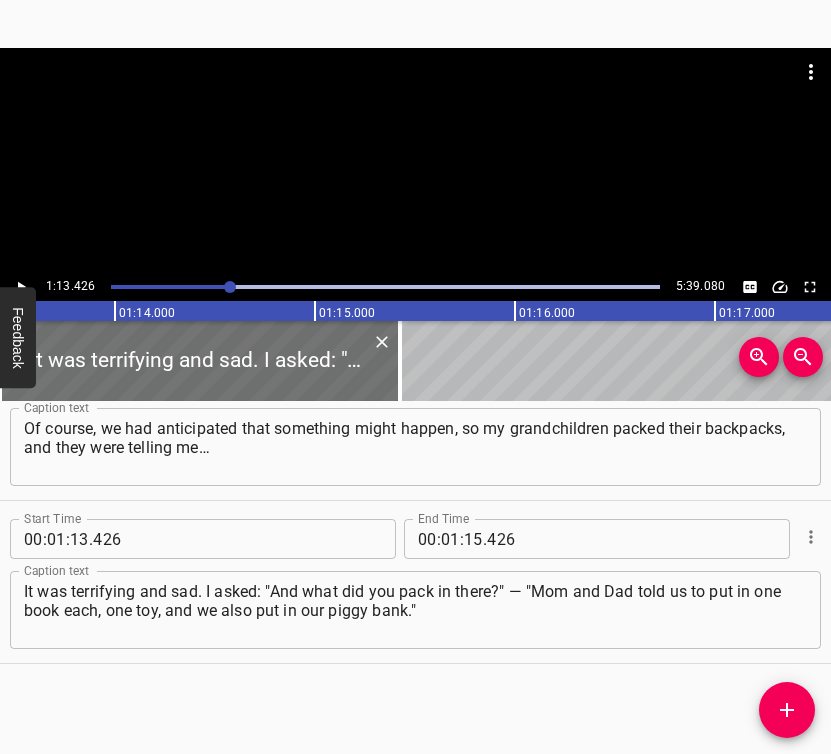 click 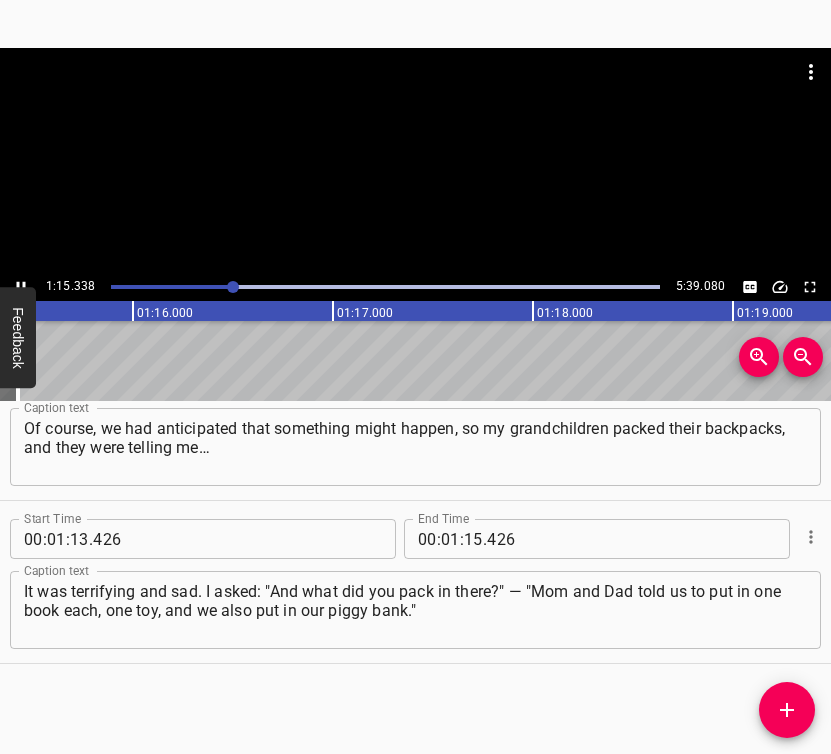 scroll, scrollTop: 0, scrollLeft: 15121, axis: horizontal 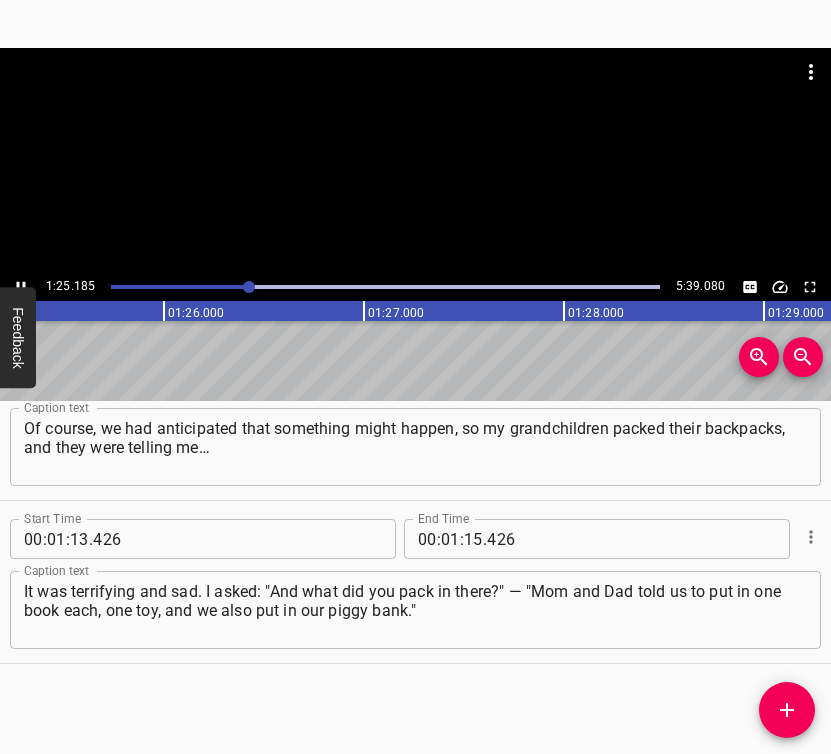click 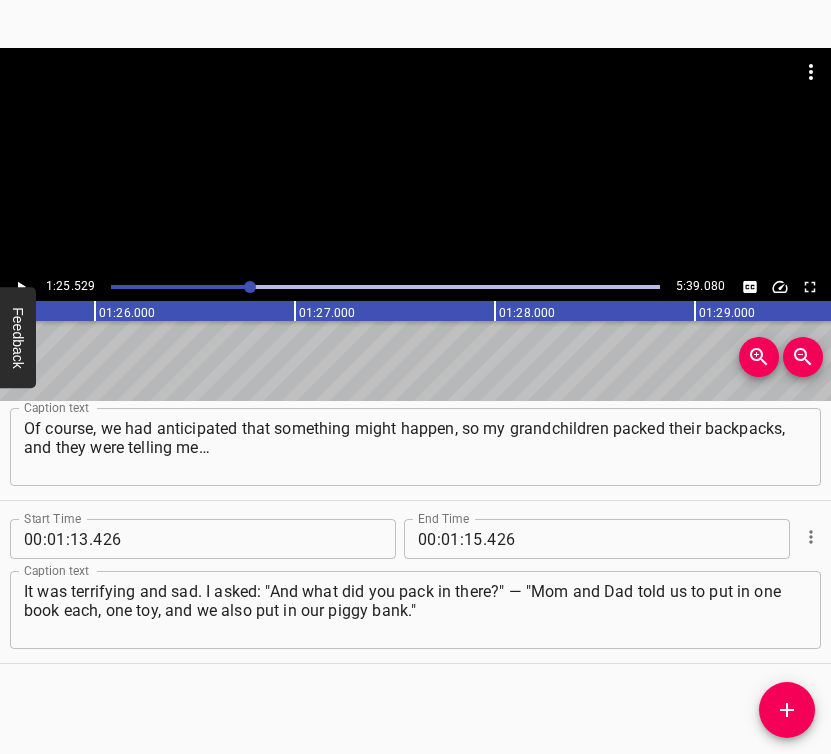 click 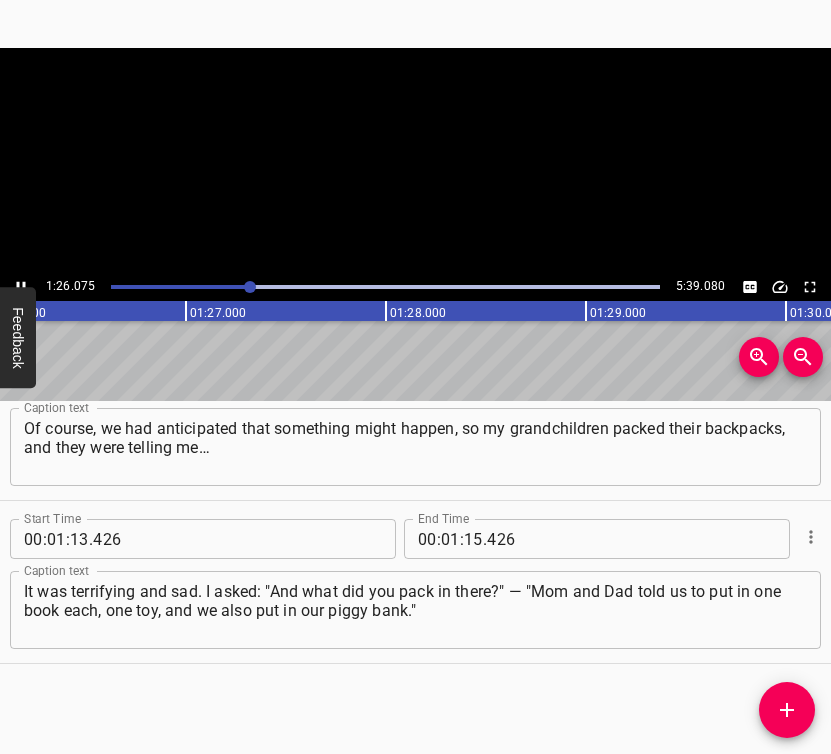 click 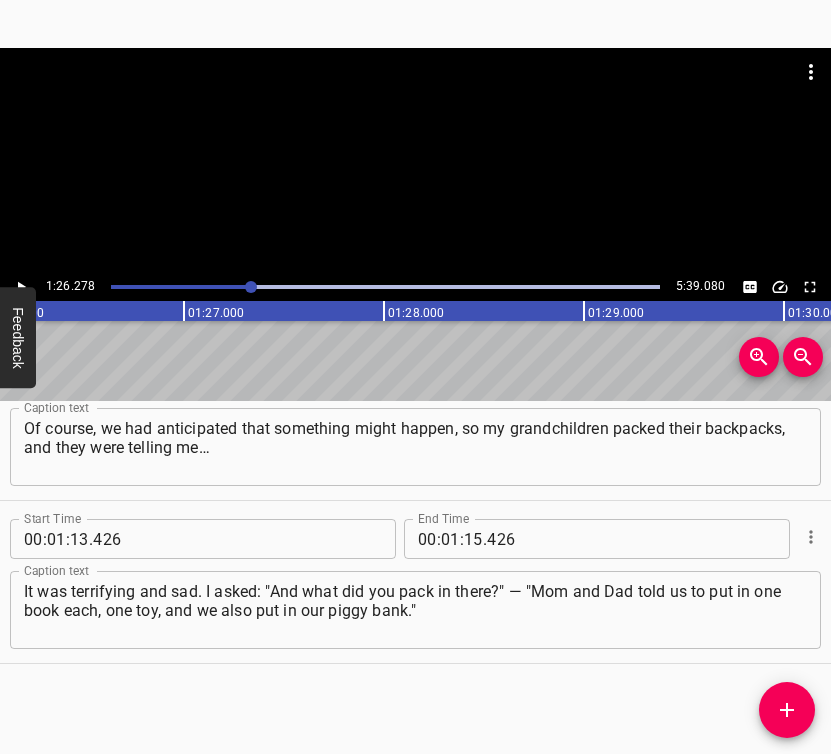 scroll, scrollTop: 0, scrollLeft: 17255, axis: horizontal 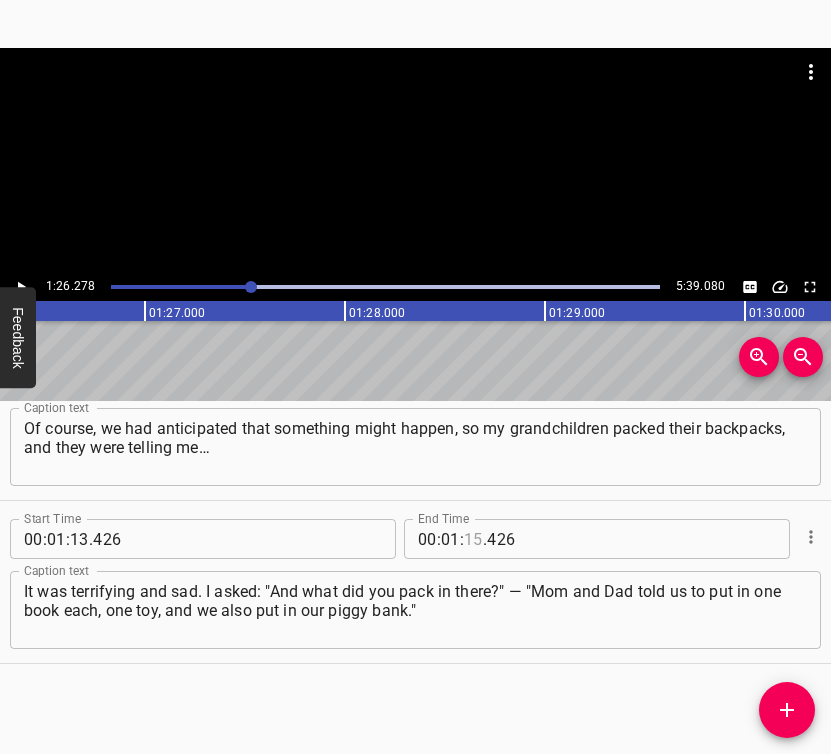 click at bounding box center (473, 539) 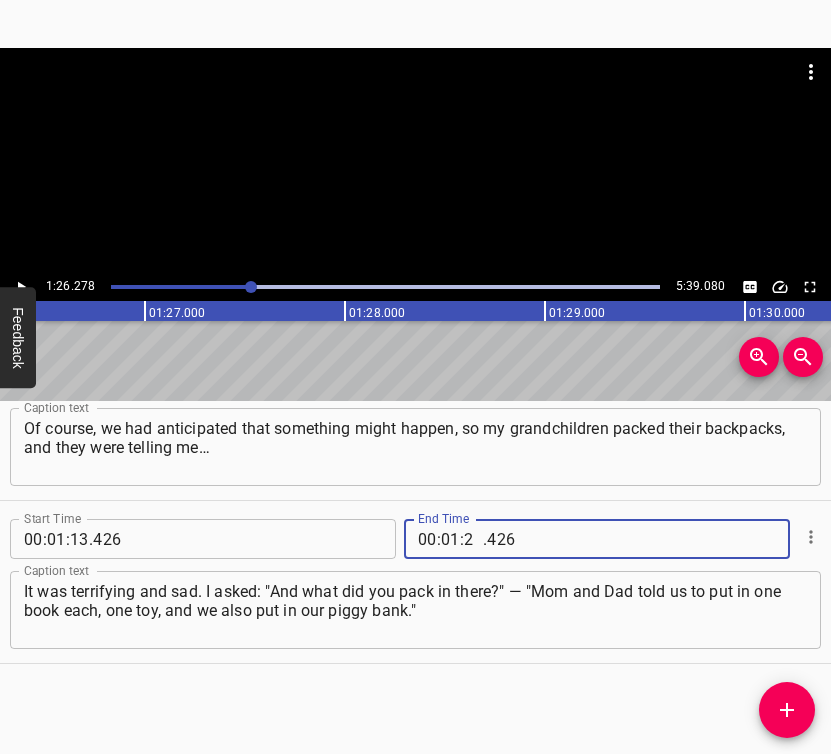type on "26" 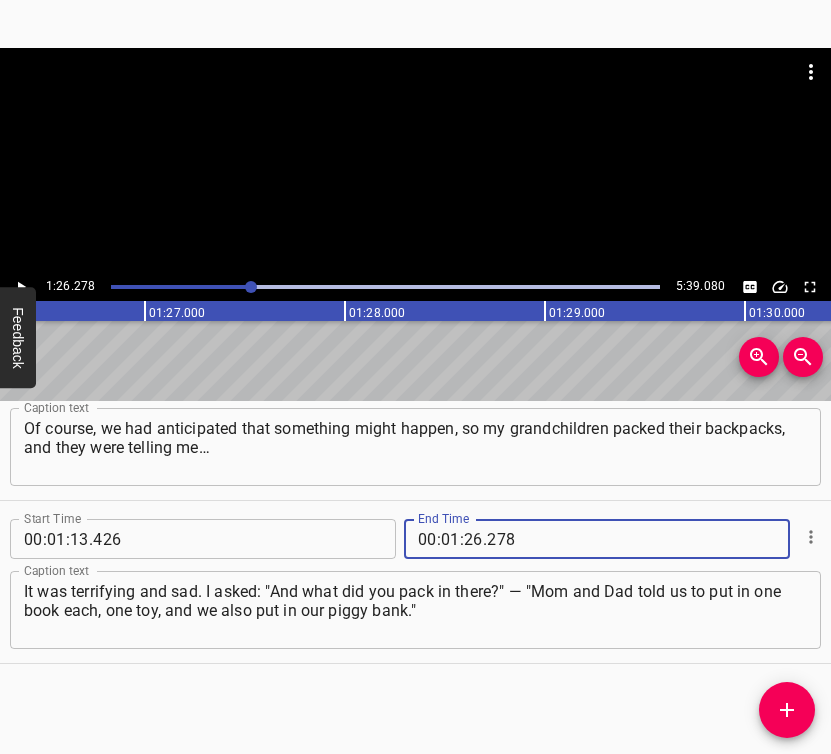 type on "278" 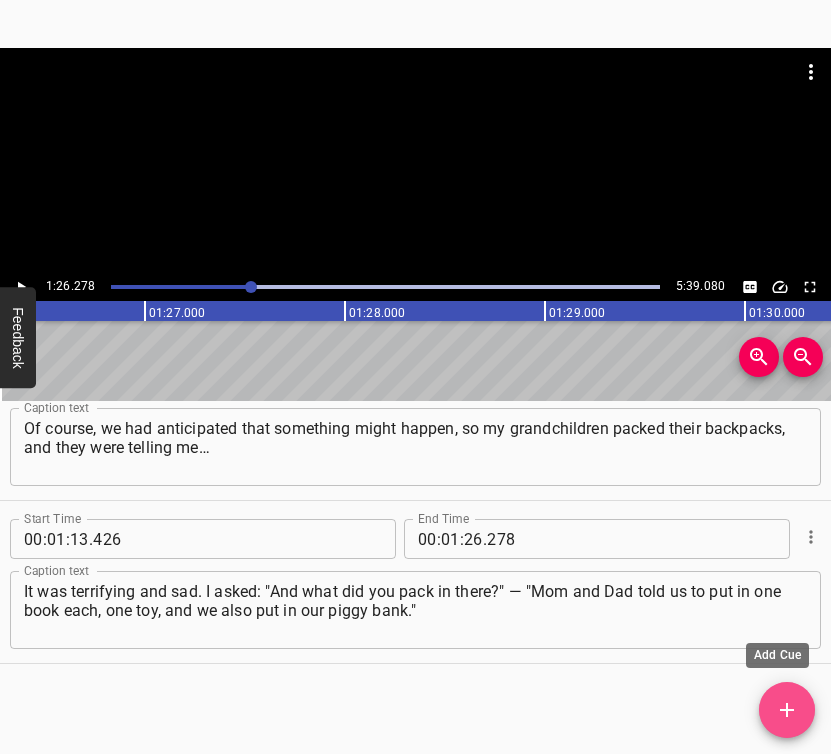 drag, startPoint x: 794, startPoint y: 708, endPoint x: 804, endPoint y: 693, distance: 18.027756 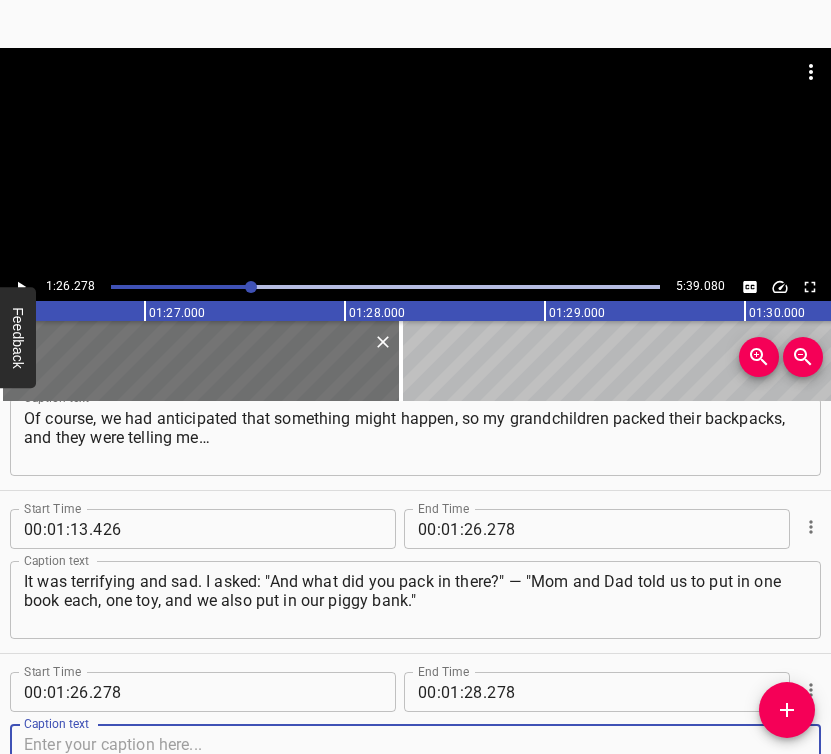 scroll, scrollTop: 1208, scrollLeft: 0, axis: vertical 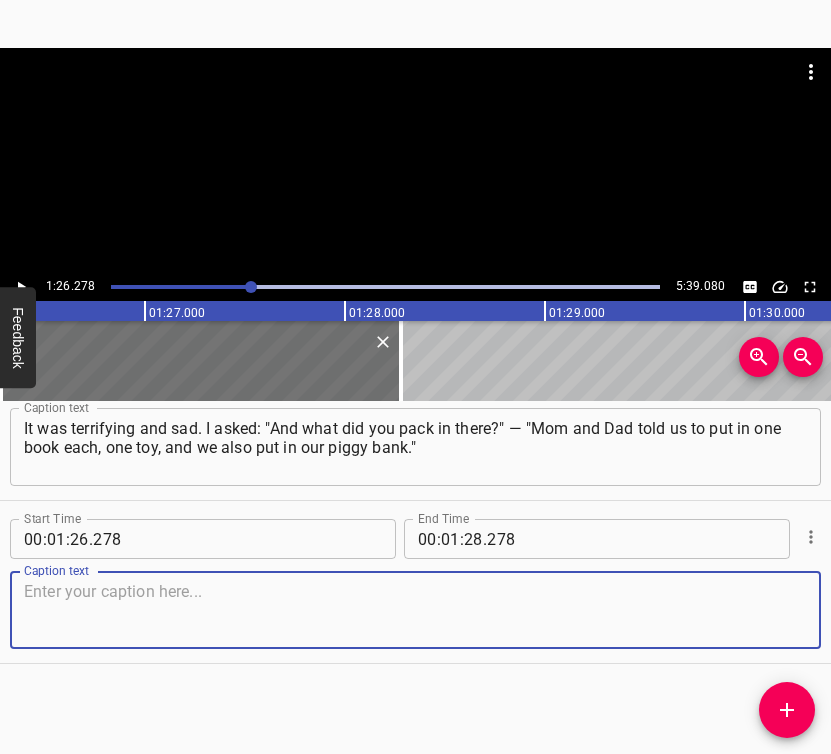 drag, startPoint x: 779, startPoint y: 610, endPoint x: 822, endPoint y: 595, distance: 45.54119 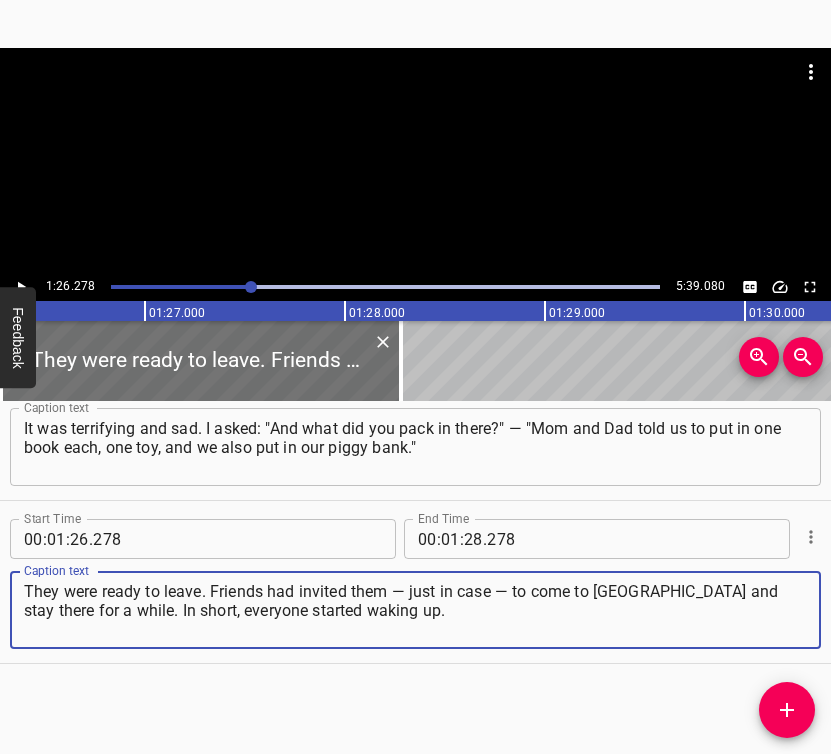 type on "They were ready to leave. Friends had invited them — just in case — to come to [GEOGRAPHIC_DATA] and stay there for a while. In short, everyone started waking up." 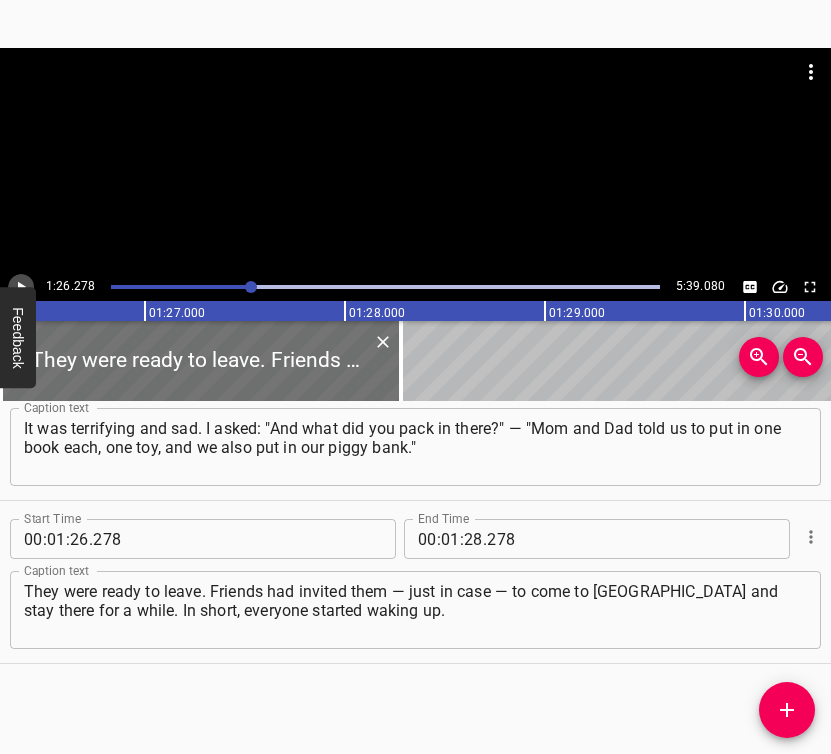 click 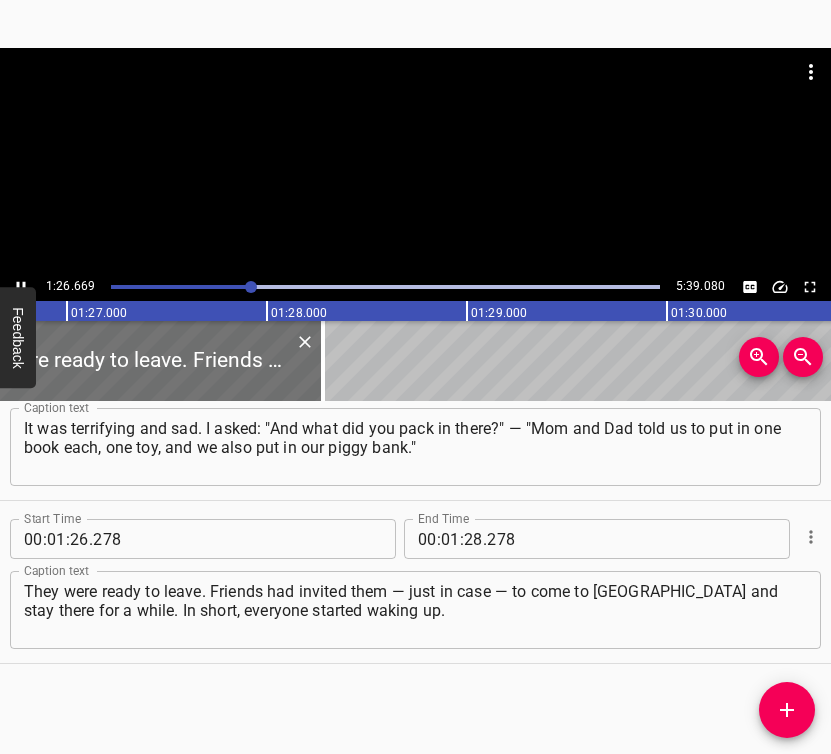 scroll, scrollTop: 0, scrollLeft: 17385, axis: horizontal 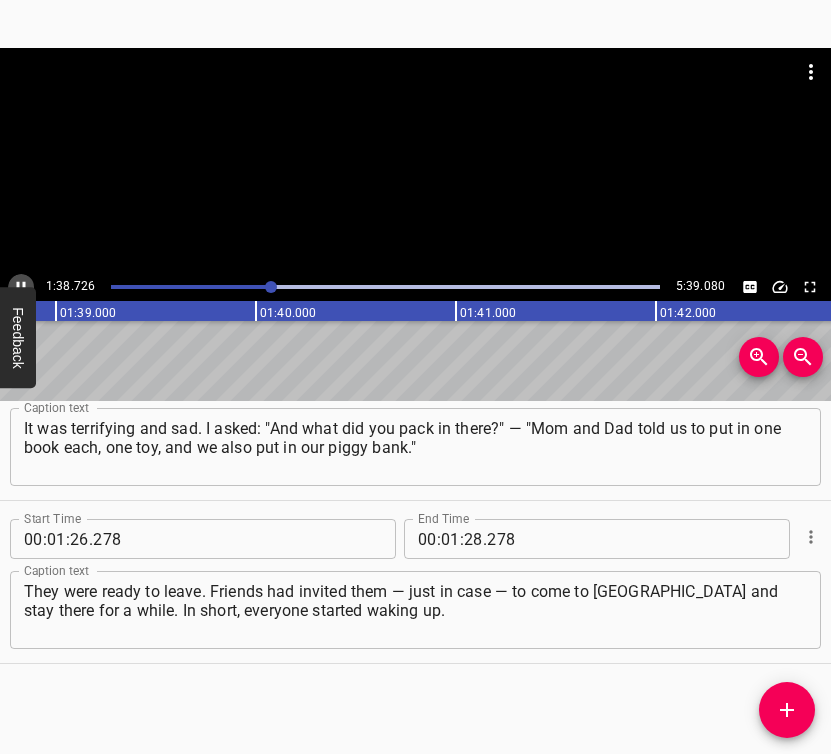click 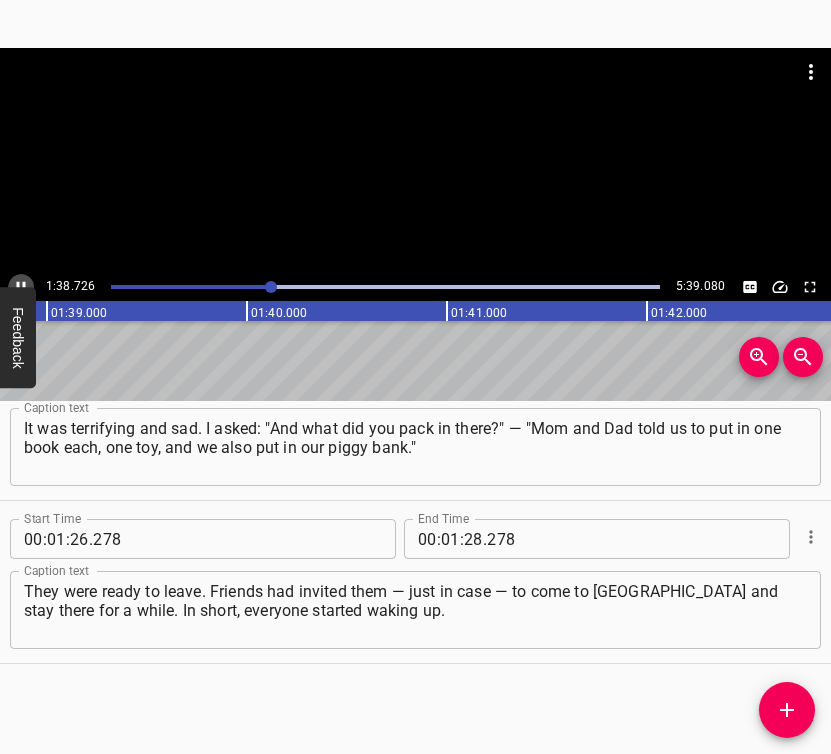 scroll, scrollTop: 0, scrollLeft: 19779, axis: horizontal 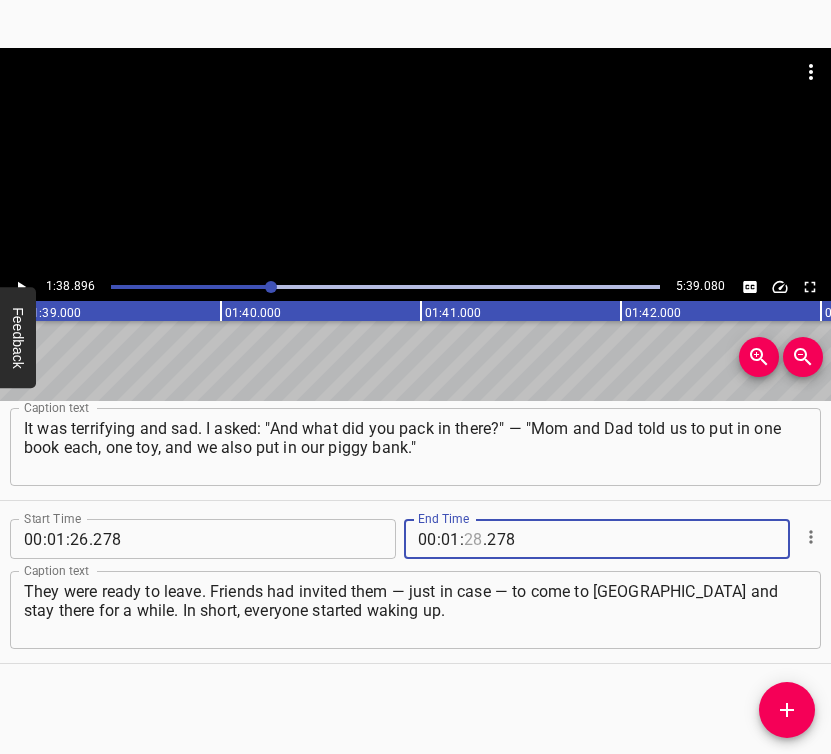 click at bounding box center [473, 539] 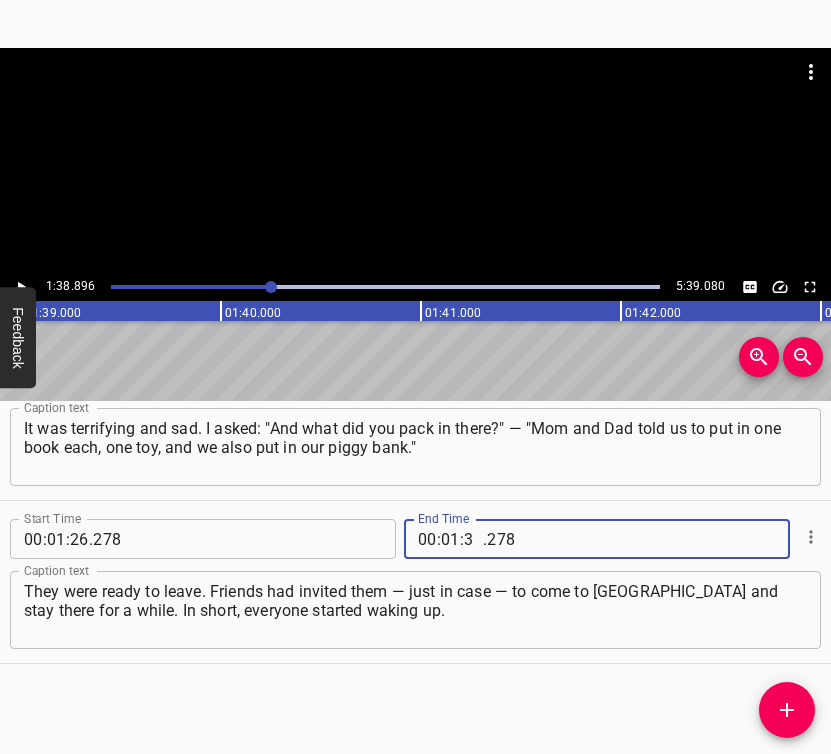 type on "38" 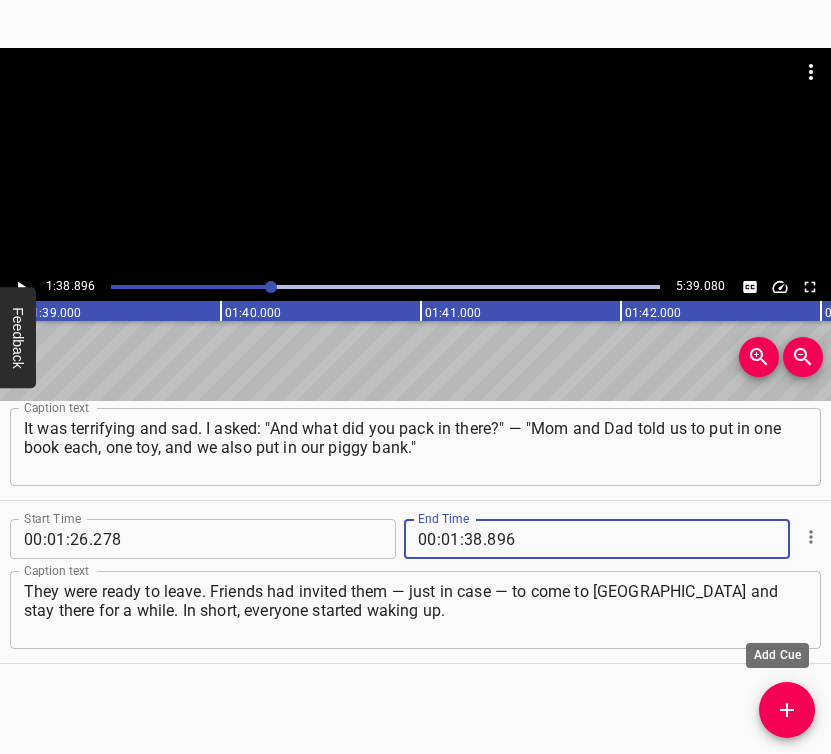 type on "896" 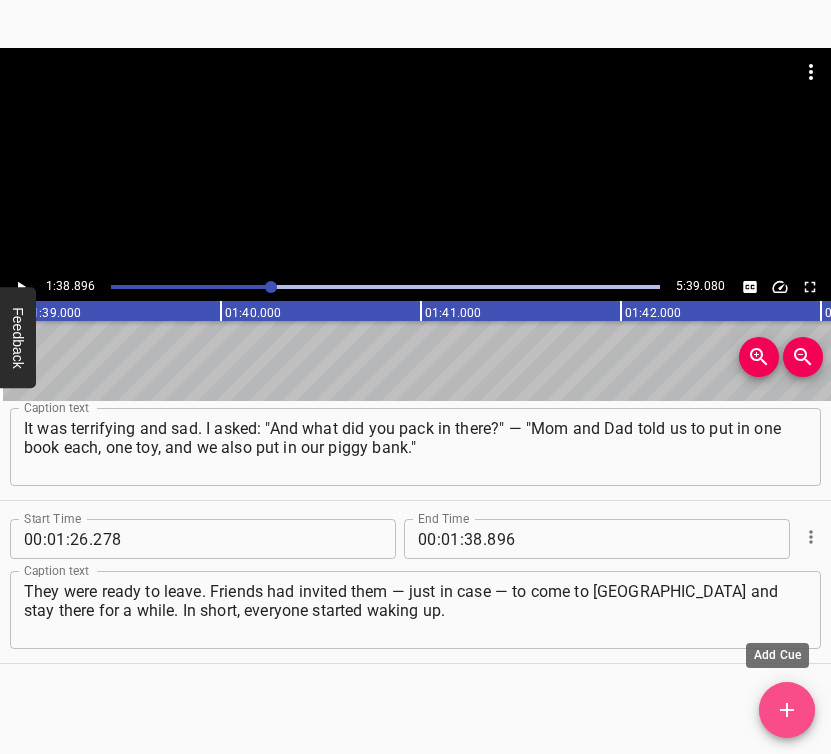 click 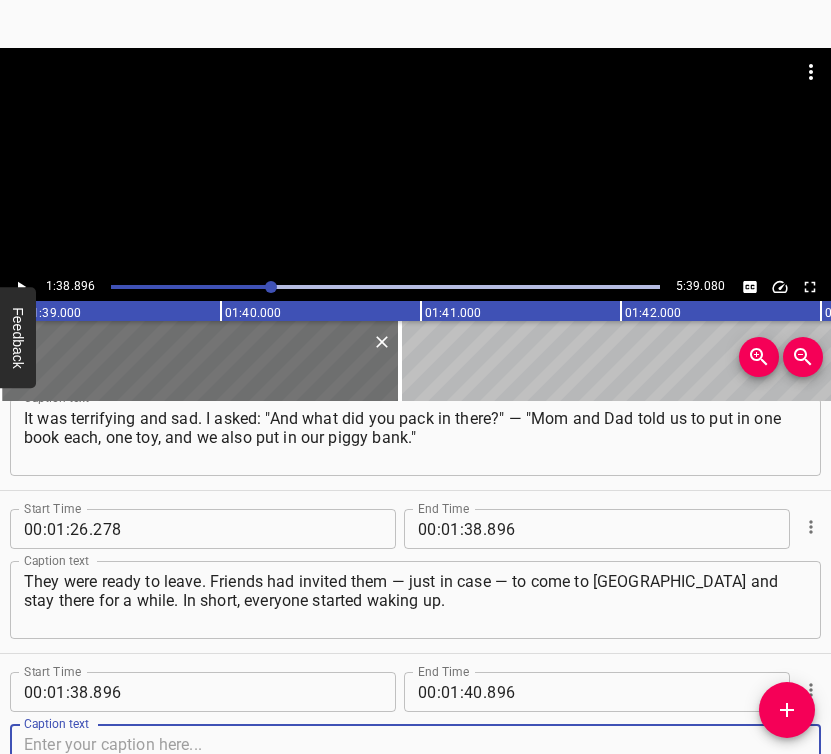 scroll, scrollTop: 1371, scrollLeft: 0, axis: vertical 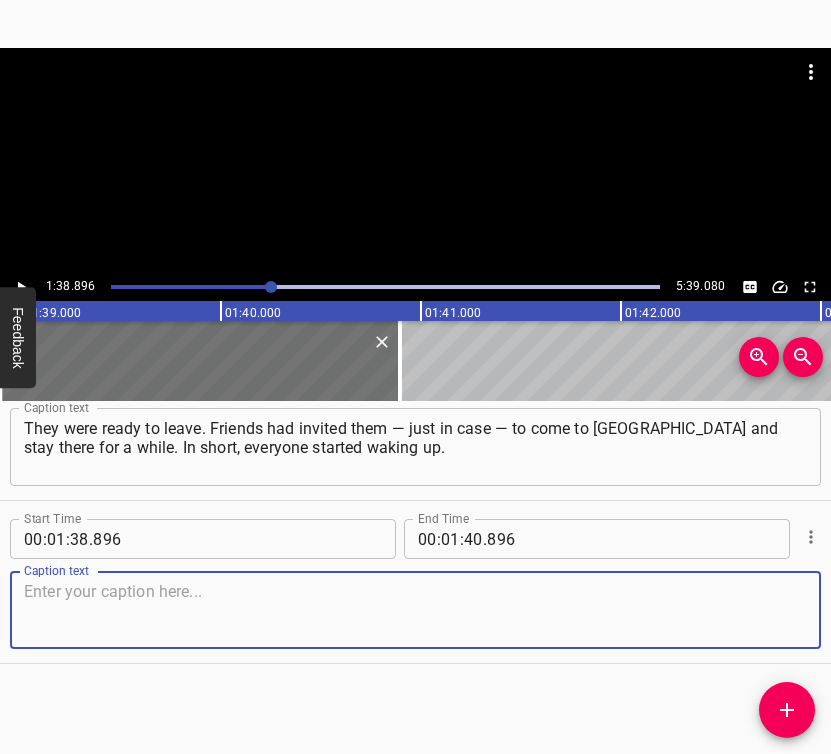 click at bounding box center (415, 610) 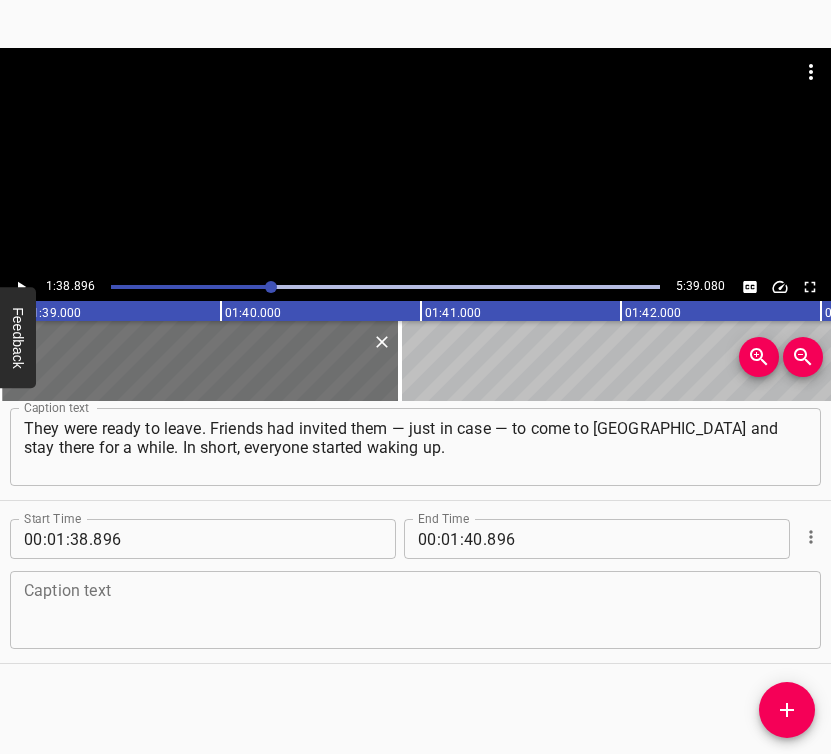 click at bounding box center (415, 610) 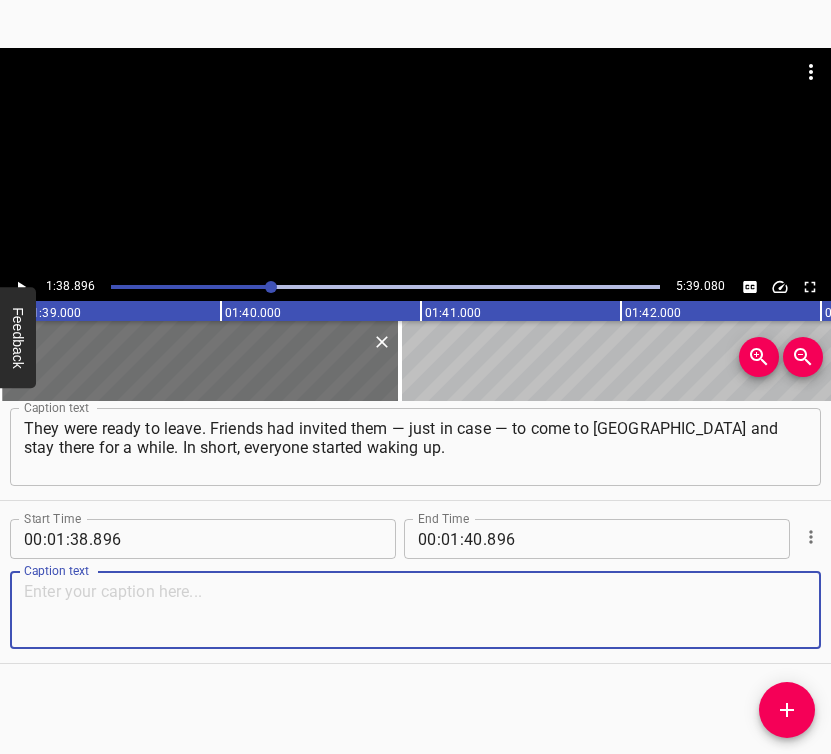paste on "We were glued to the TV. I was on the left bank, but not at home. It was terrible — there are no words to describe it — when they showed explosions" 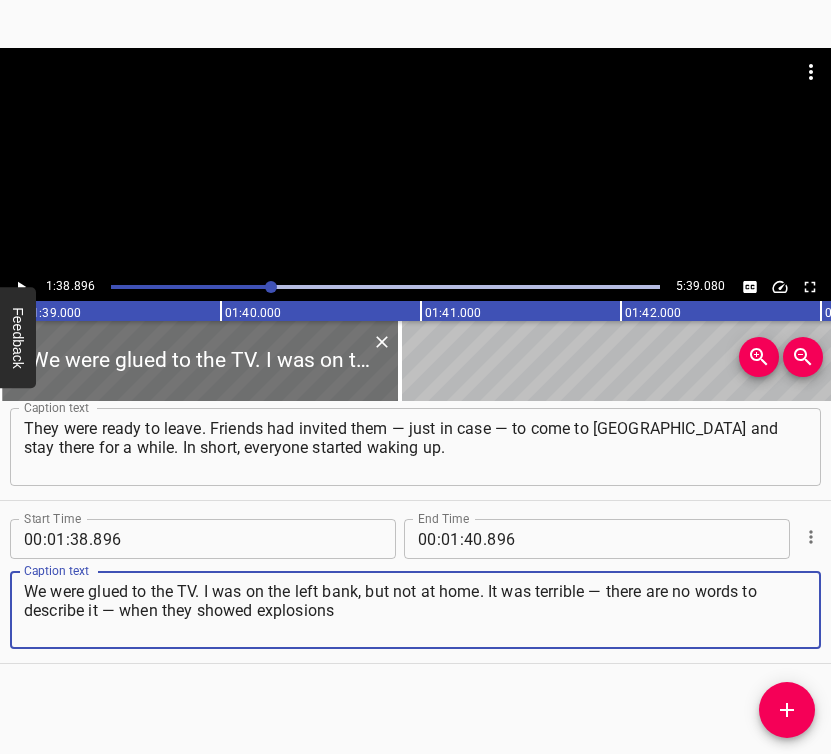 type on "We were glued to the TV. I was on the left bank, but not at home. It was terrible — there are no words to describe it — when they showed explosions" 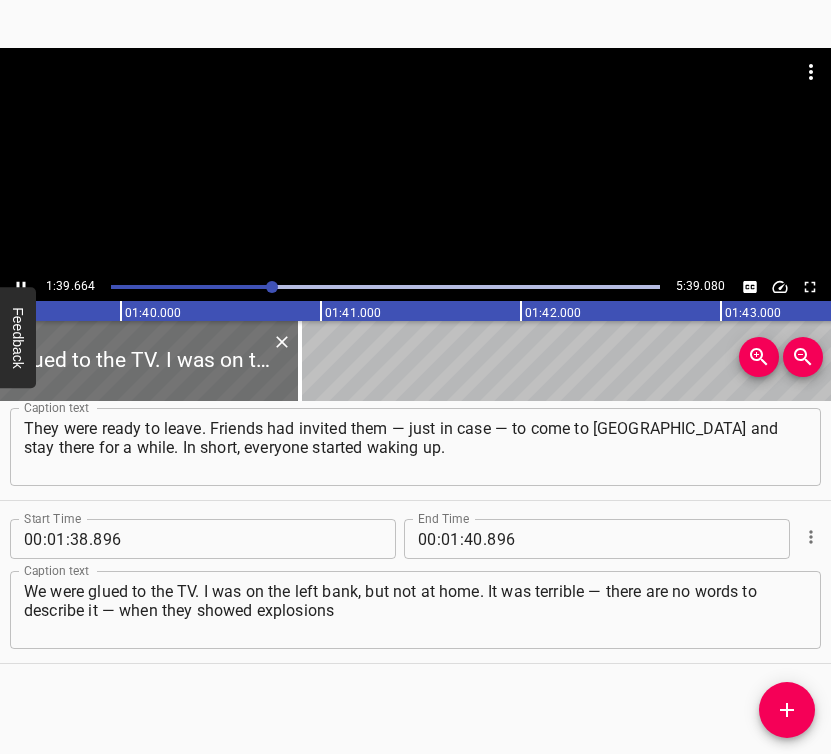 scroll, scrollTop: 0, scrollLeft: 19932, axis: horizontal 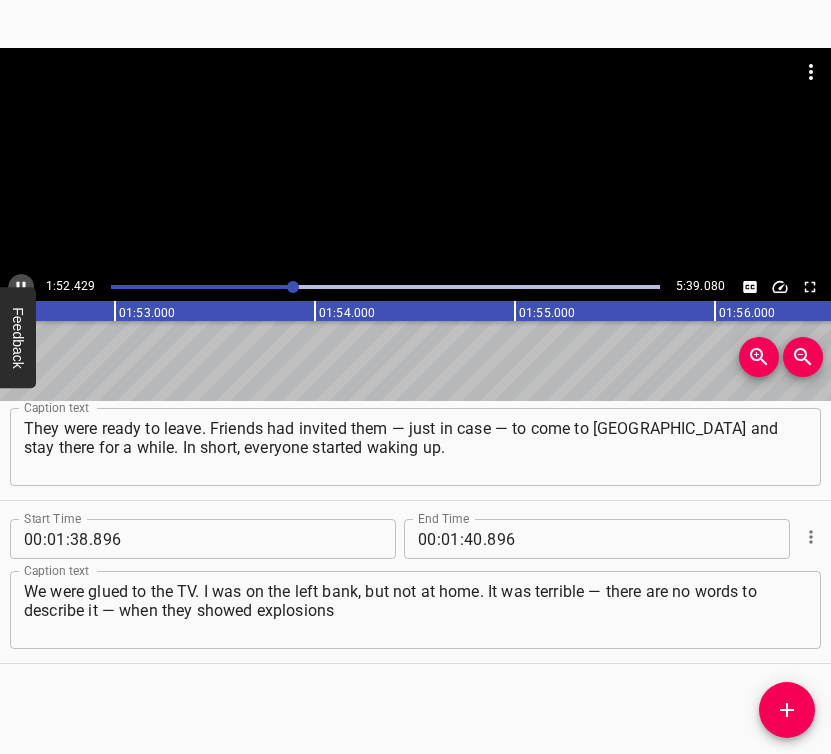 click 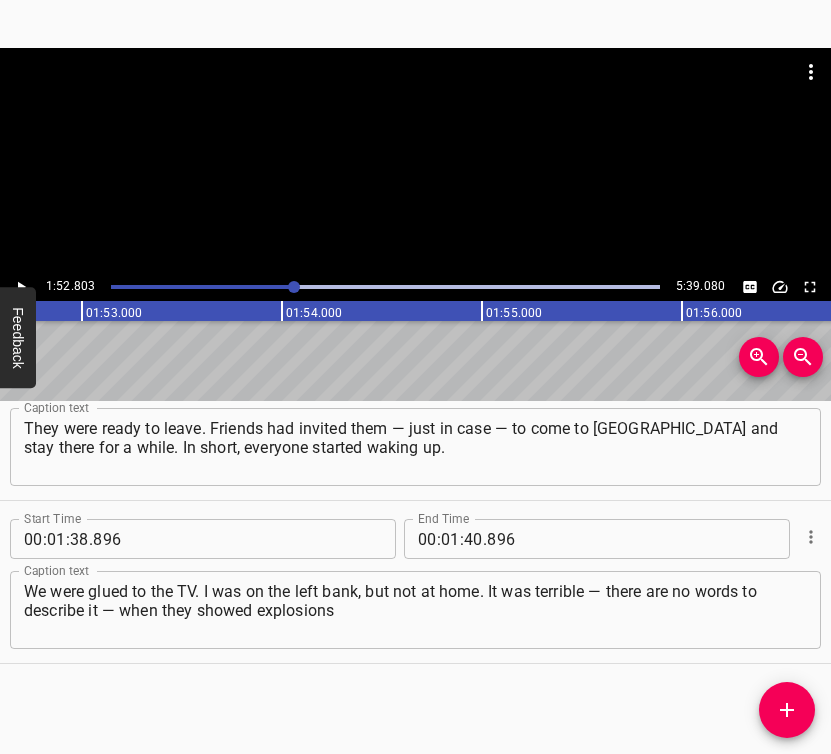 scroll, scrollTop: 0, scrollLeft: 22560, axis: horizontal 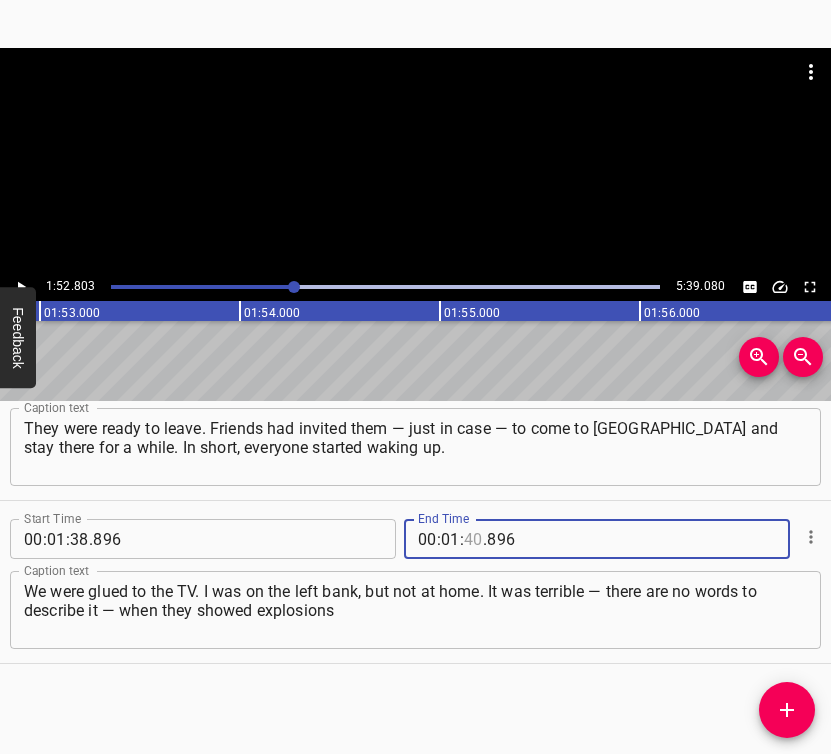 click at bounding box center [473, 539] 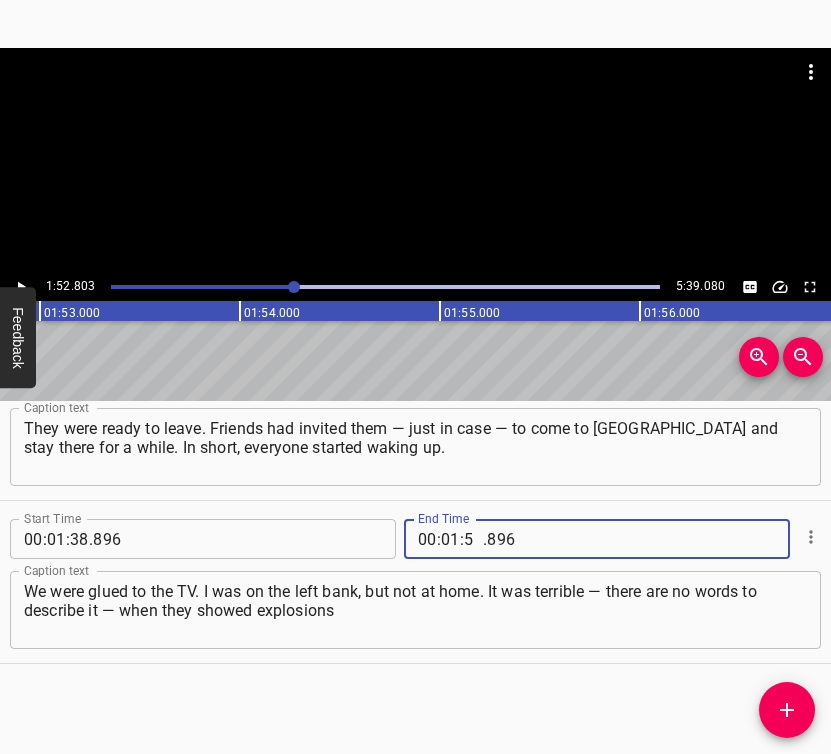 type on "52" 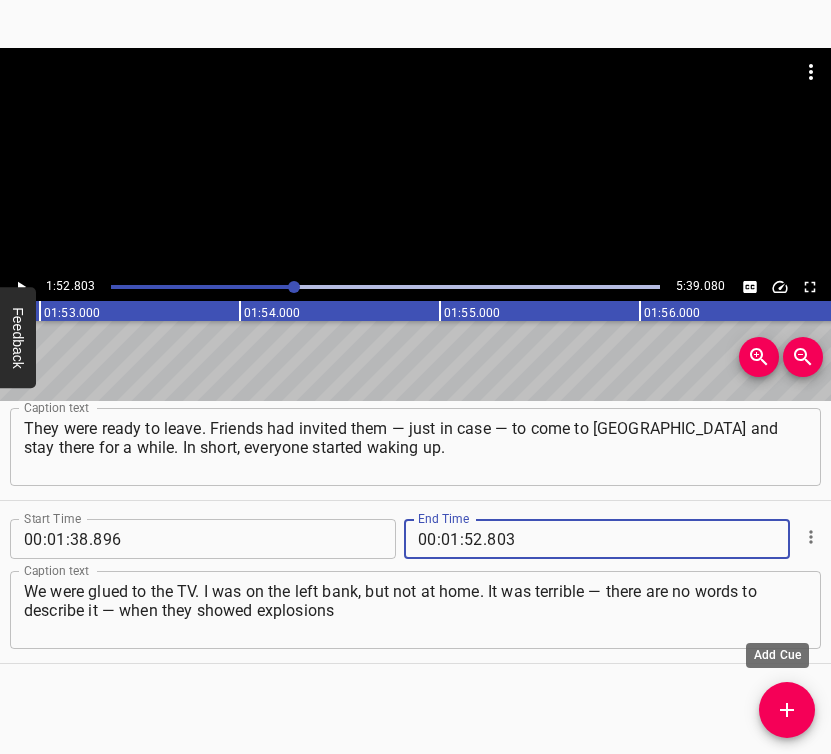 type on "803" 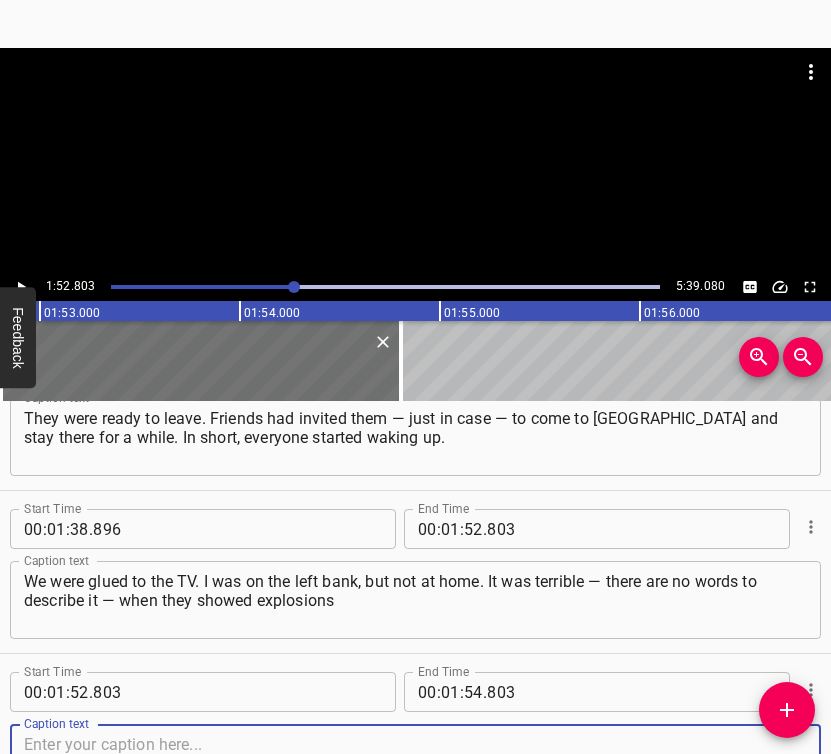 scroll, scrollTop: 1534, scrollLeft: 0, axis: vertical 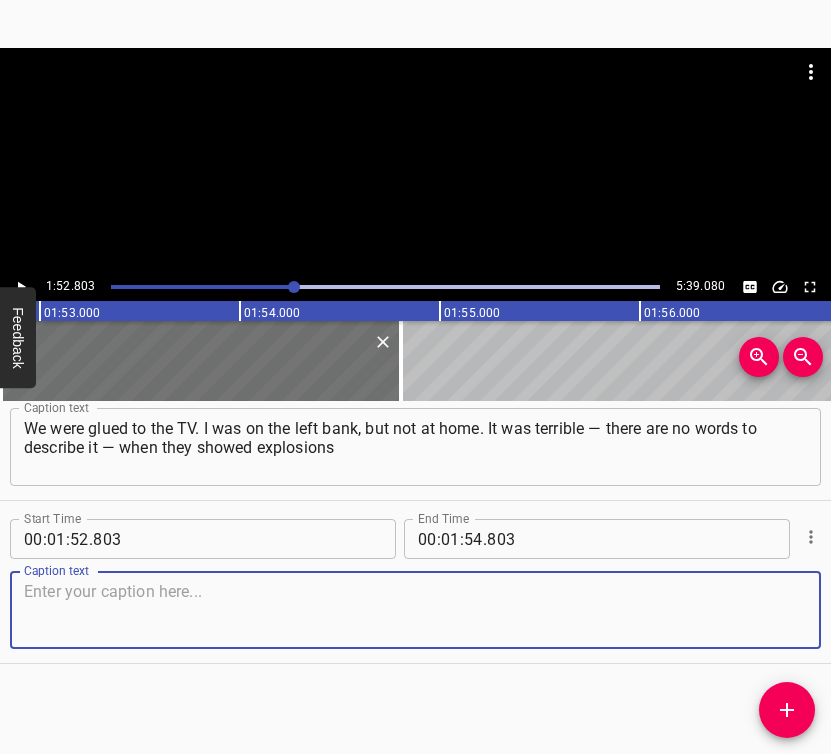 click at bounding box center (415, 610) 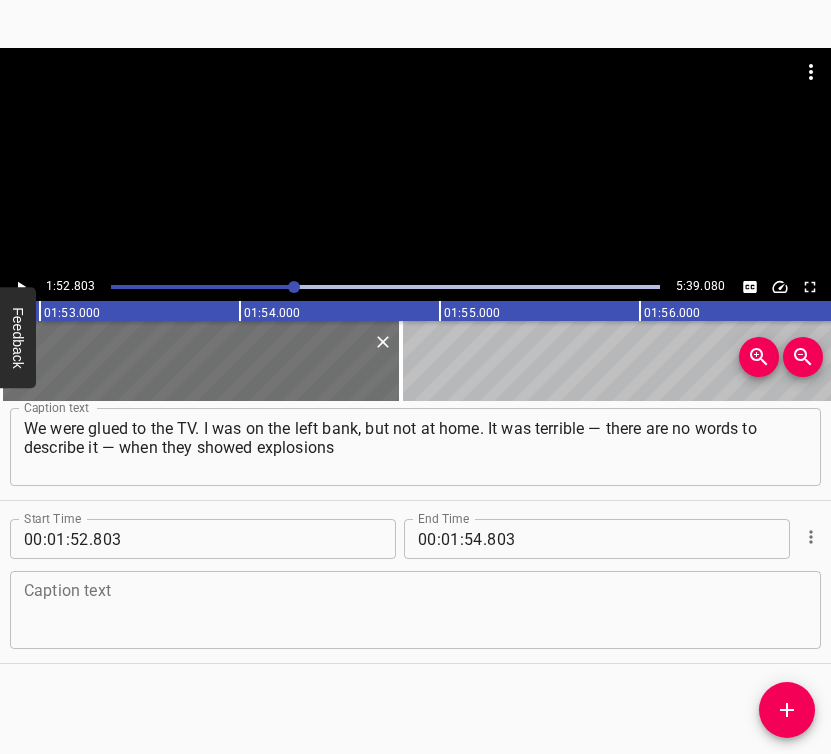 click at bounding box center [415, 610] 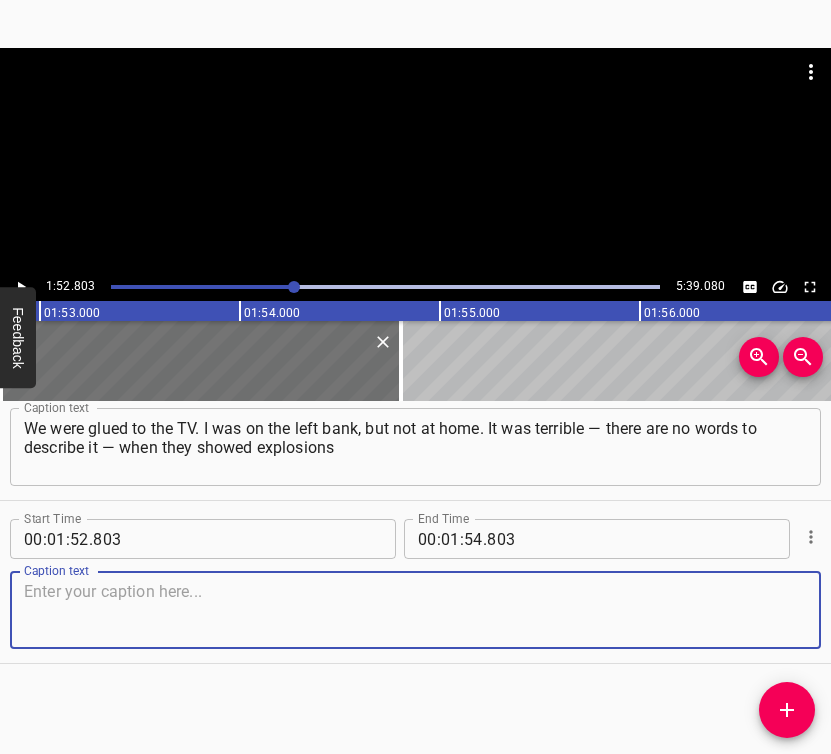 paste on "at the factories on the news. But for some reason, we thought the international community would intervene and stop everything. We were paralyzed." 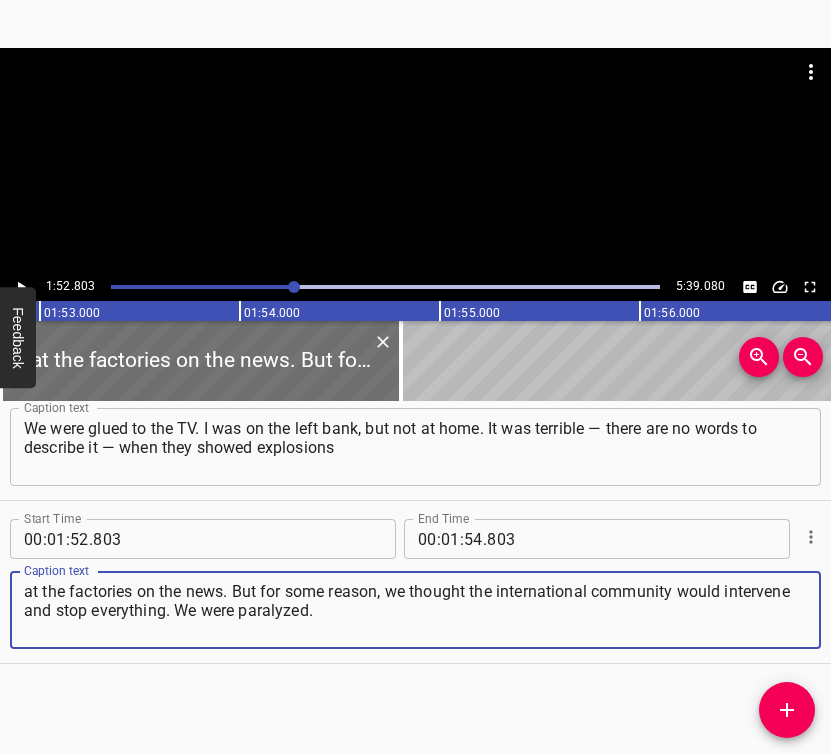 type on "at the factories on the news. But for some reason, we thought the international community would intervene and stop everything. We were paralyzed." 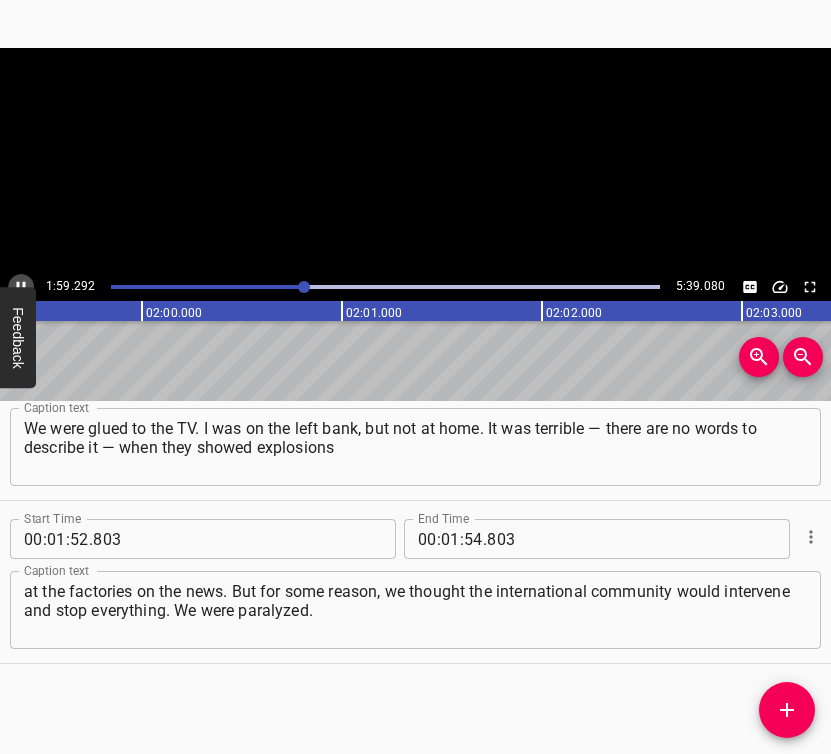 click 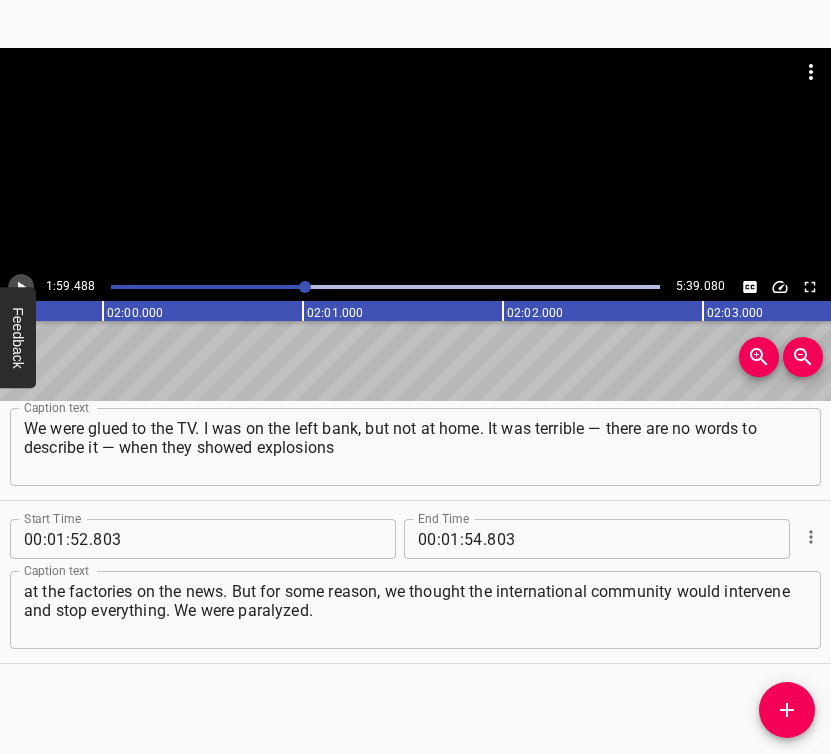 click 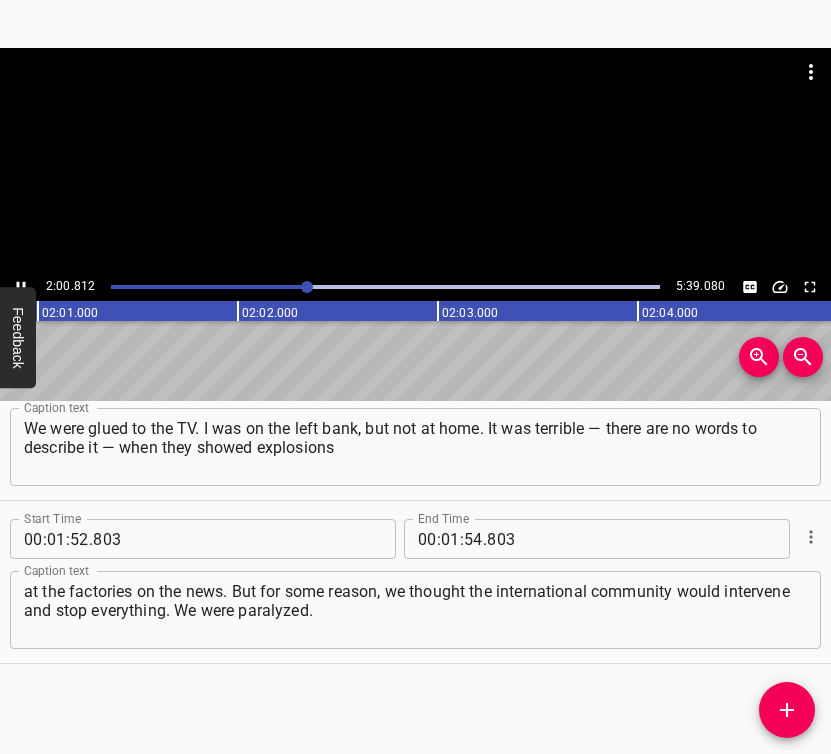 click 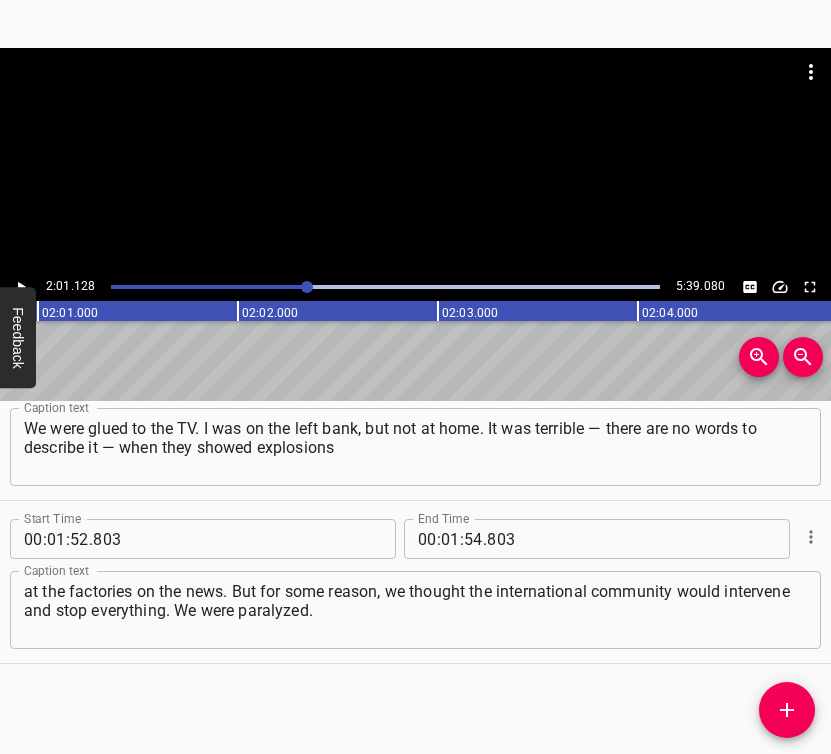 scroll, scrollTop: 0, scrollLeft: 24225, axis: horizontal 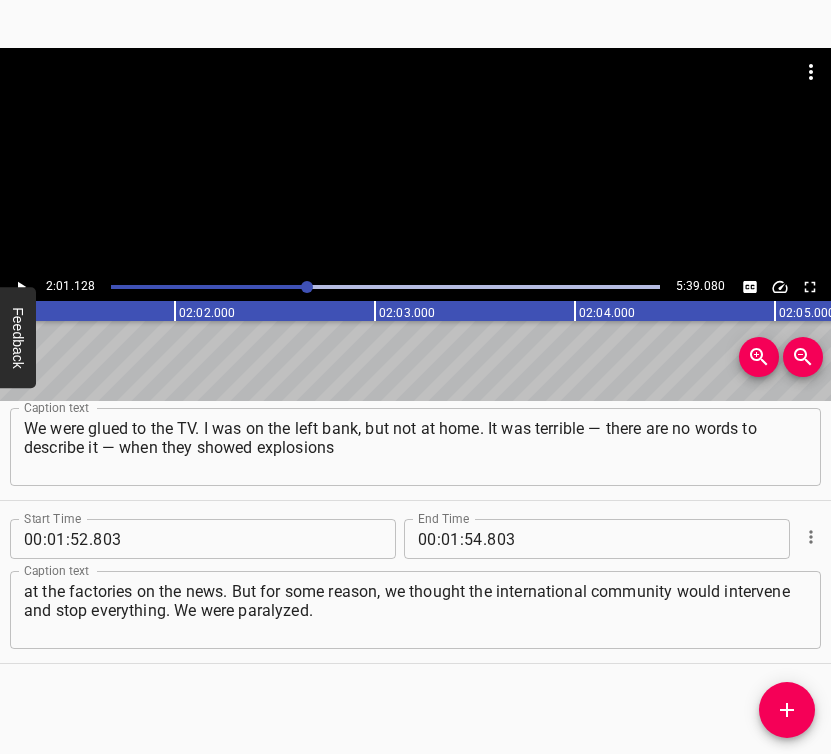 click on ":" at bounding box center [462, 539] 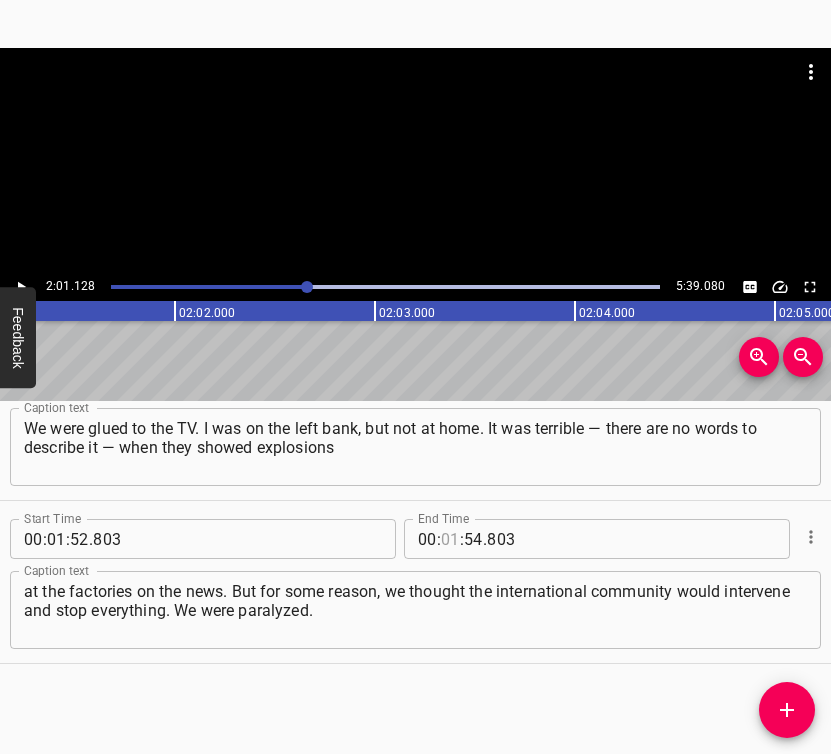 click at bounding box center [450, 539] 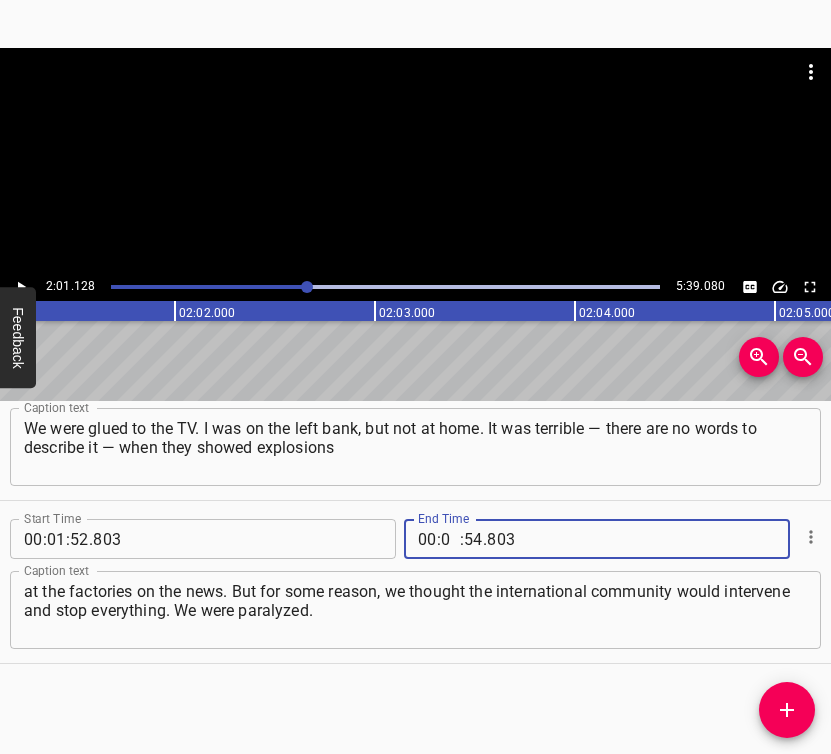 type on "02" 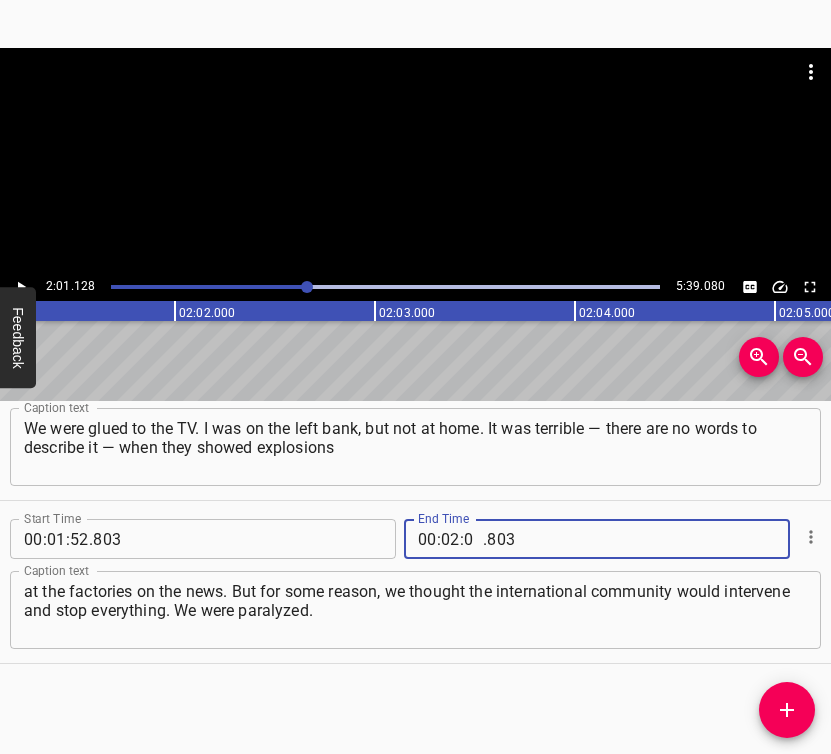 type on "01" 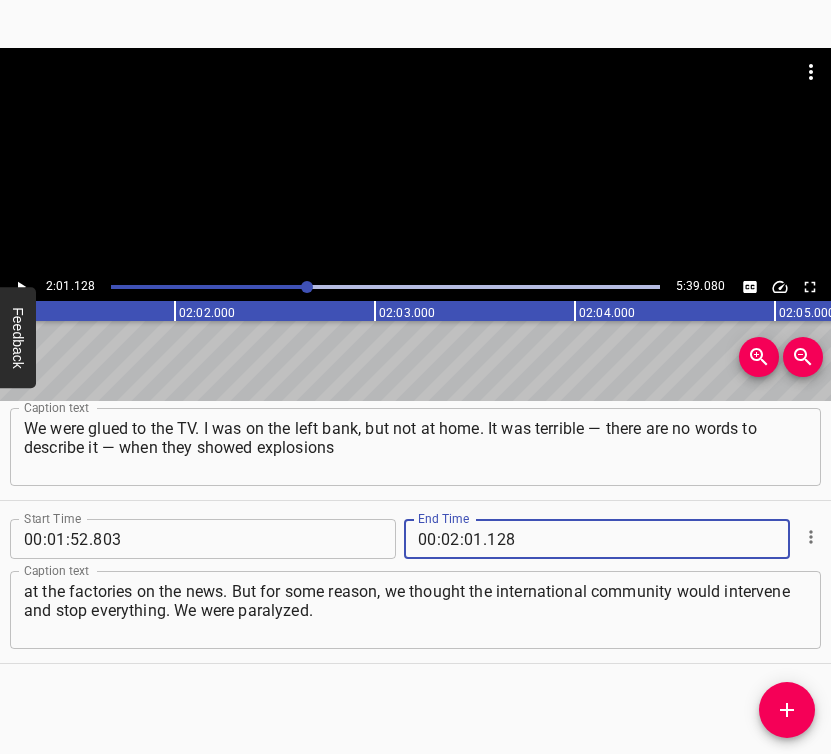 type on "128" 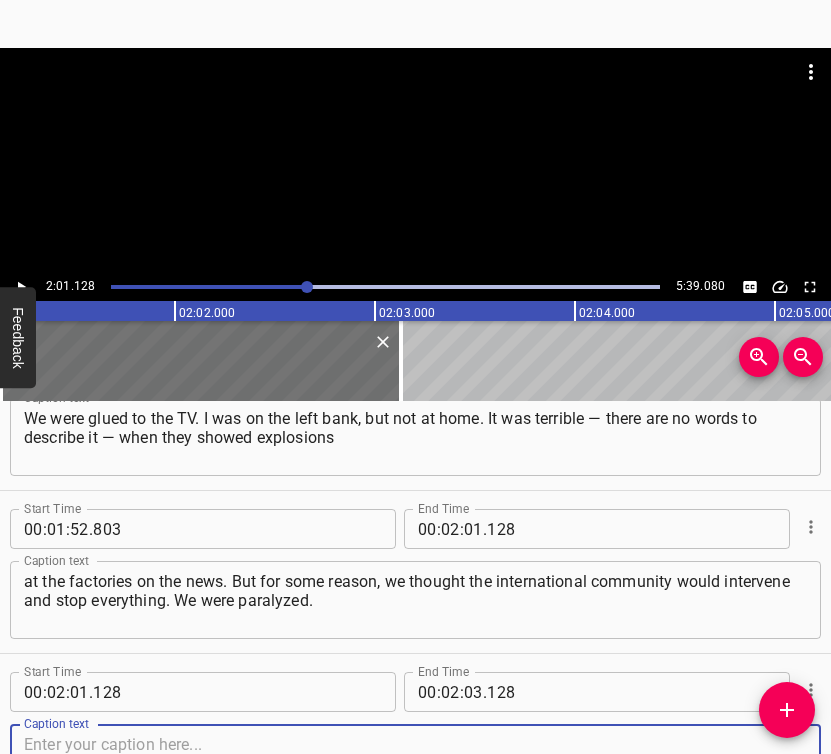 scroll, scrollTop: 1697, scrollLeft: 0, axis: vertical 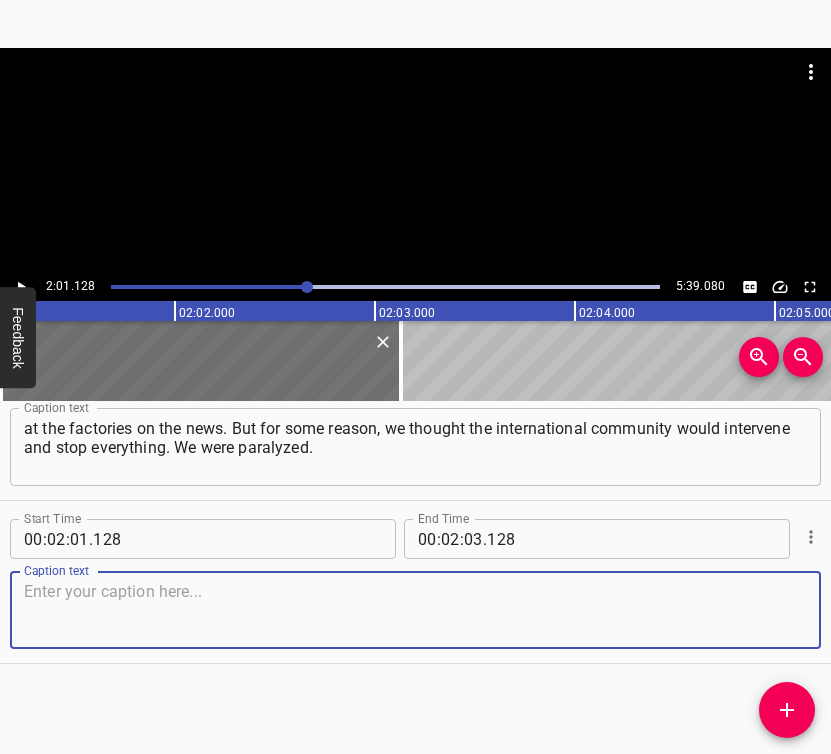 click at bounding box center (415, 610) 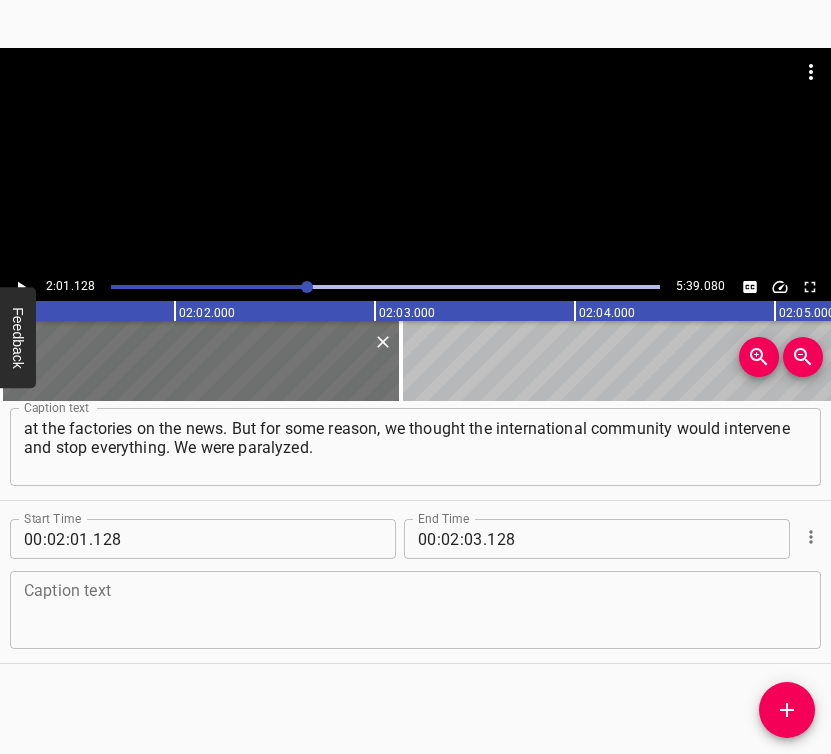 click at bounding box center [415, 610] 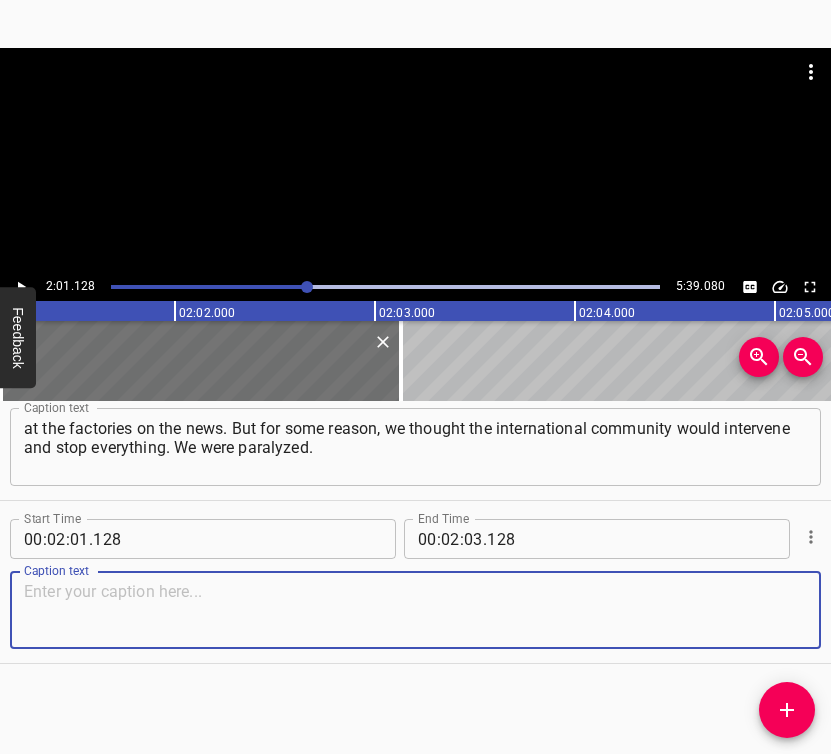 paste on "It was not far from the [PERSON_NAME][GEOGRAPHIC_DATA], and we saw that Kyiv was already completely blocked. There was nowhere to go, nowhere to walk or drive." 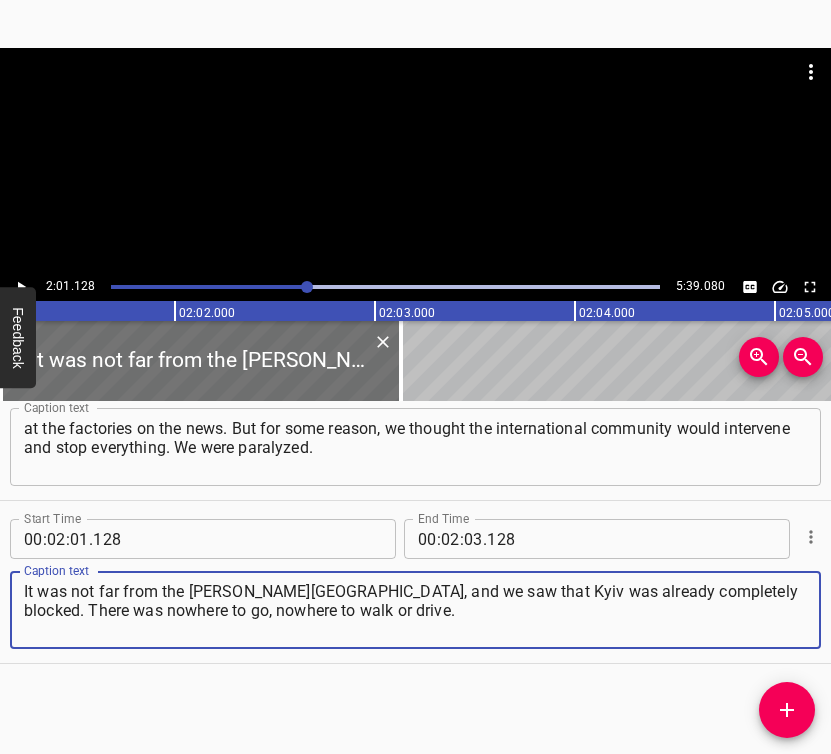 type on "It was not far from the [PERSON_NAME][GEOGRAPHIC_DATA], and we saw that Kyiv was already completely blocked. There was nowhere to go, nowhere to walk or drive." 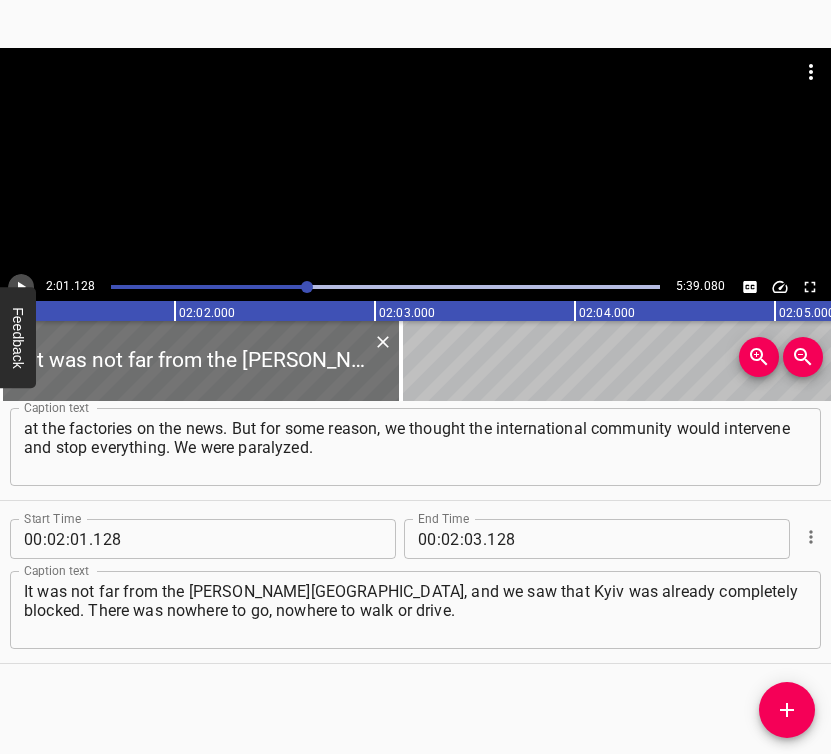 click 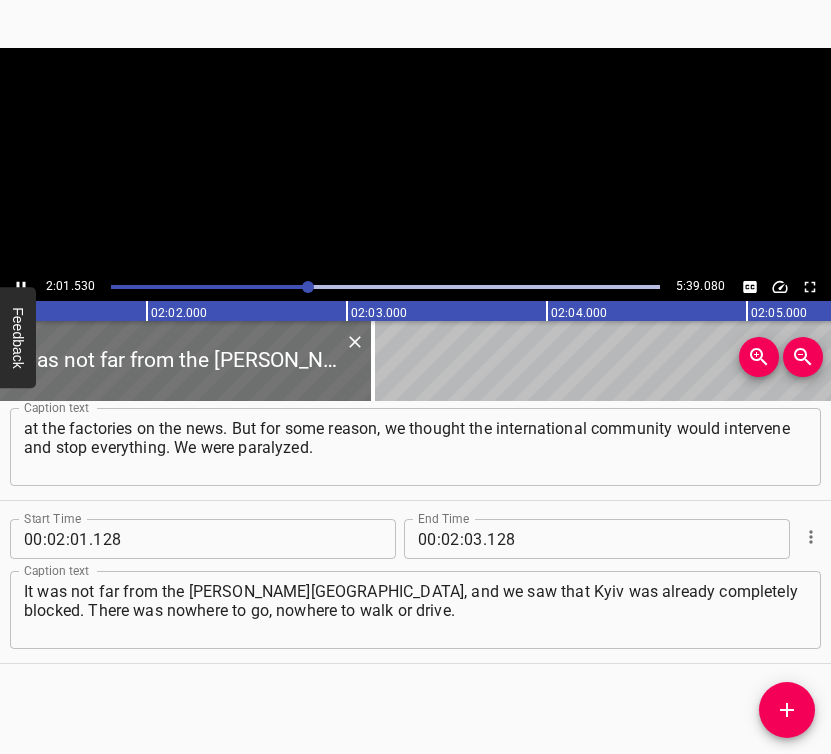scroll, scrollTop: 0, scrollLeft: 24305, axis: horizontal 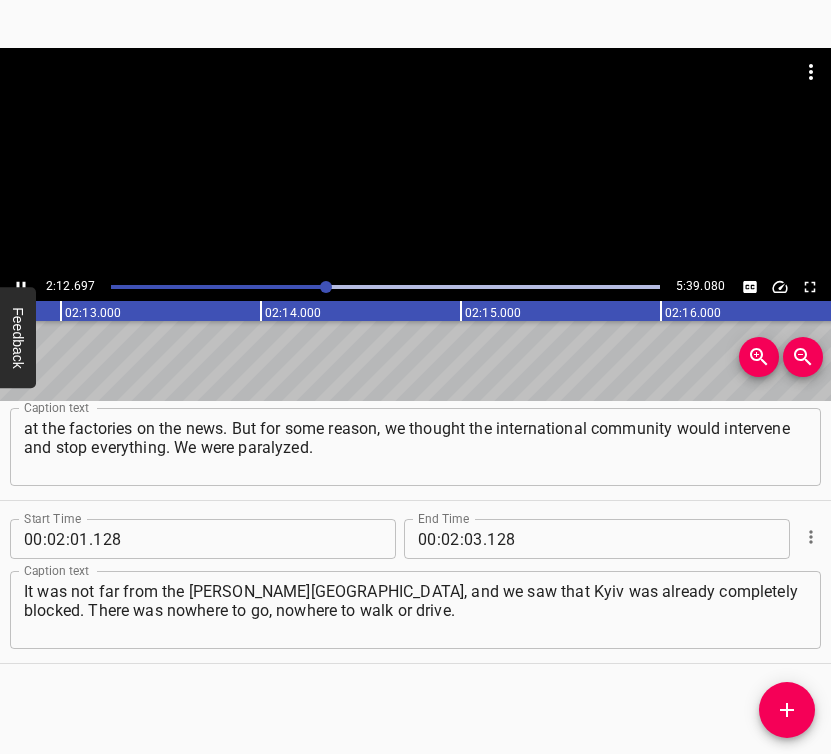 click at bounding box center [21, 287] 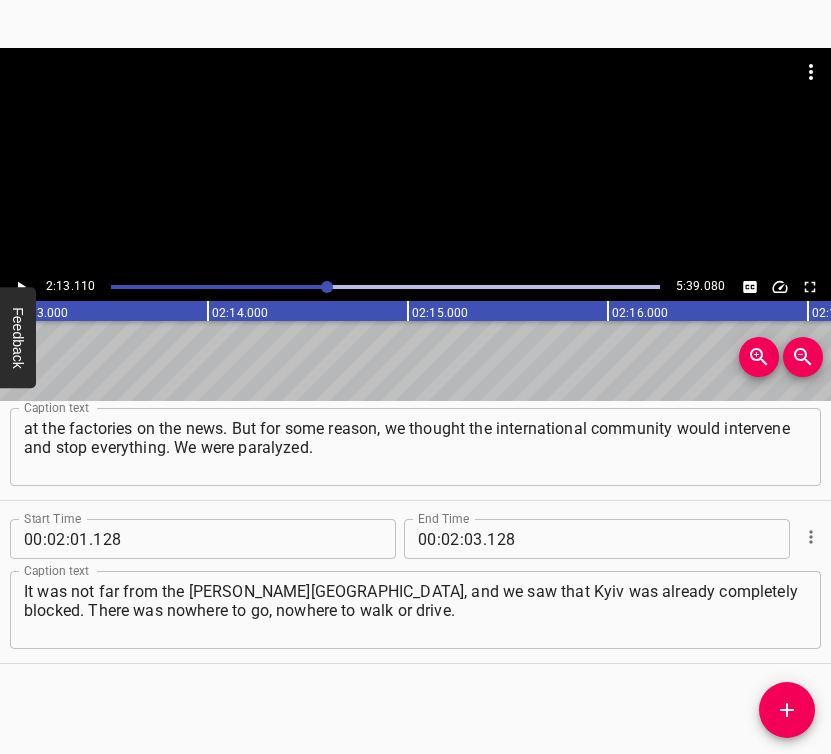 scroll, scrollTop: 0, scrollLeft: 26621, axis: horizontal 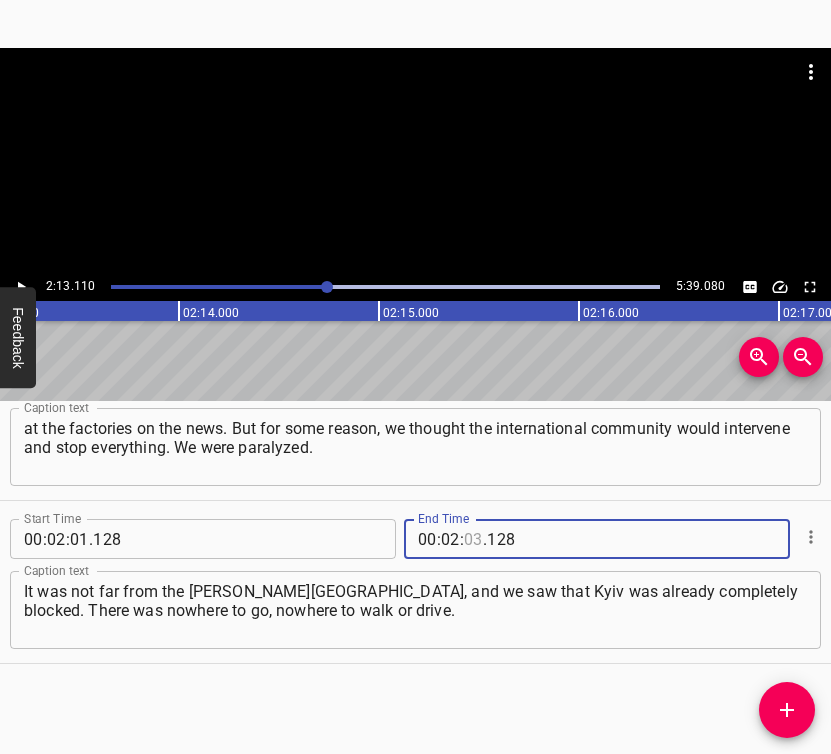click at bounding box center [473, 539] 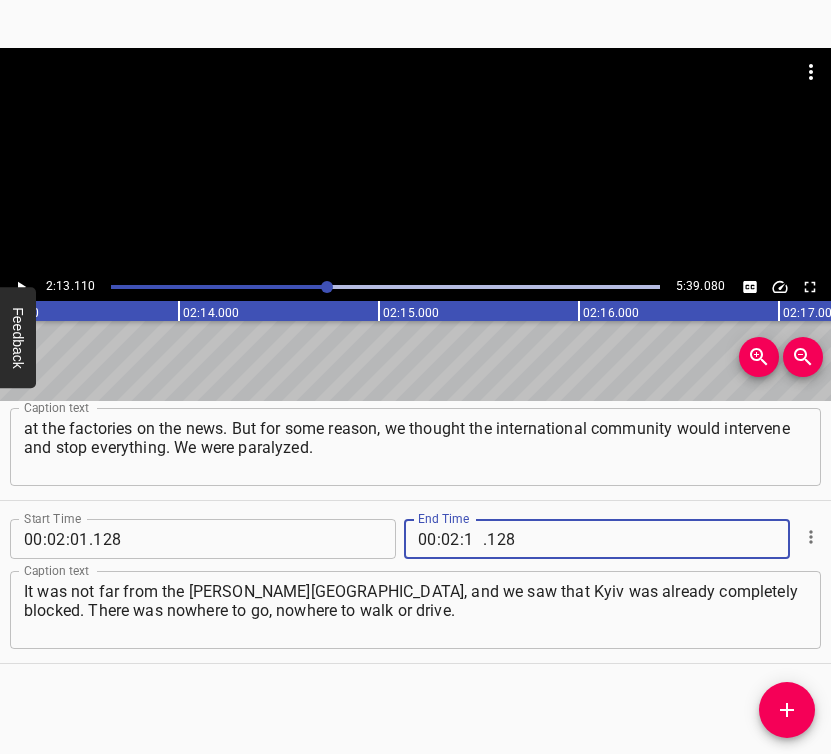 type on "13" 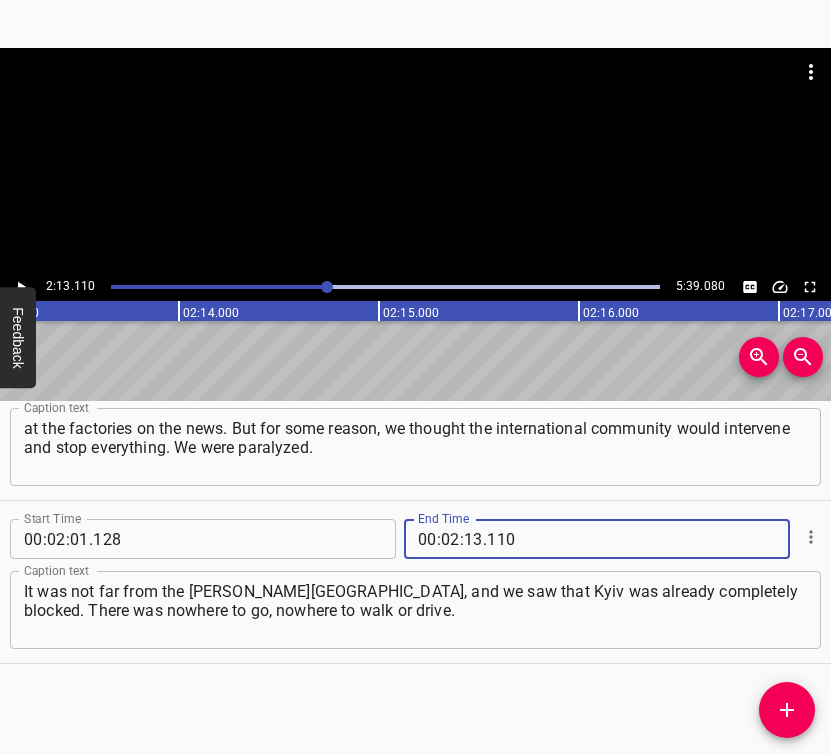 type on "110" 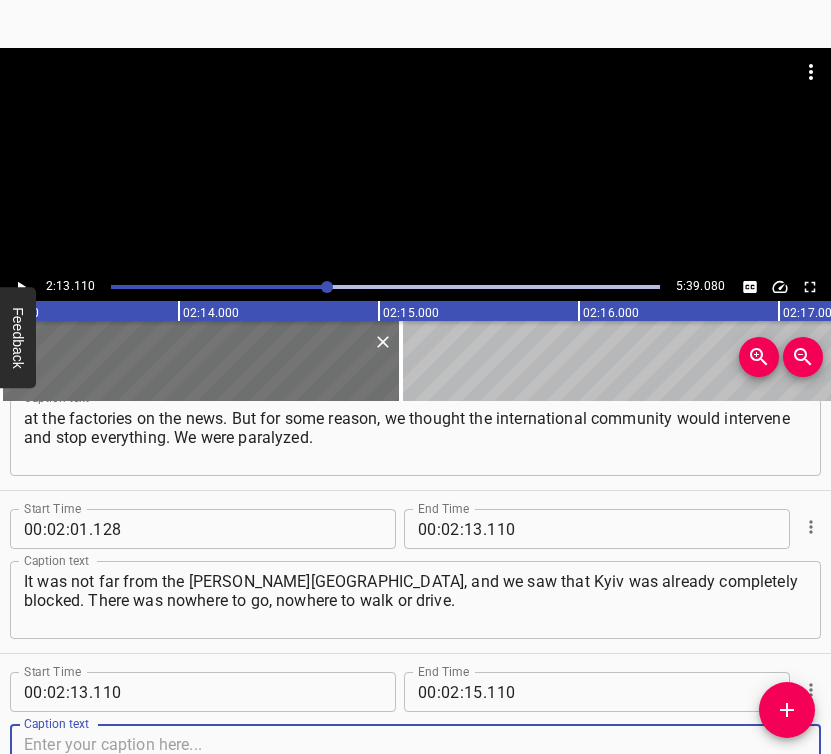 scroll, scrollTop: 1860, scrollLeft: 0, axis: vertical 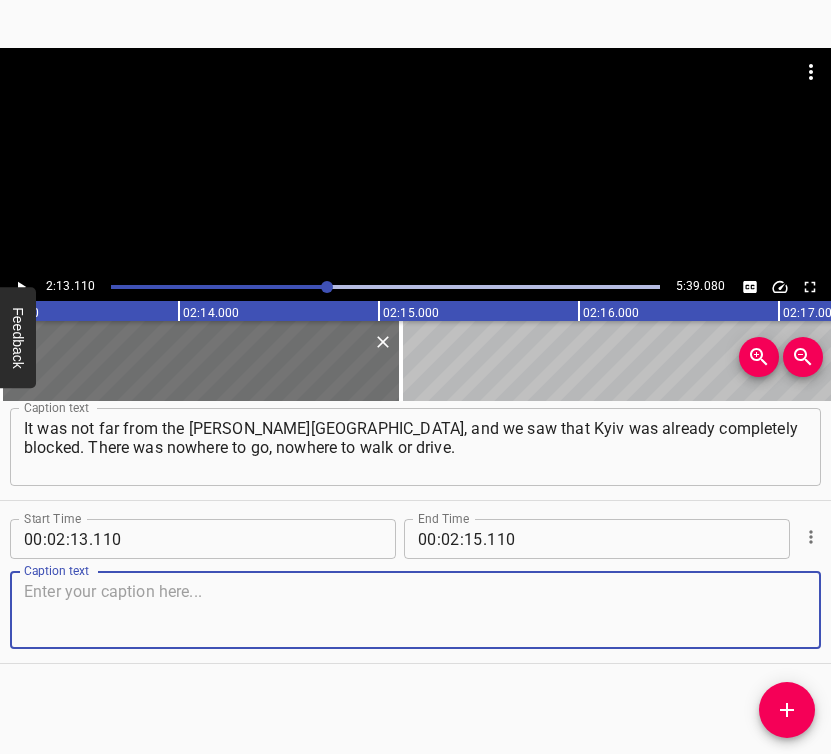 click at bounding box center [415, 610] 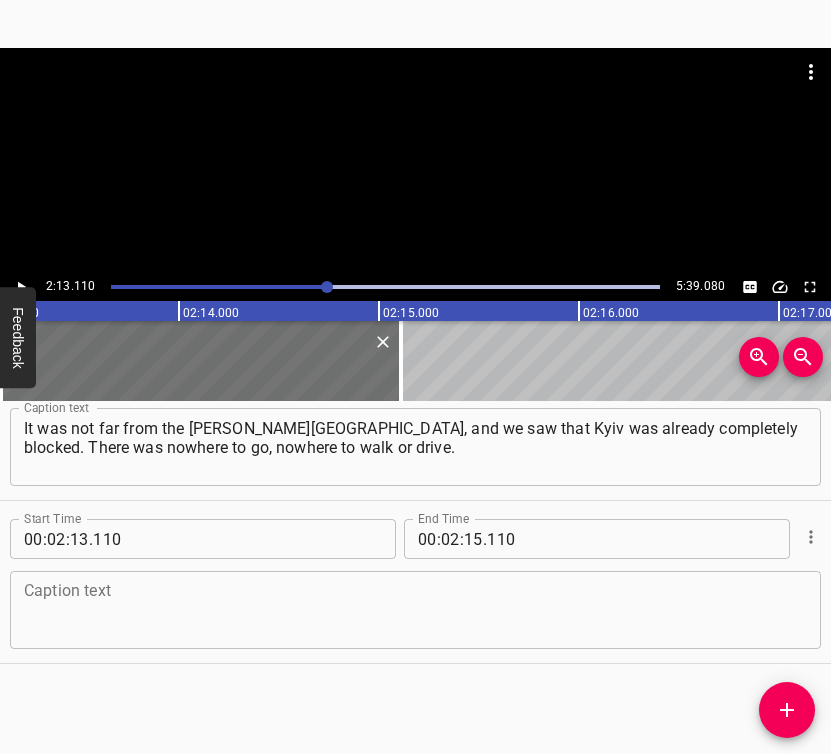click at bounding box center [415, 610] 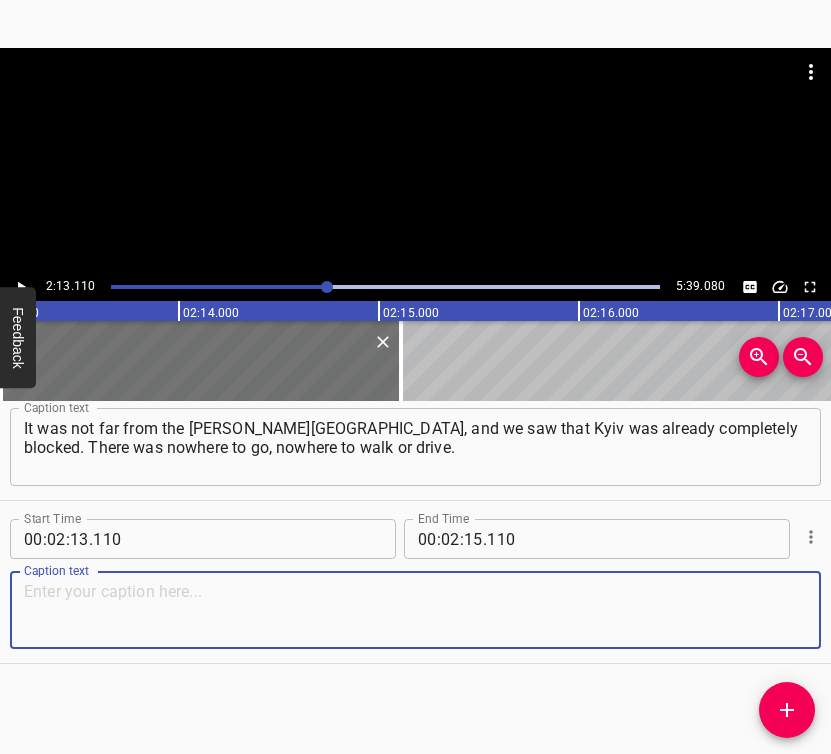 paste on "I joined "Lastivochka" in quite an interesting way too. My grandson was very small at that time. And an acquaintance asked me to help find a volunteer group" 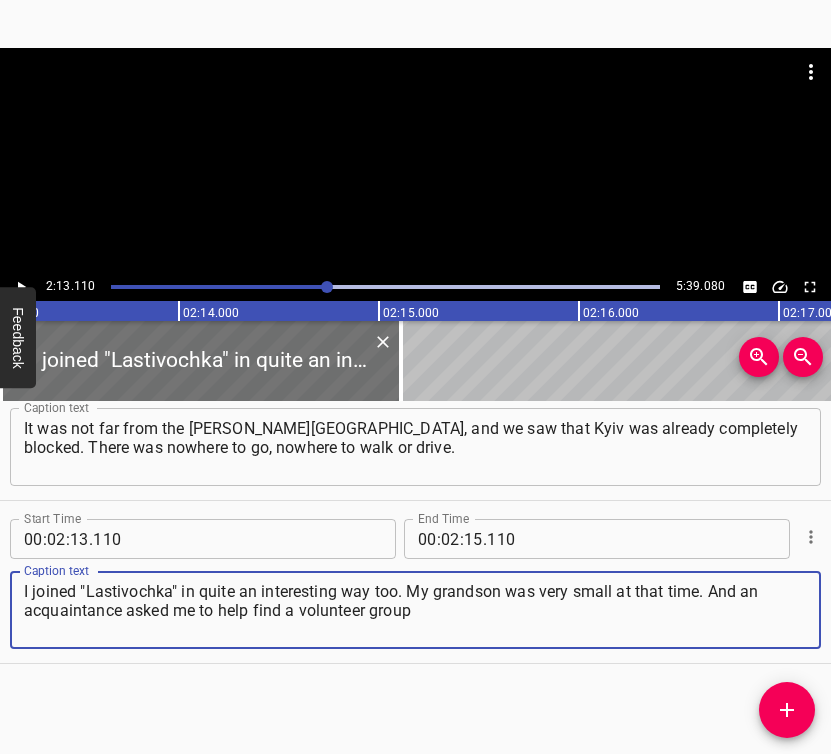 type on "I joined "Lastivochka" in quite an interesting way too. My grandson was very small at that time. And an acquaintance asked me to help find a volunteer group" 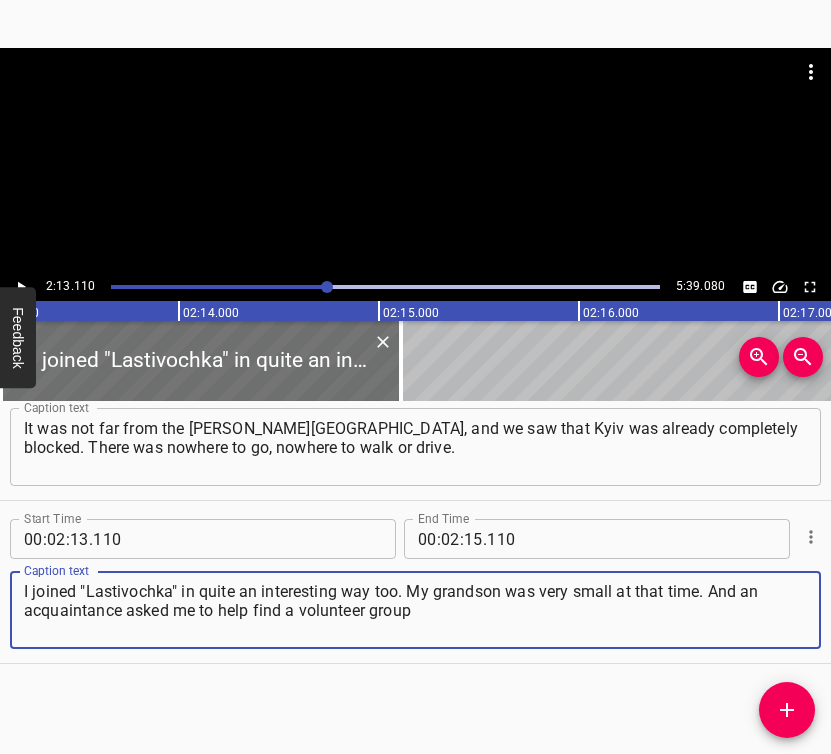 click 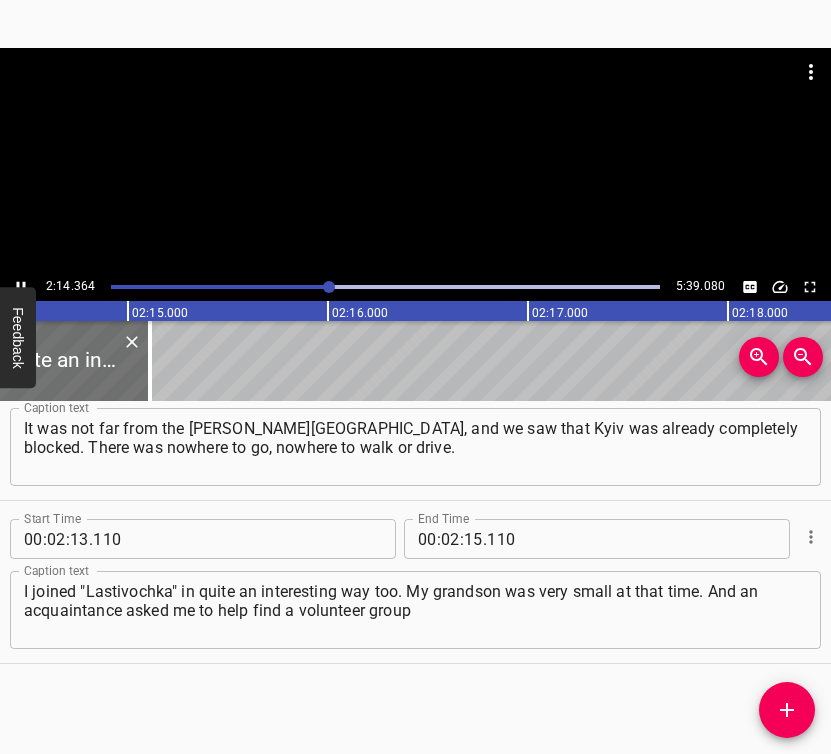 scroll, scrollTop: 0, scrollLeft: 26924, axis: horizontal 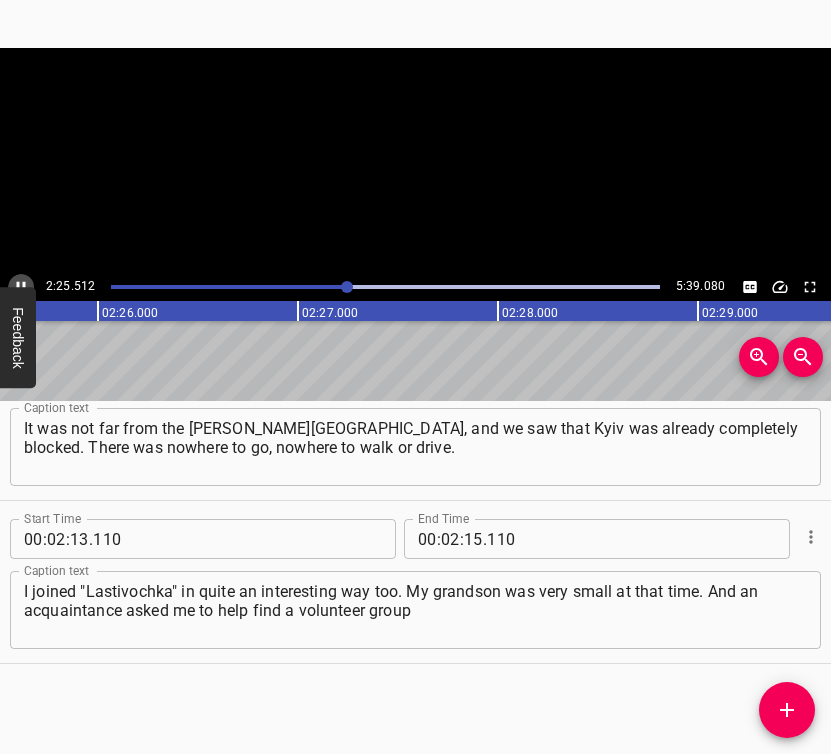 click 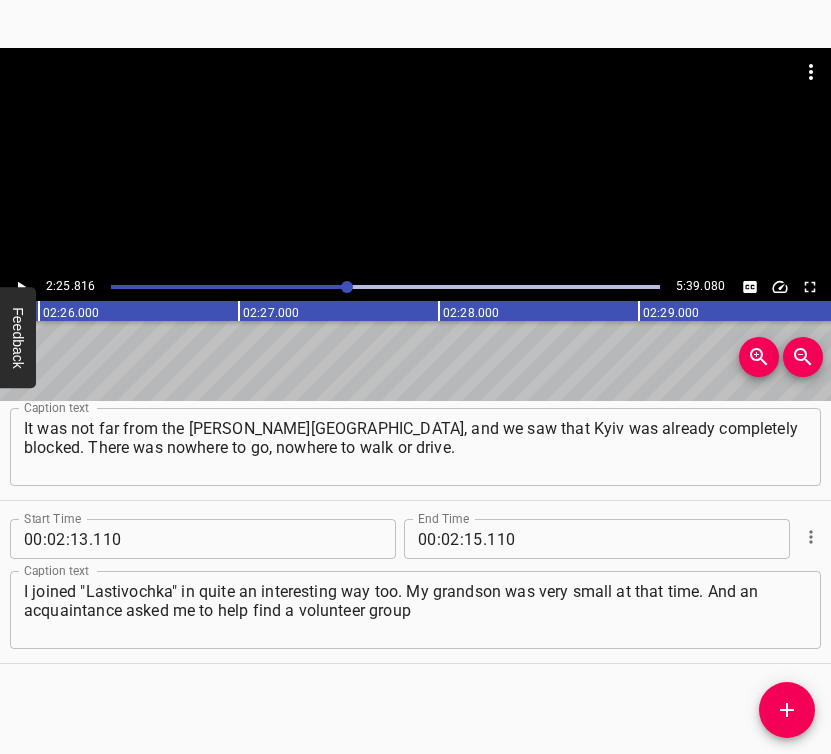 scroll, scrollTop: 0, scrollLeft: 29163, axis: horizontal 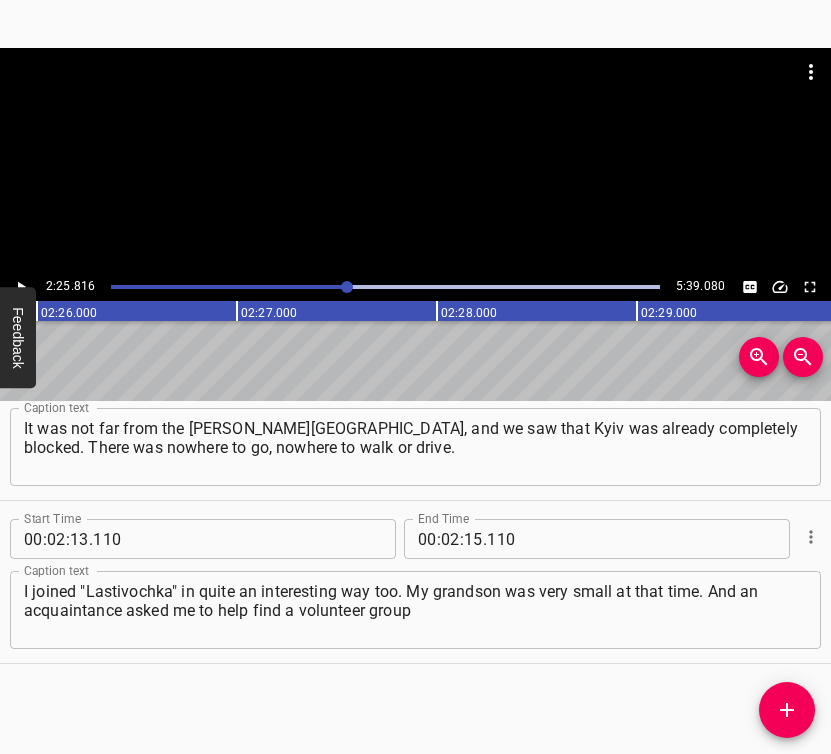 click on "." at bounding box center [485, 539] 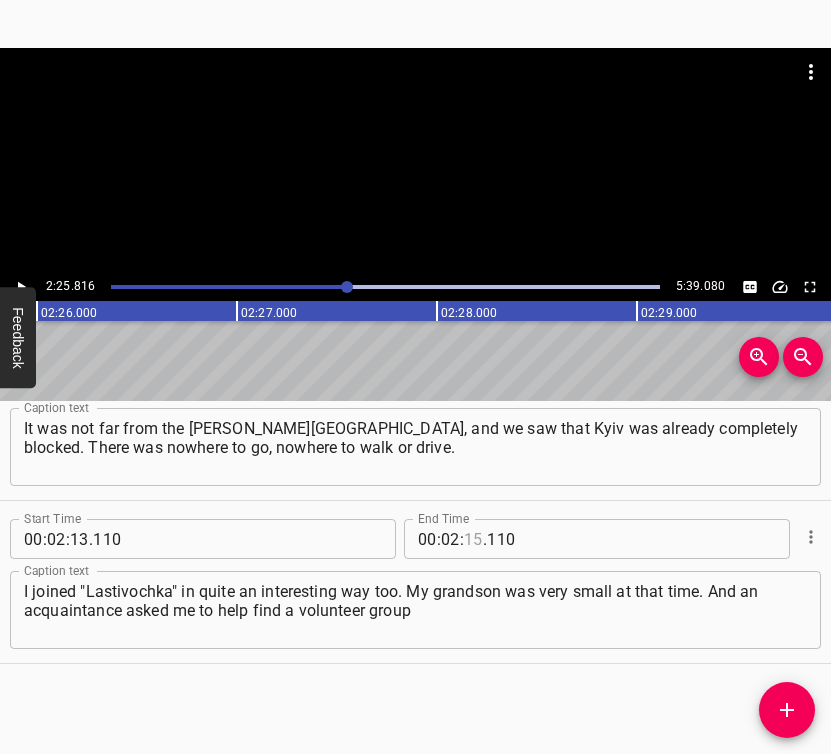 click at bounding box center [473, 539] 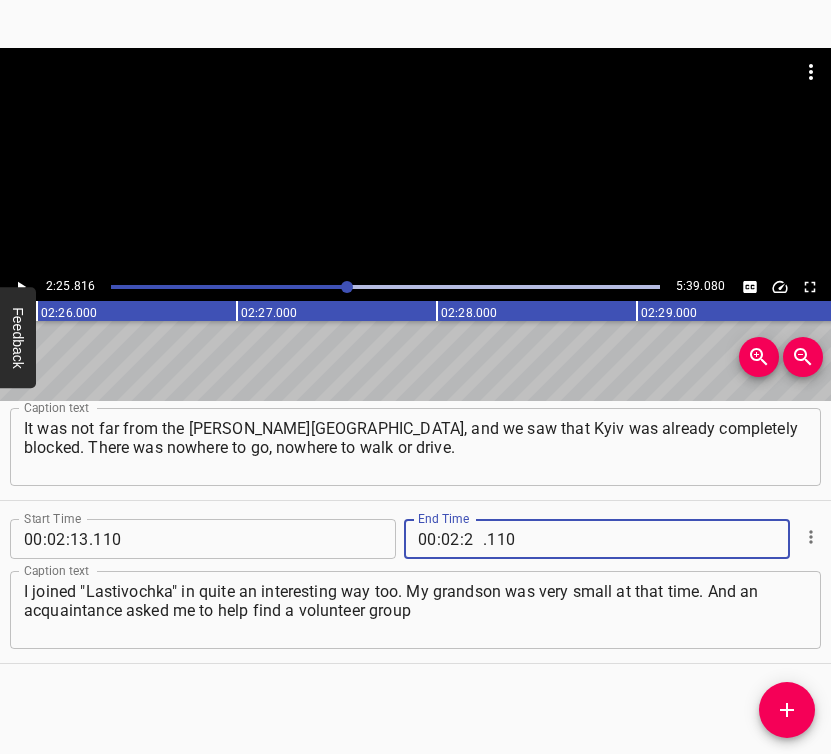 type on "25" 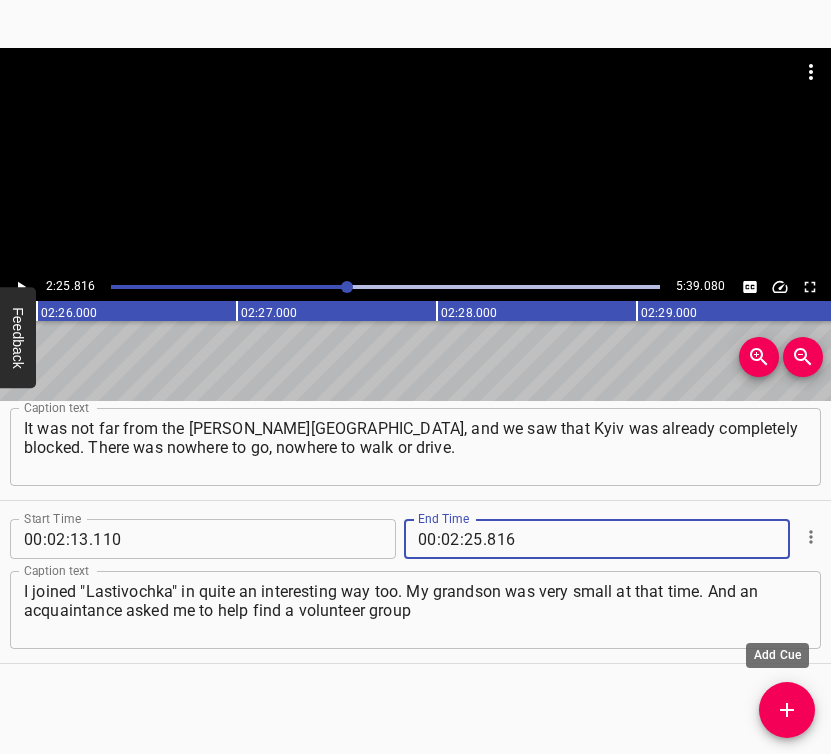 type on "816" 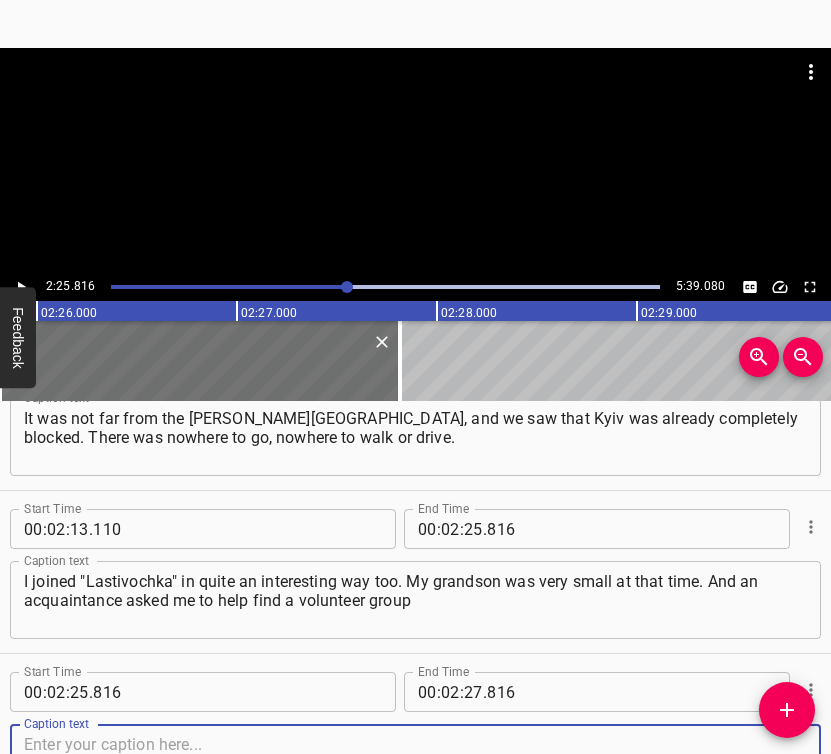 scroll, scrollTop: 2023, scrollLeft: 0, axis: vertical 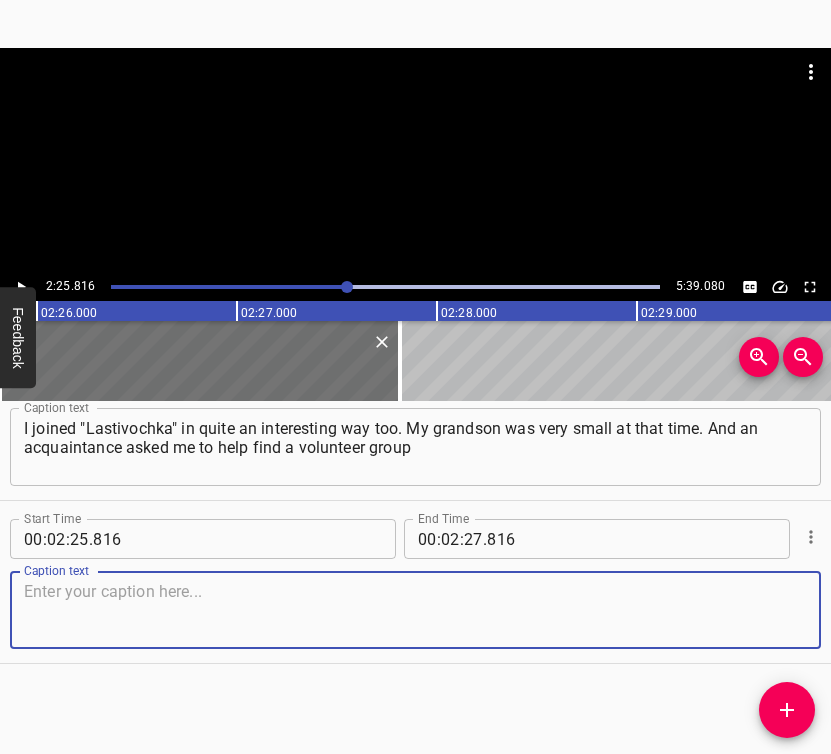 drag, startPoint x: 772, startPoint y: 623, endPoint x: 824, endPoint y: 598, distance: 57.697487 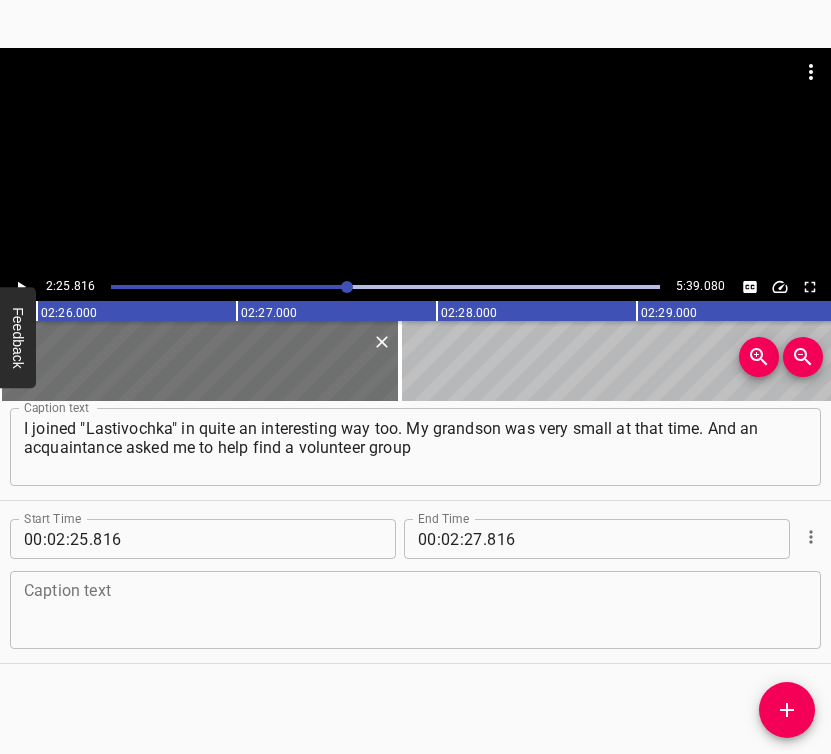 click at bounding box center [415, 610] 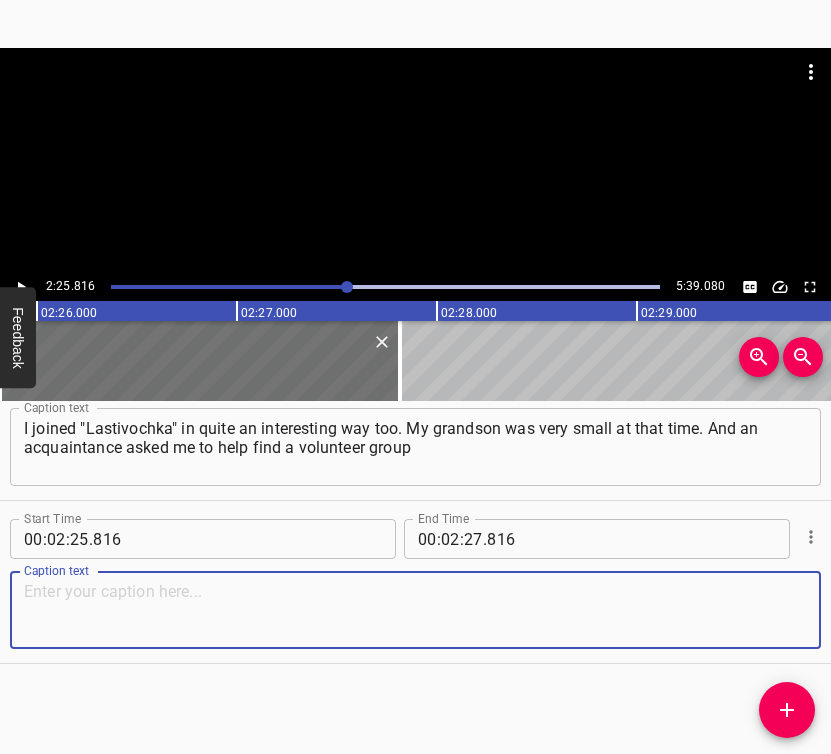 paste on "for his friend because she wanted to weave nets. So my little grandson and I found out about it. There were three addresses." 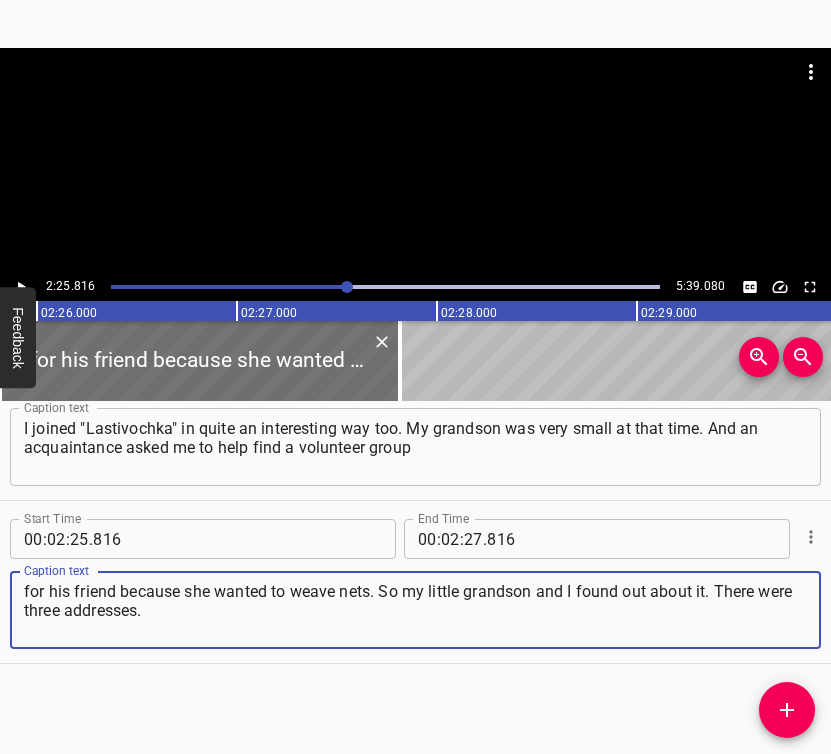 type on "for his friend because she wanted to weave nets. So my little grandson and I found out about it. There were three addresses." 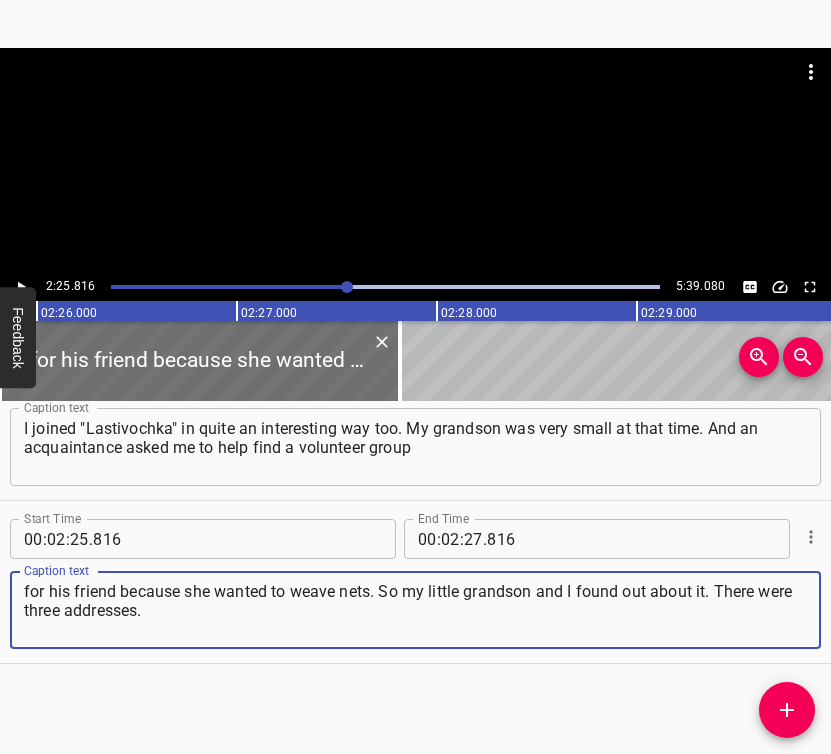 click 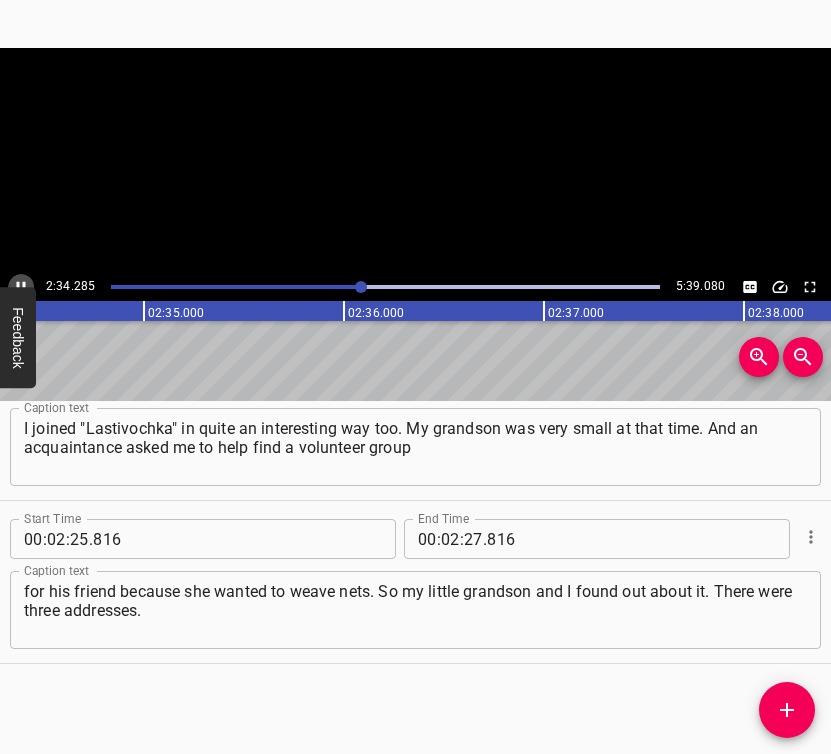 click 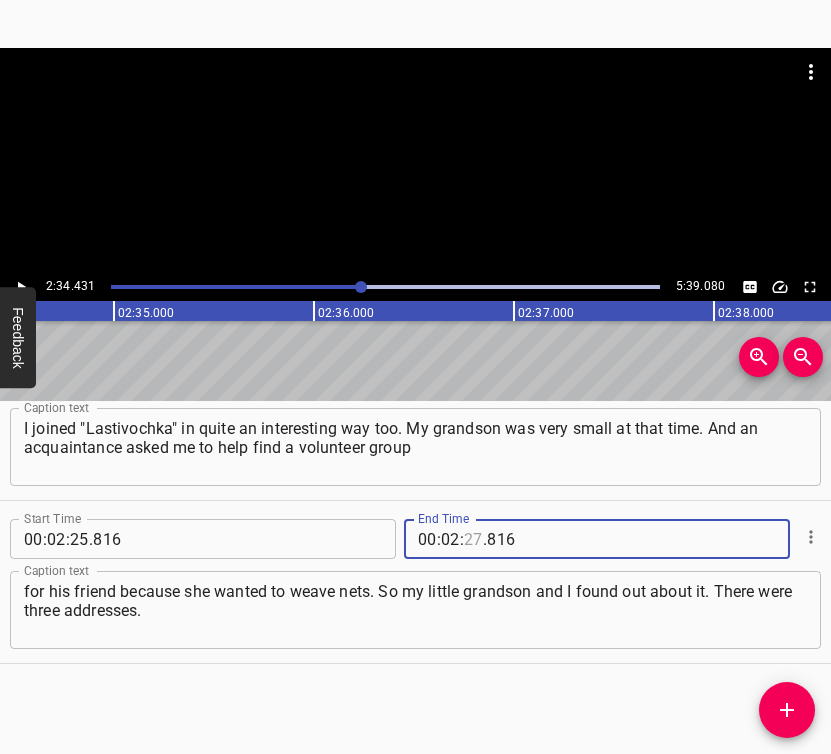 click at bounding box center [473, 539] 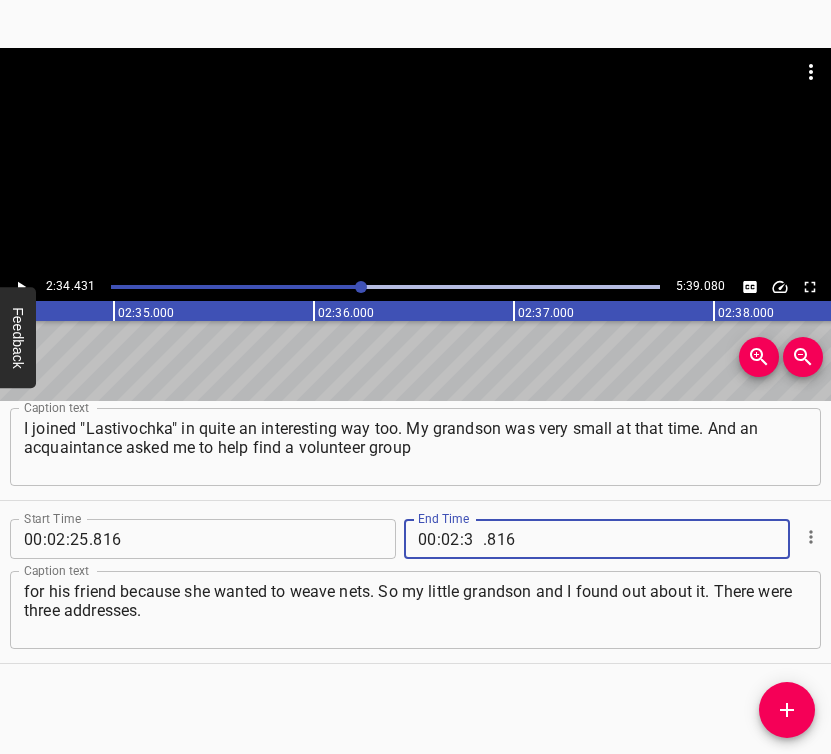 type on "34" 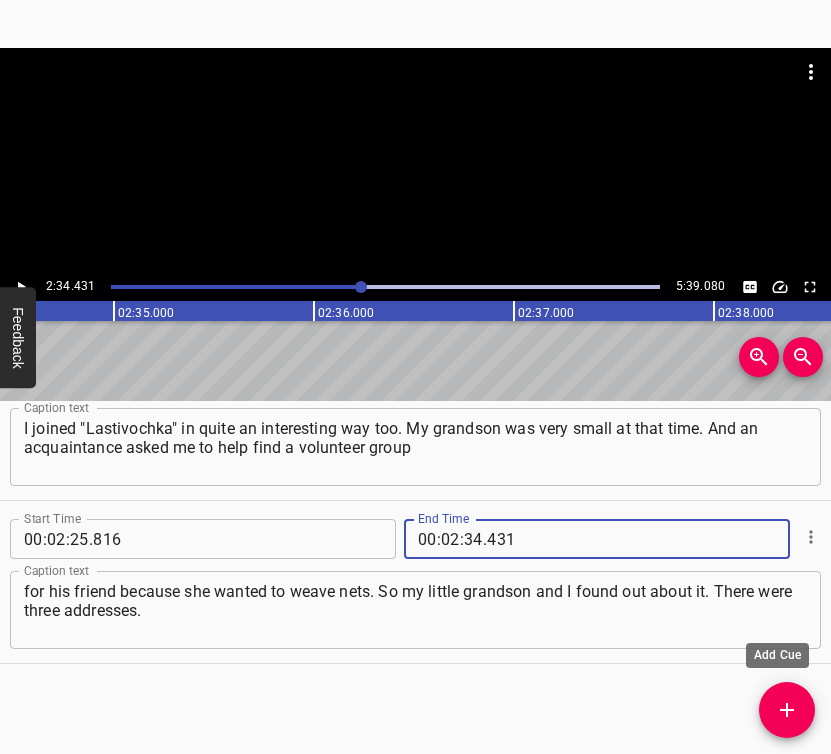 type on "431" 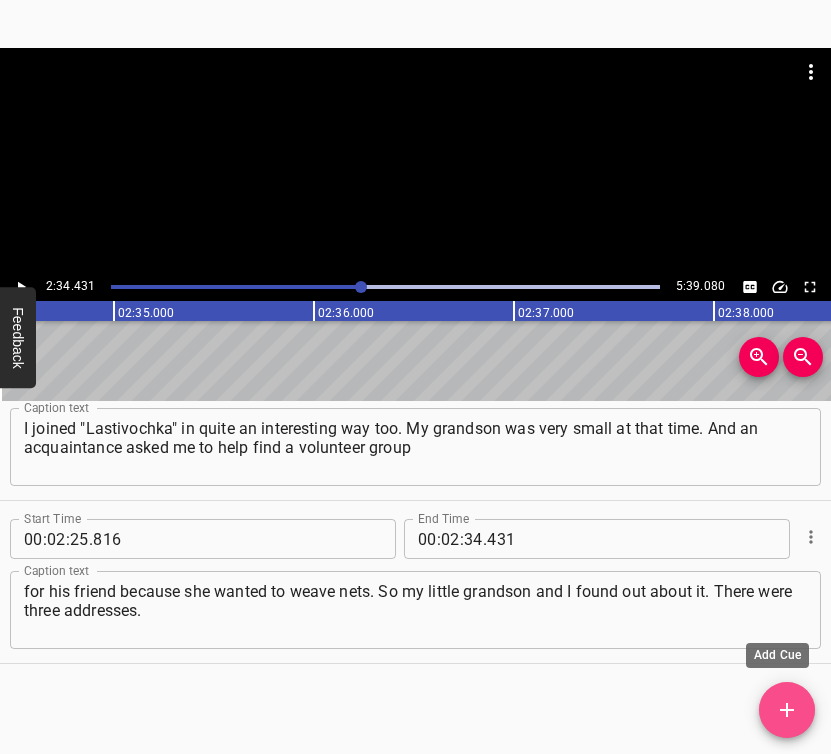 click at bounding box center [787, 710] 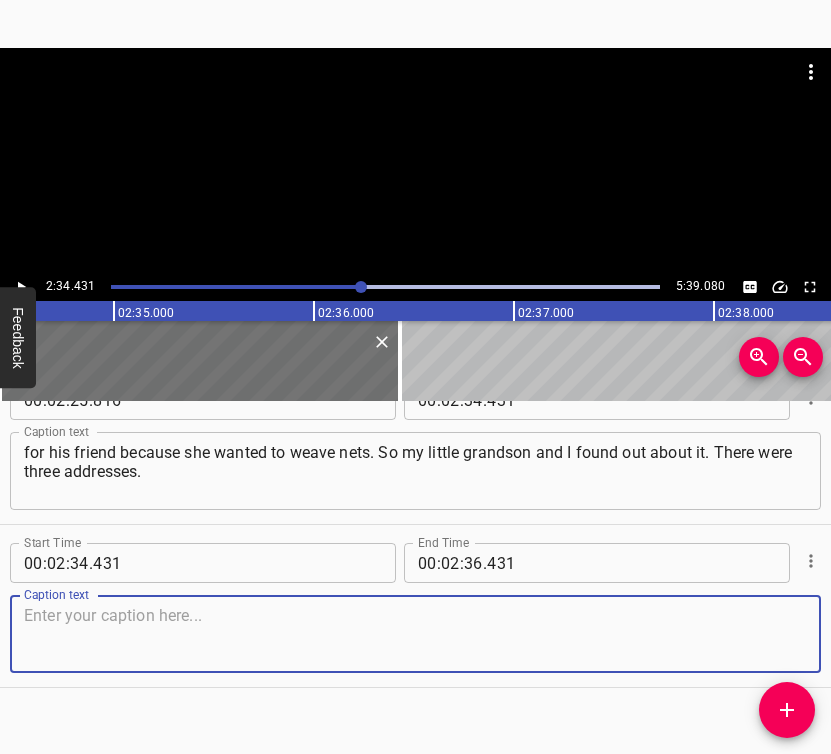 scroll, scrollTop: 2186, scrollLeft: 0, axis: vertical 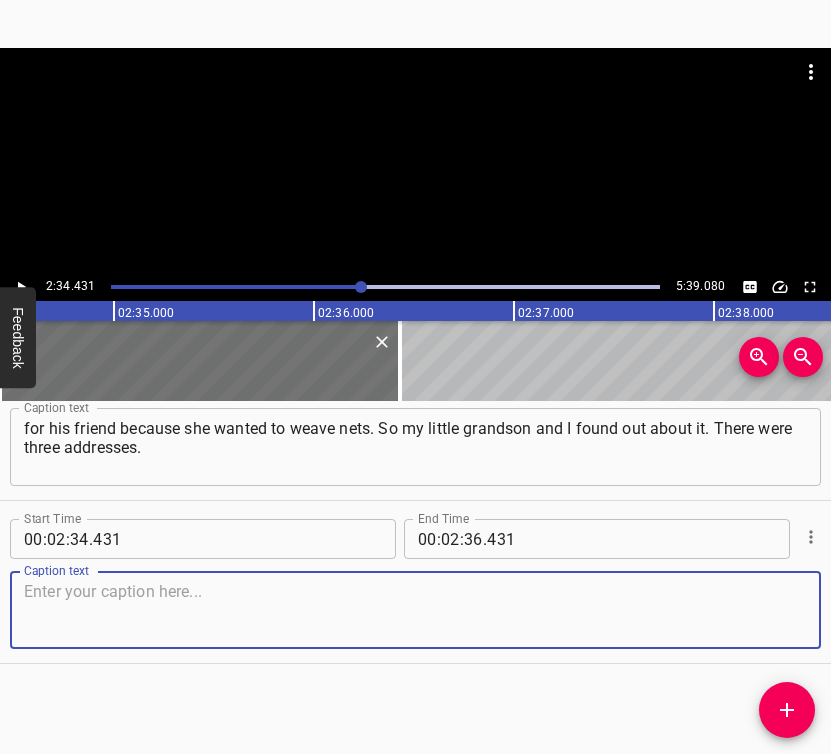 click at bounding box center [415, 610] 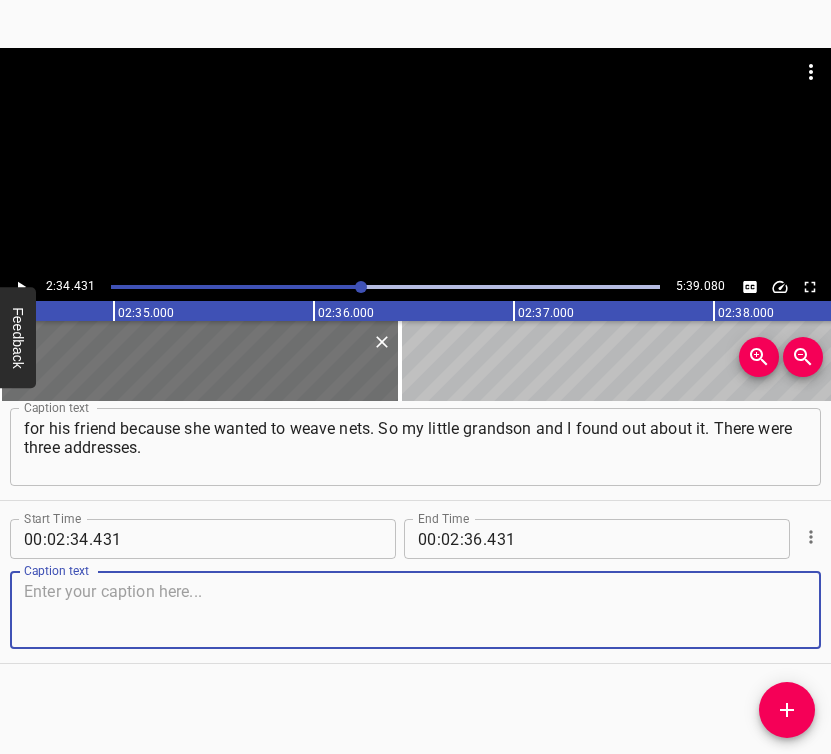 click at bounding box center (415, 610) 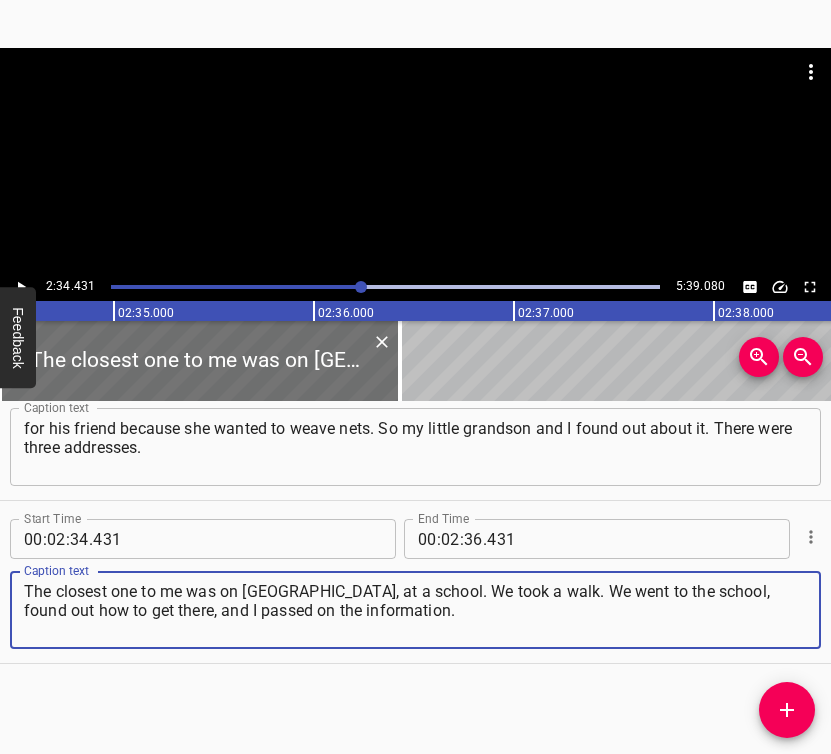 type on "The closest one to me was on [GEOGRAPHIC_DATA], at a school. We took a walk. We went to the school, found out how to get there, and I passed on the information." 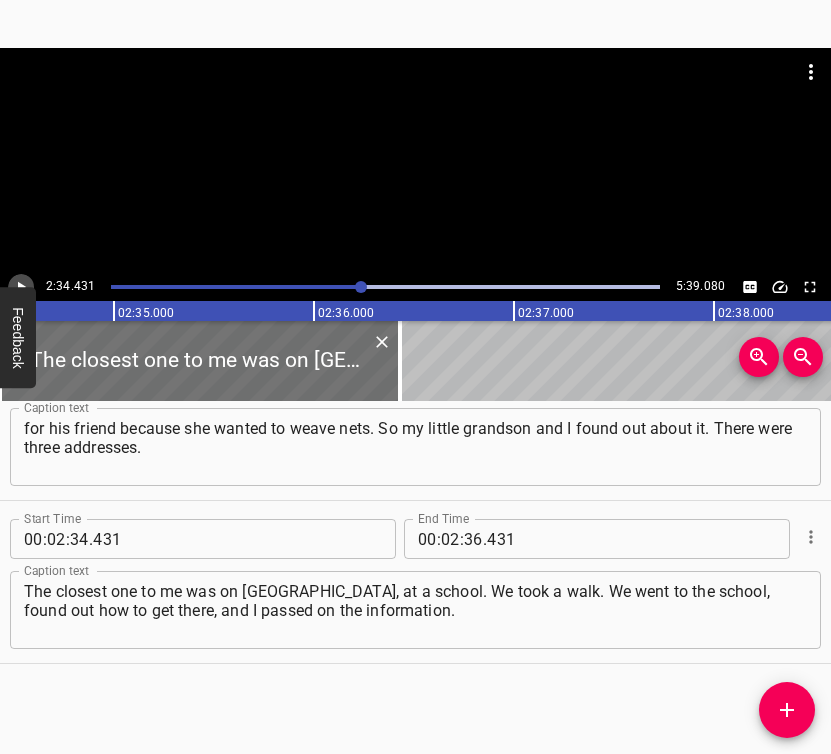 click 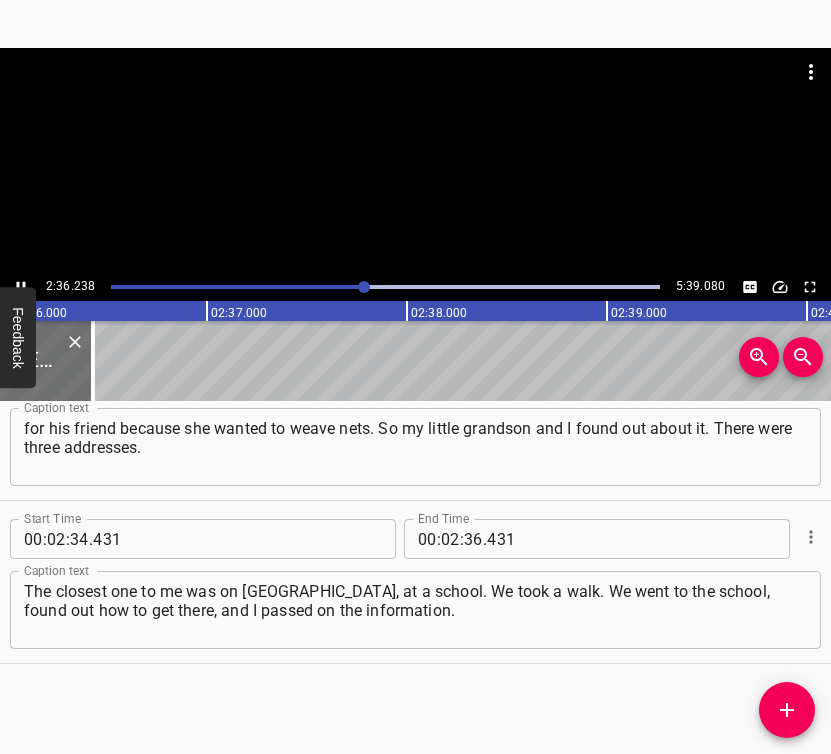 scroll, scrollTop: 0, scrollLeft: 31247, axis: horizontal 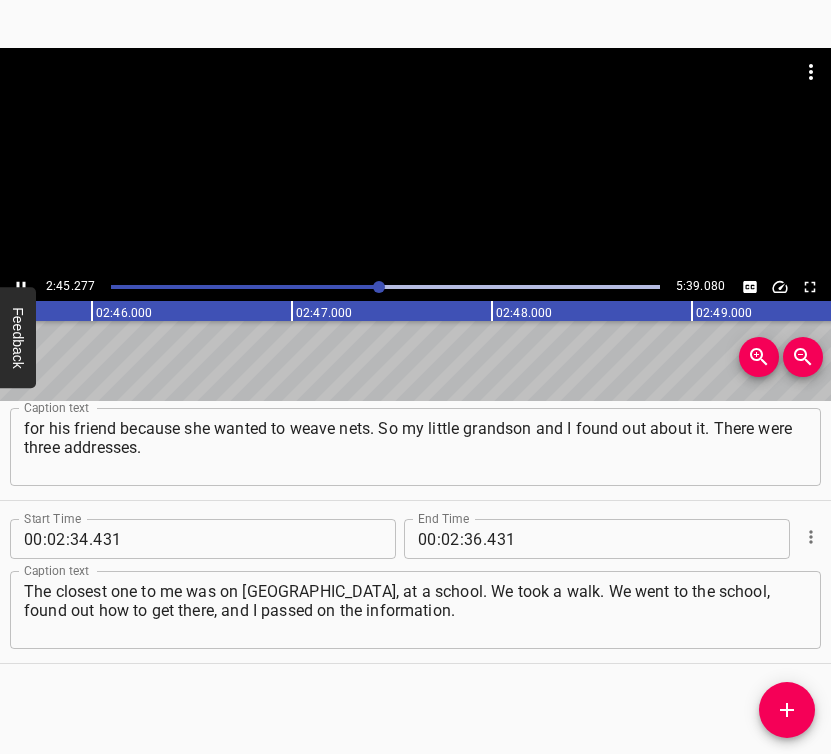click 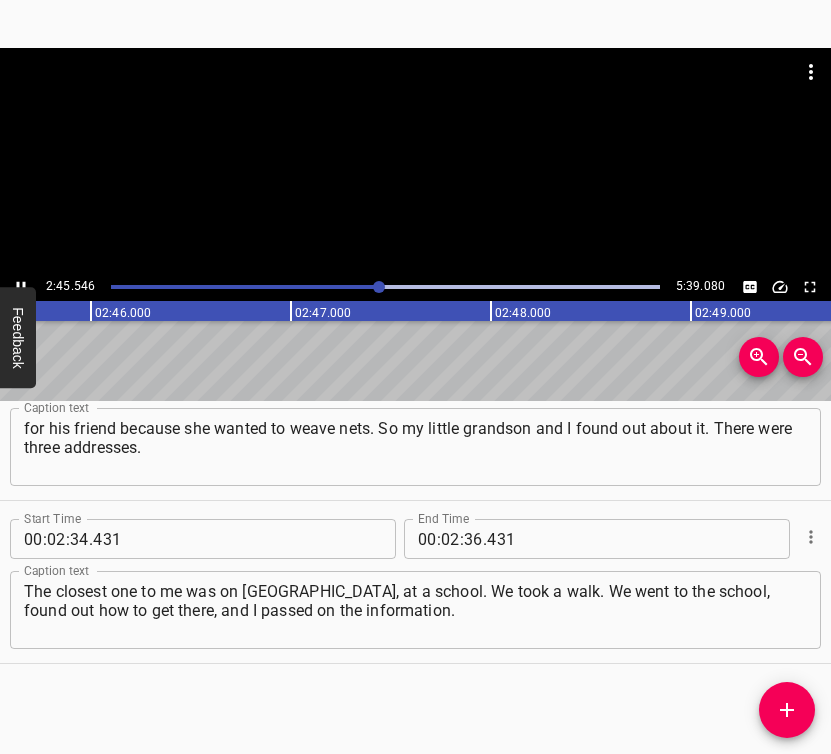 scroll, scrollTop: 0, scrollLeft: 33151, axis: horizontal 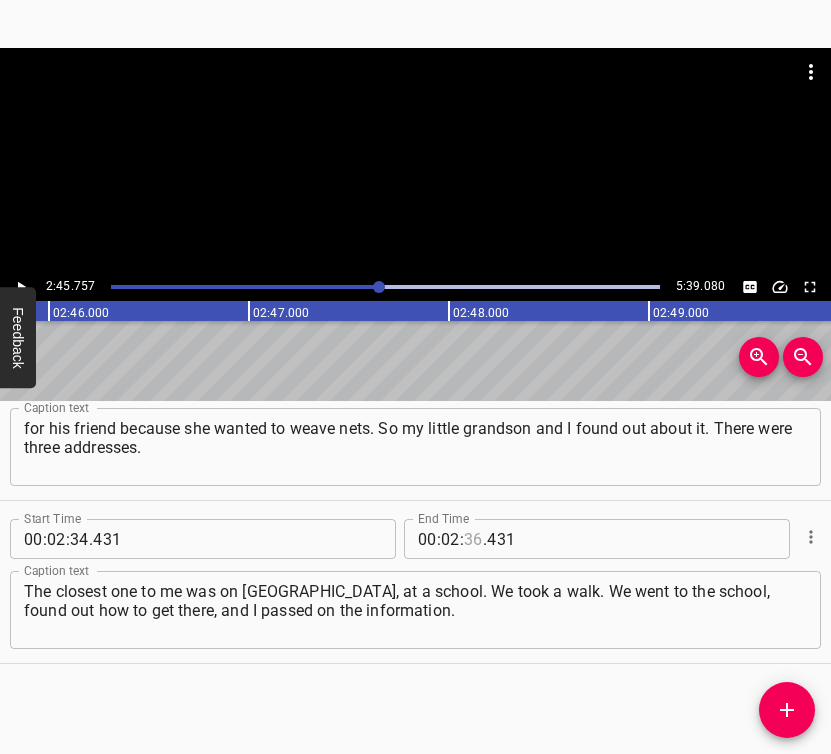 click at bounding box center (473, 539) 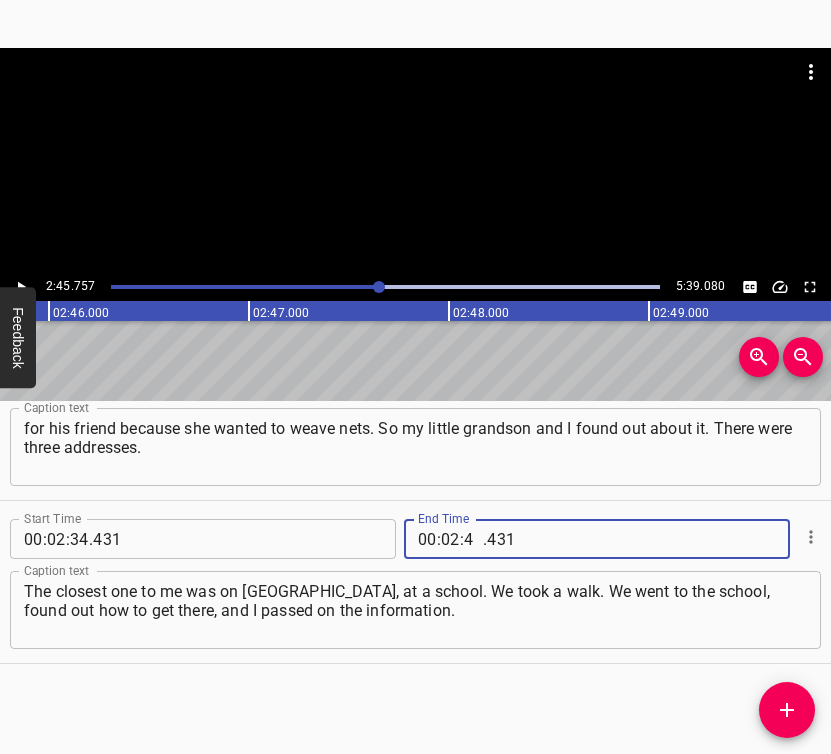 type on "45" 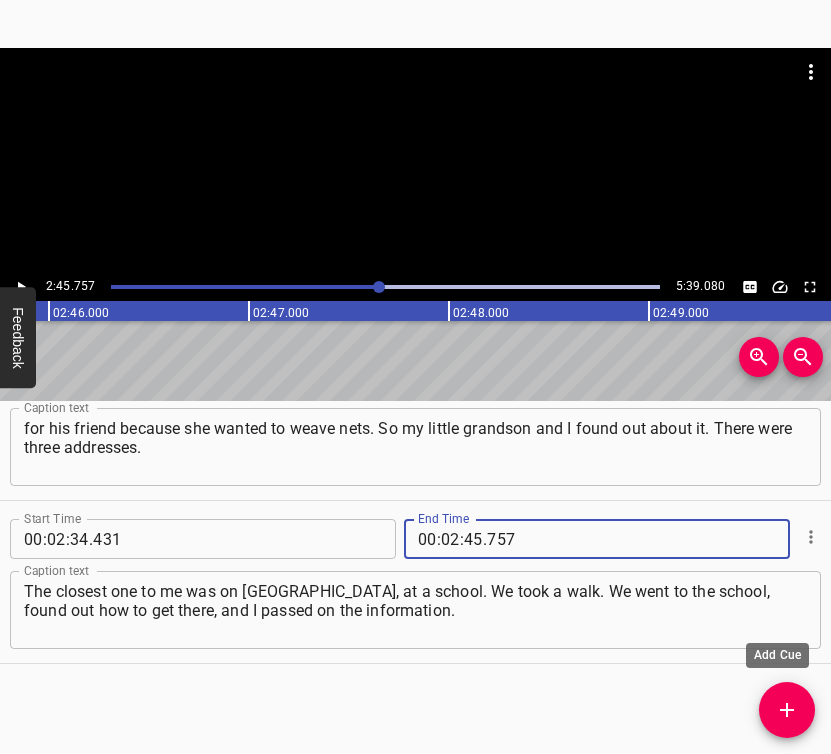 type on "757" 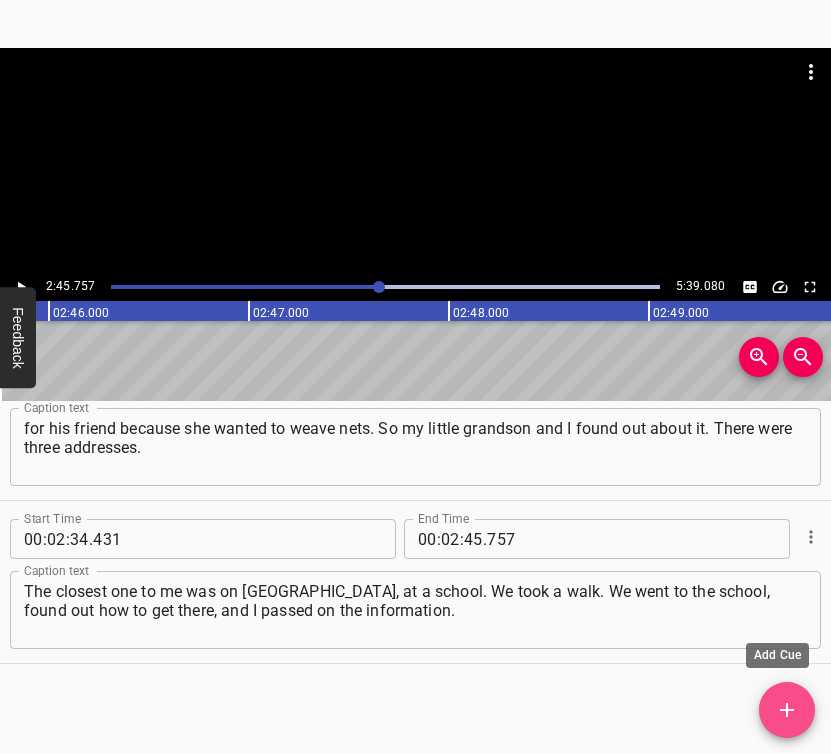 click 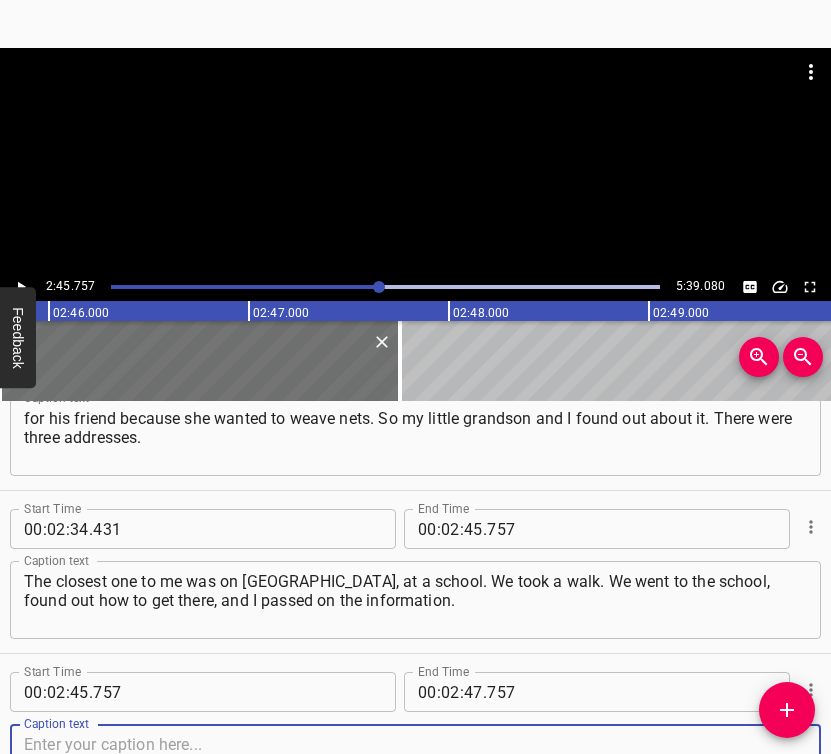 scroll, scrollTop: 2349, scrollLeft: 0, axis: vertical 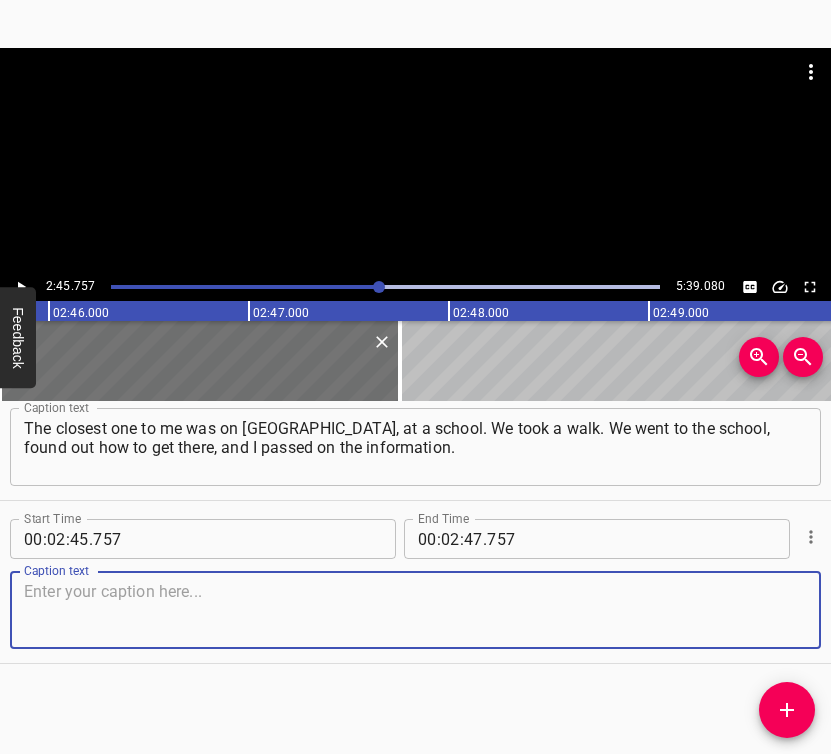 click at bounding box center [415, 610] 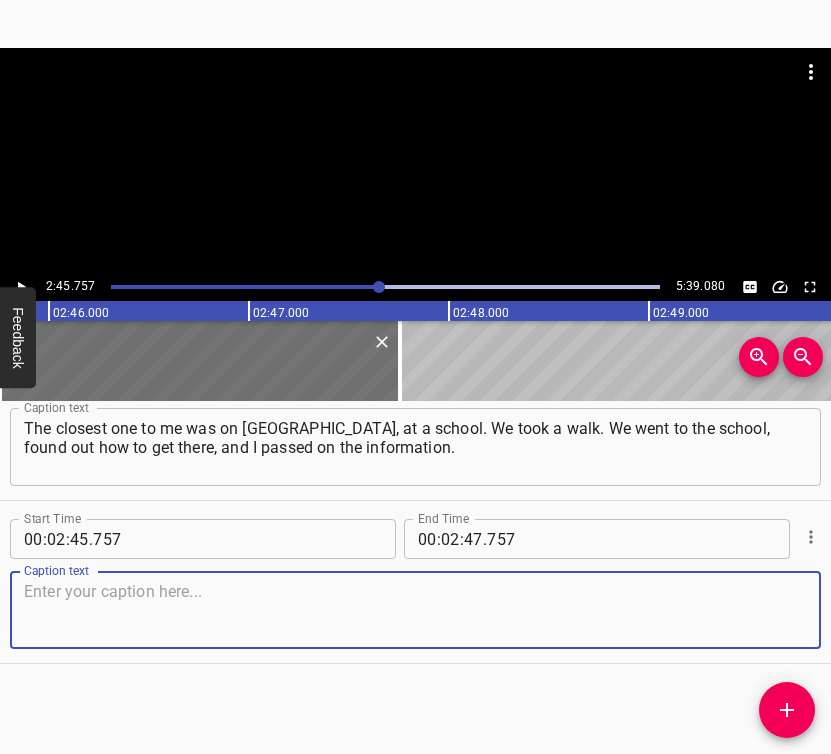 click at bounding box center [415, 610] 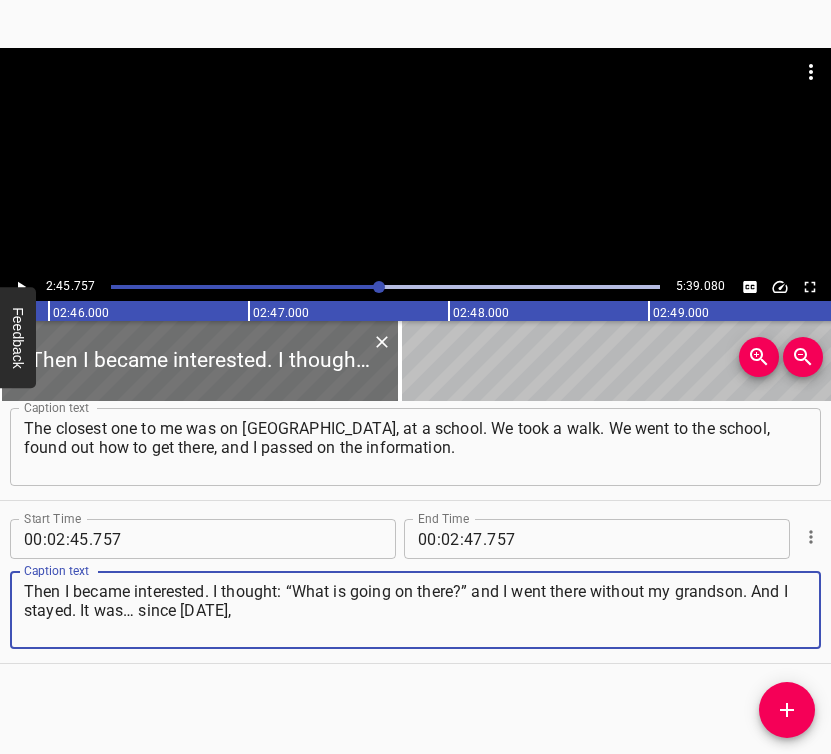 type on "Then I became interested. I thought: “What is going on there?” and I went there without my grandson. And I stayed. It was… since [DATE]," 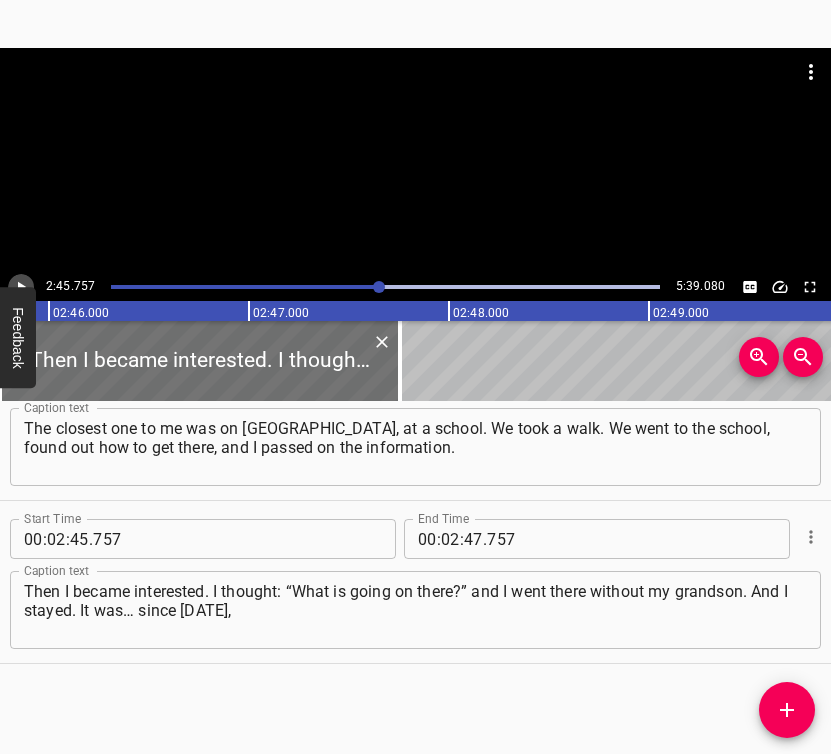 click 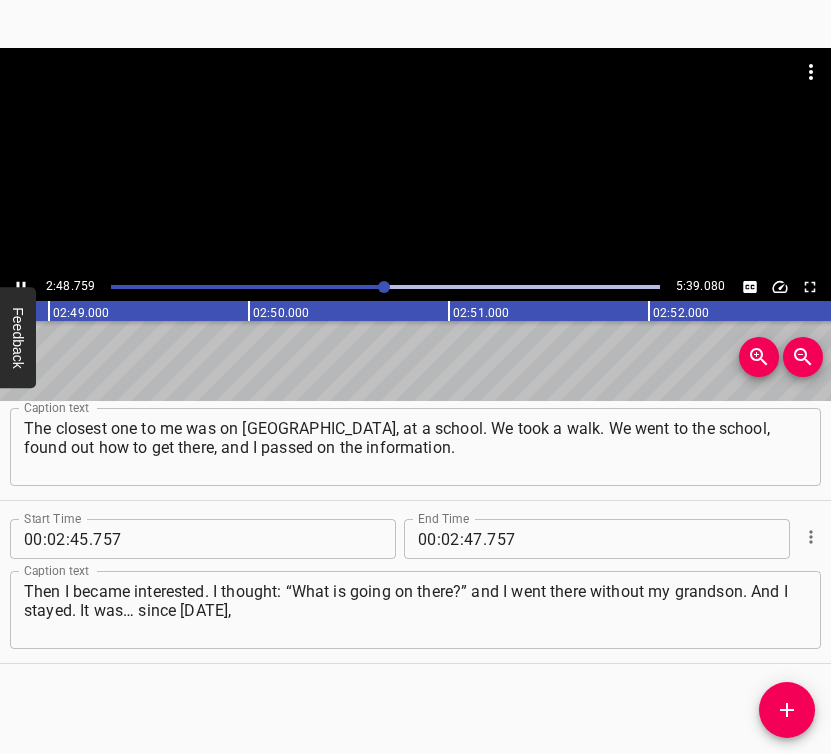 scroll, scrollTop: 0, scrollLeft: 33805, axis: horizontal 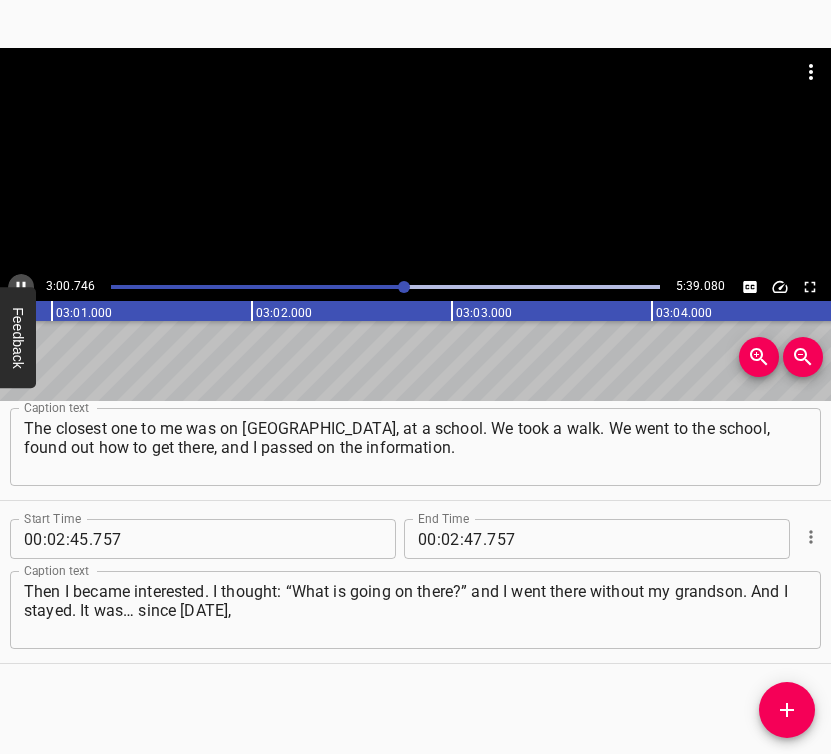 click 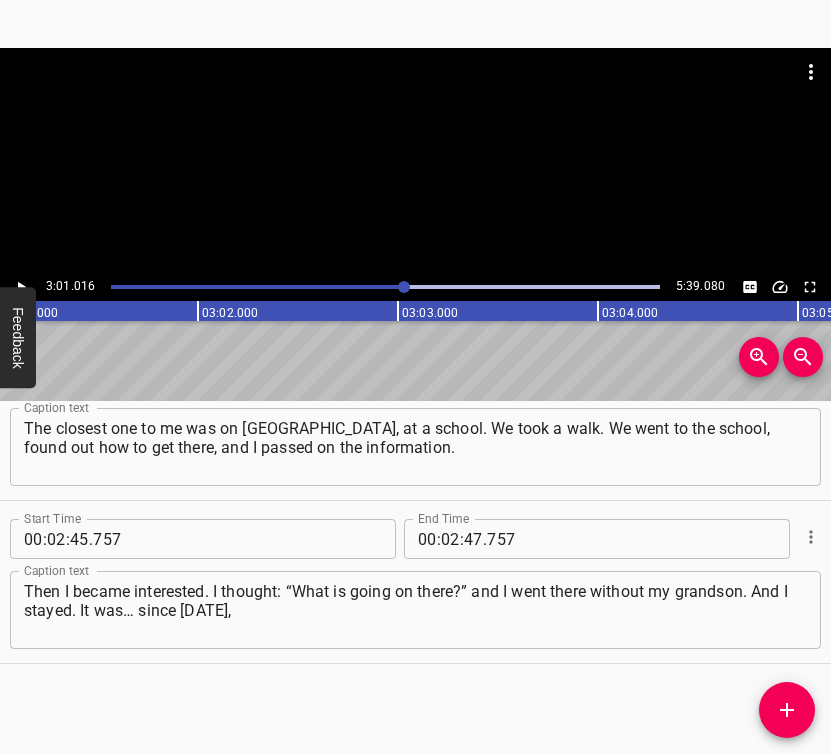 scroll, scrollTop: 0, scrollLeft: 36203, axis: horizontal 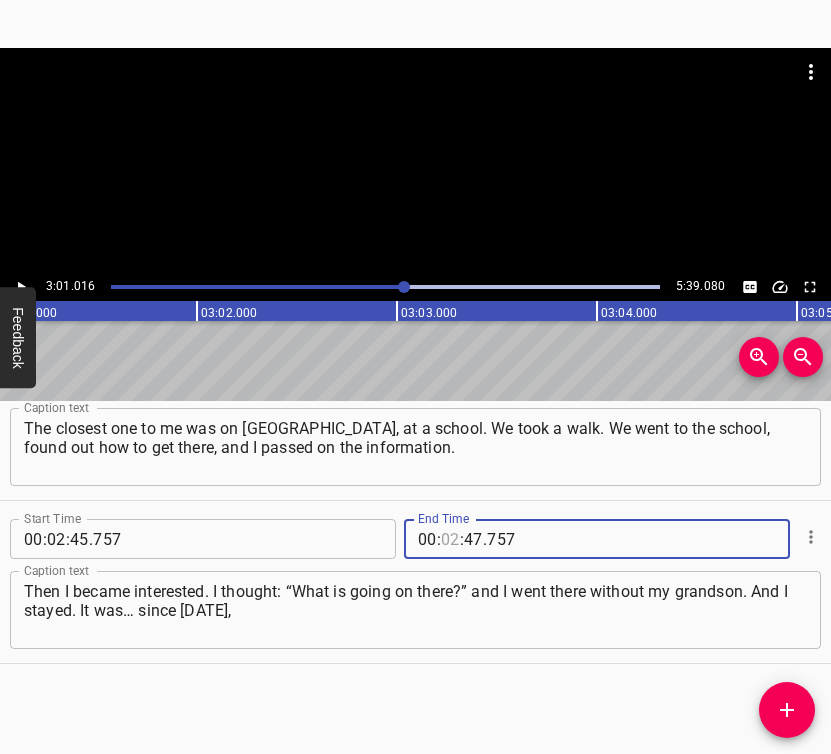 click at bounding box center (450, 539) 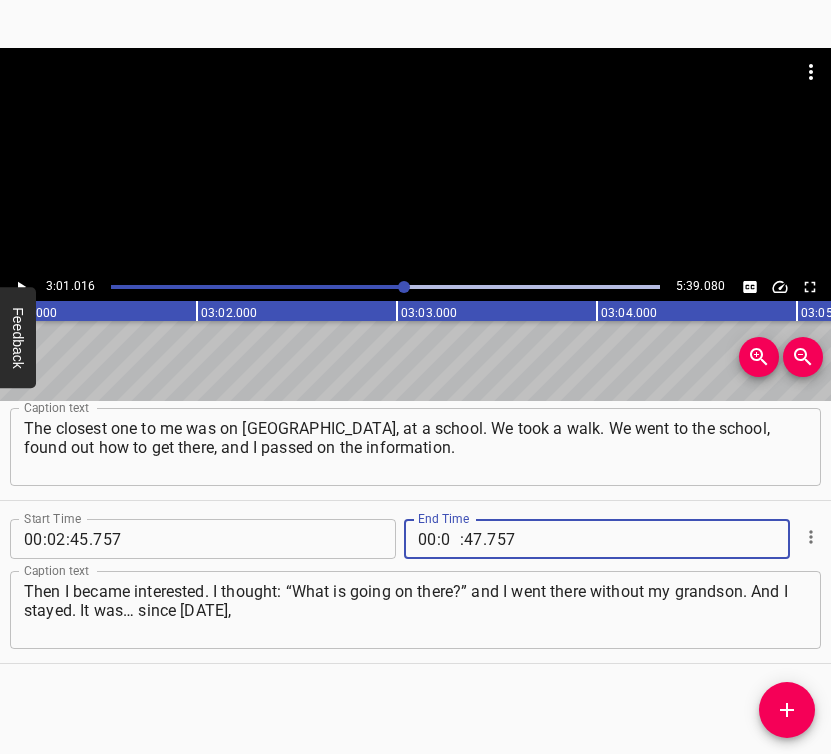 type on "03" 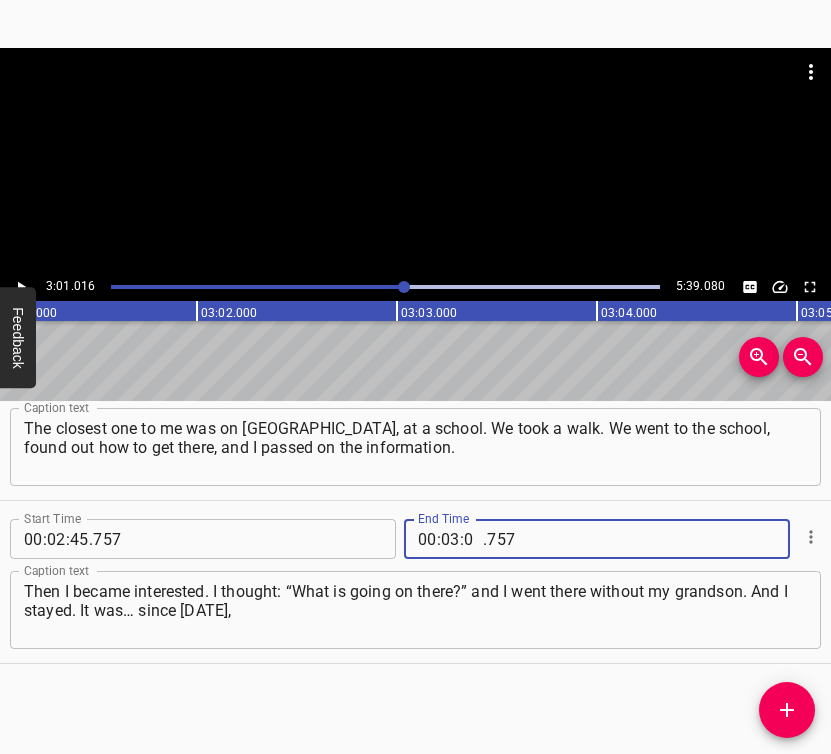 type on "01" 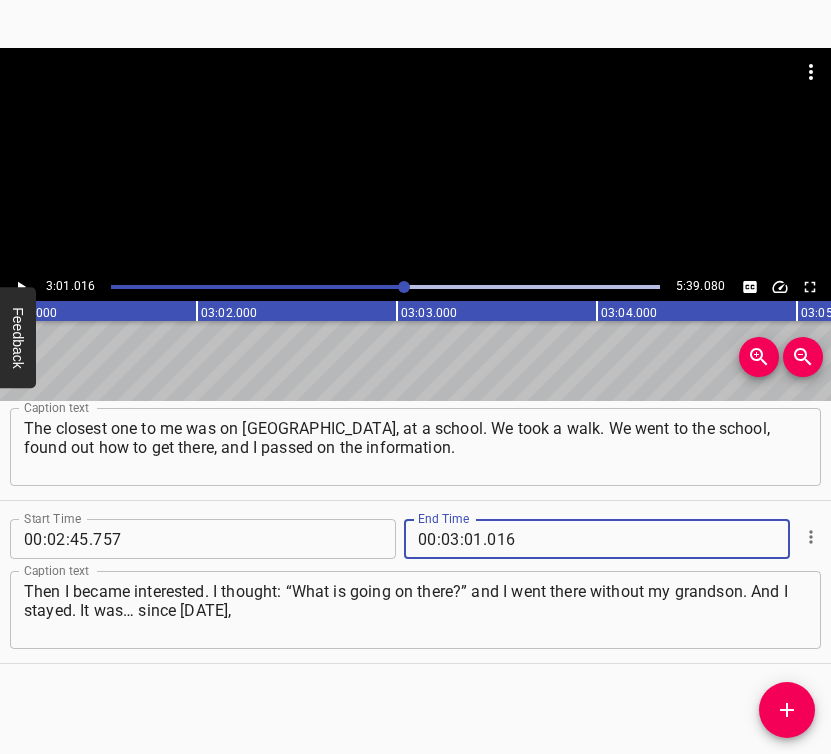 type on "016" 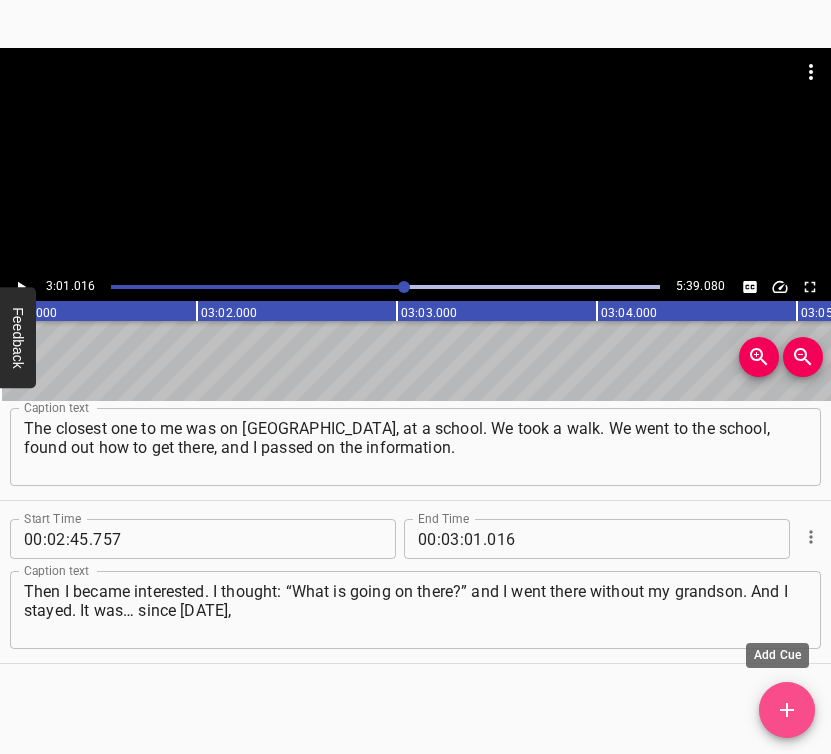click 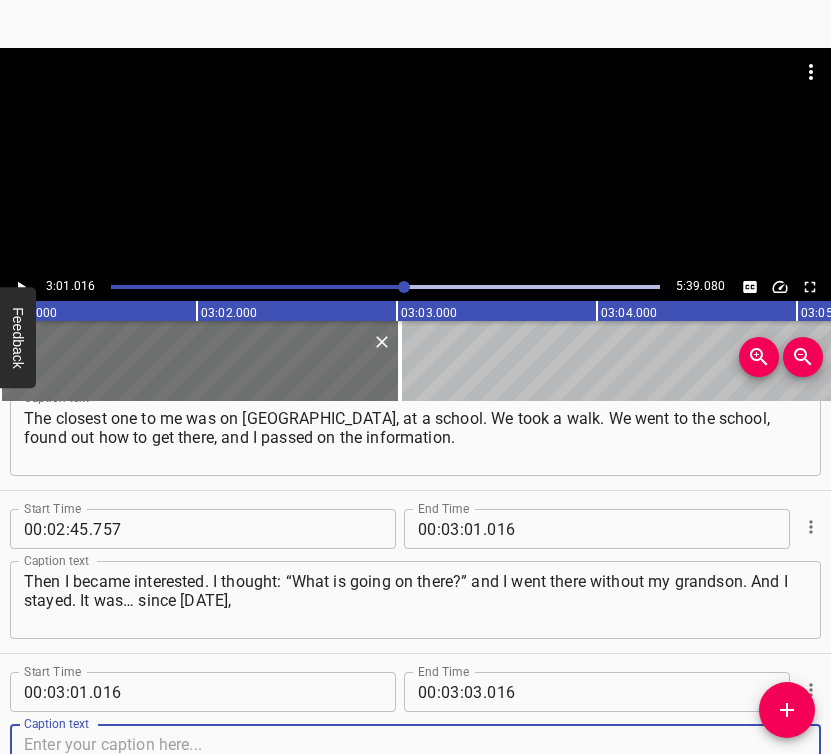 scroll, scrollTop: 2512, scrollLeft: 0, axis: vertical 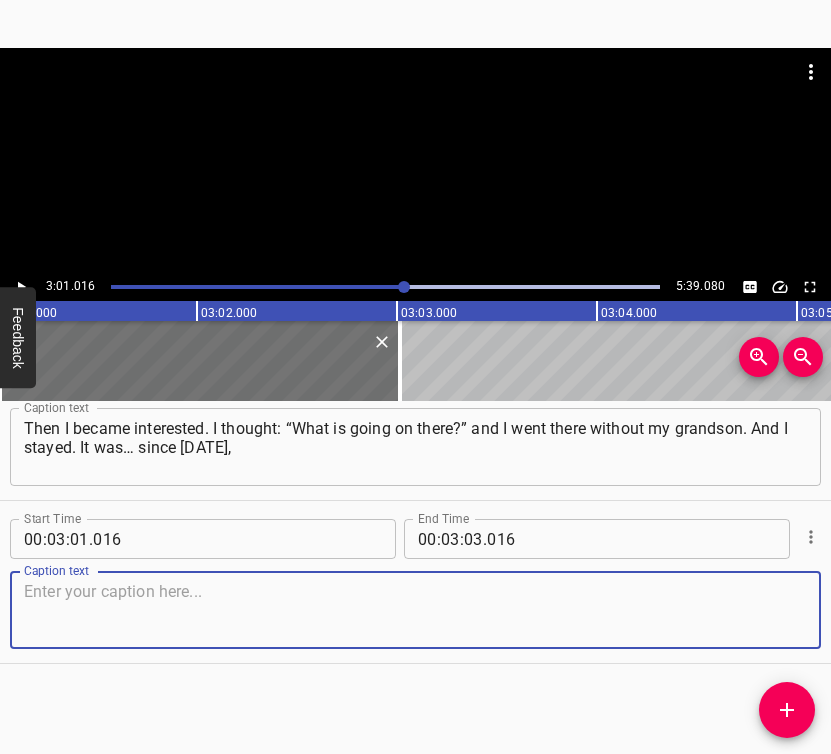 click at bounding box center [415, 610] 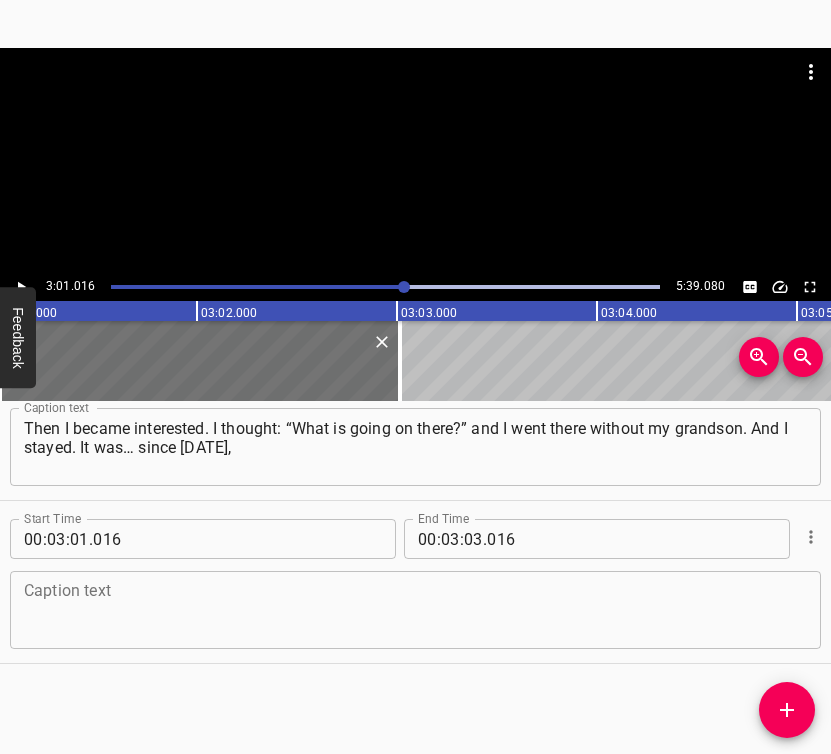 click at bounding box center [415, 610] 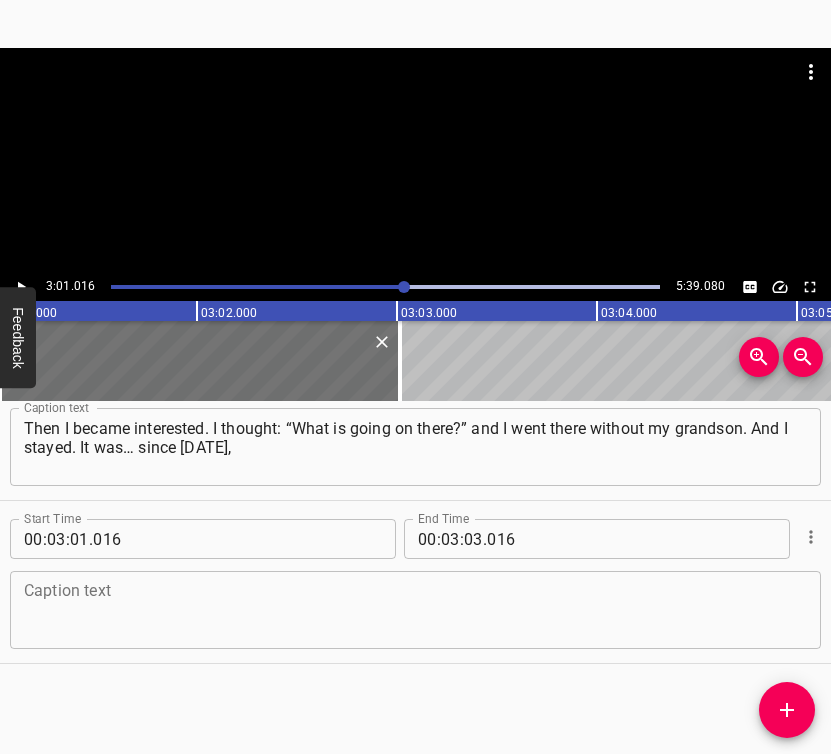 click at bounding box center [415, 610] 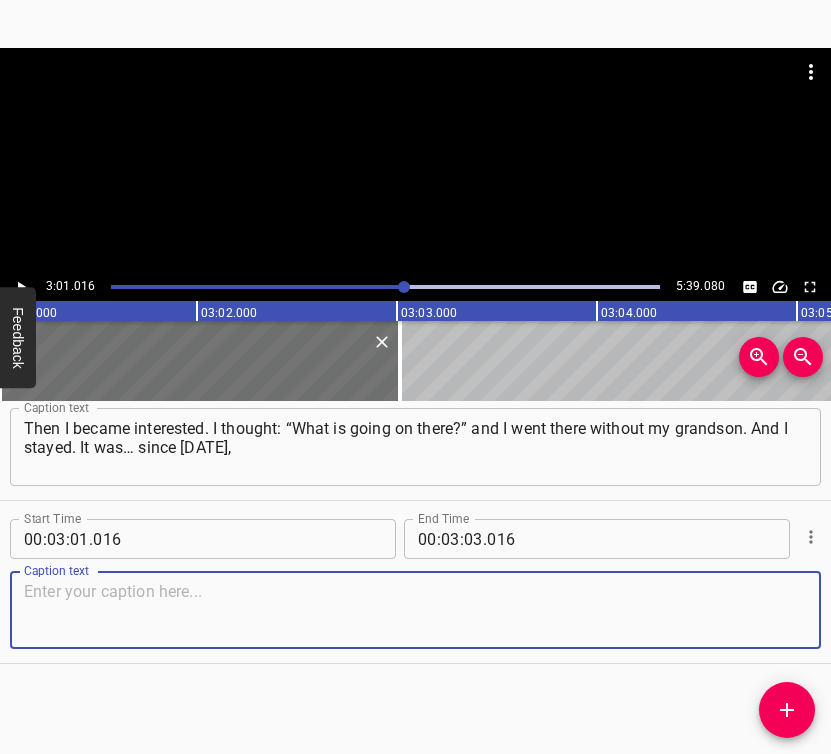 paste on "I started weaving nets. I even wove "kikimoras," many things. Then we moved several times. And that’s how for 11 years now we have been" 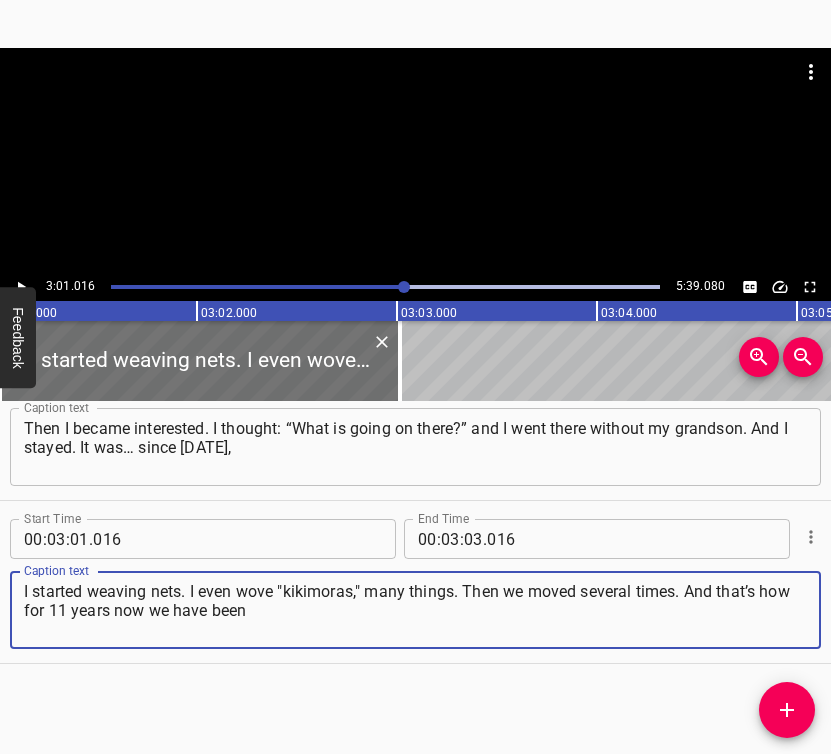 type on "I started weaving nets. I even wove "kikimoras," many things. Then we moved several times. And that’s how for 11 years now we have been" 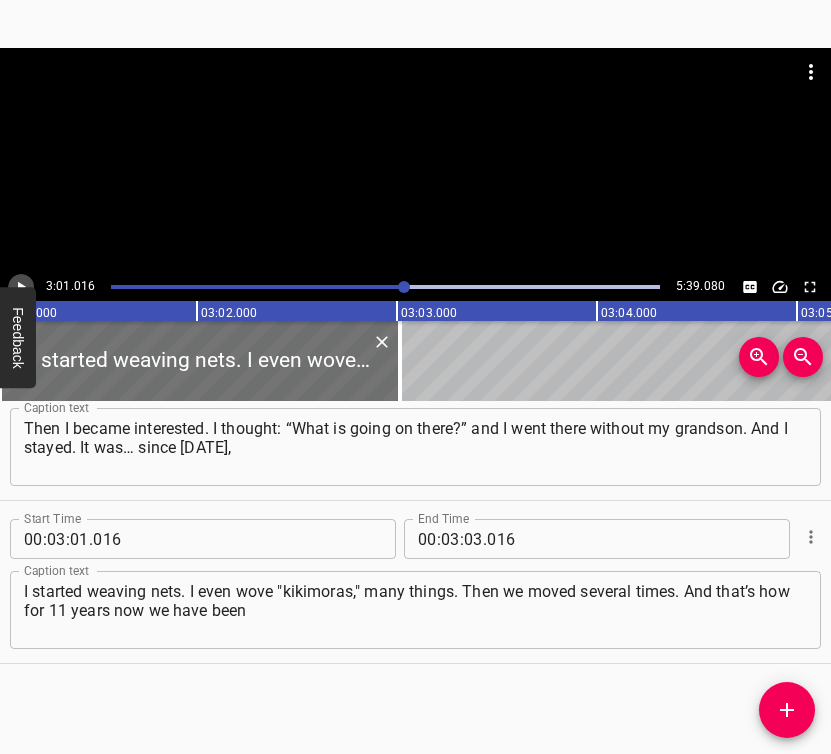 click at bounding box center (21, 287) 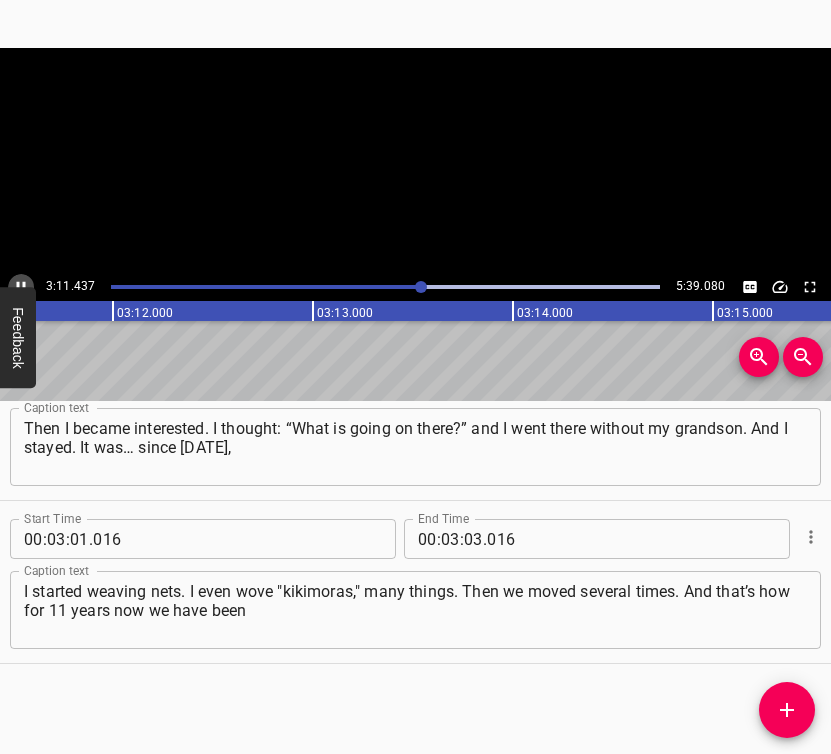 click at bounding box center [21, 287] 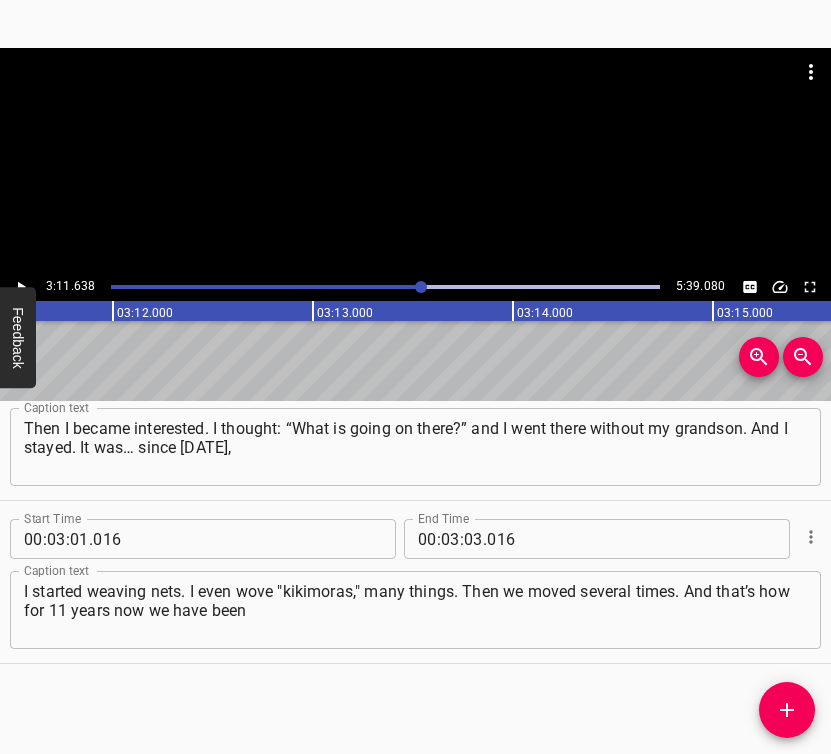 scroll, scrollTop: 0, scrollLeft: 38327, axis: horizontal 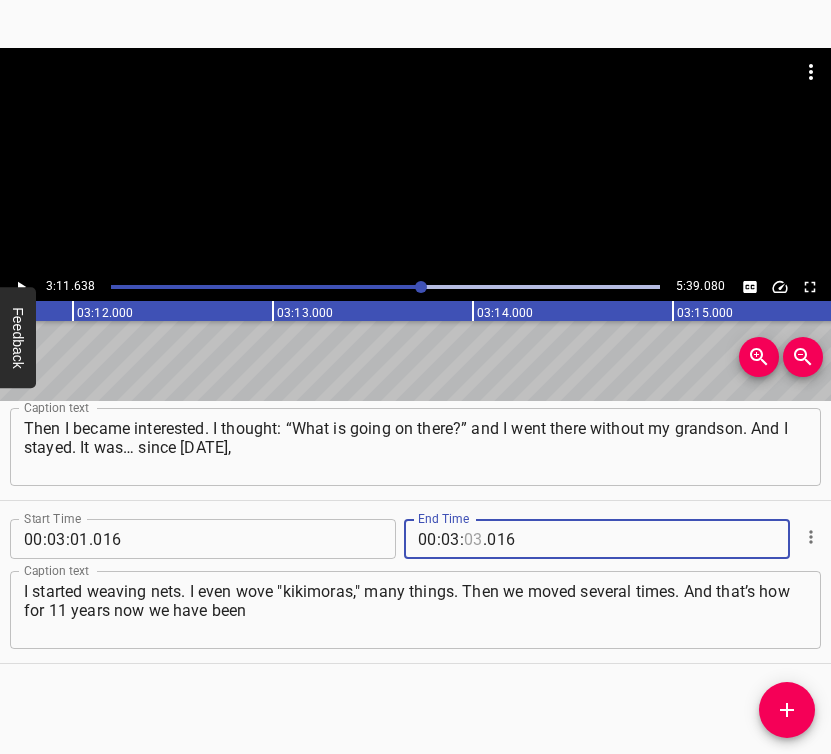 click at bounding box center (473, 539) 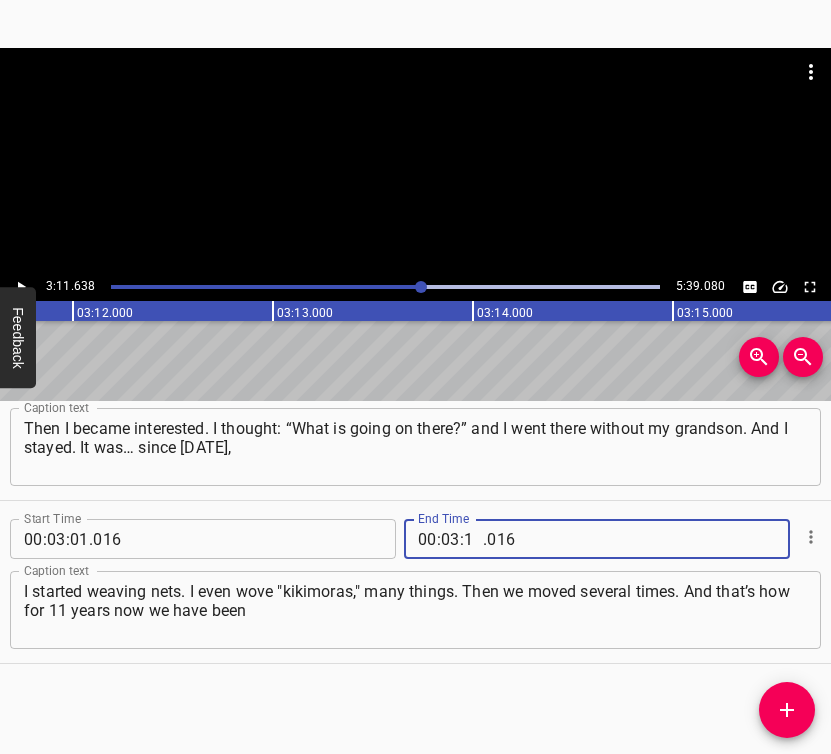 type on "11" 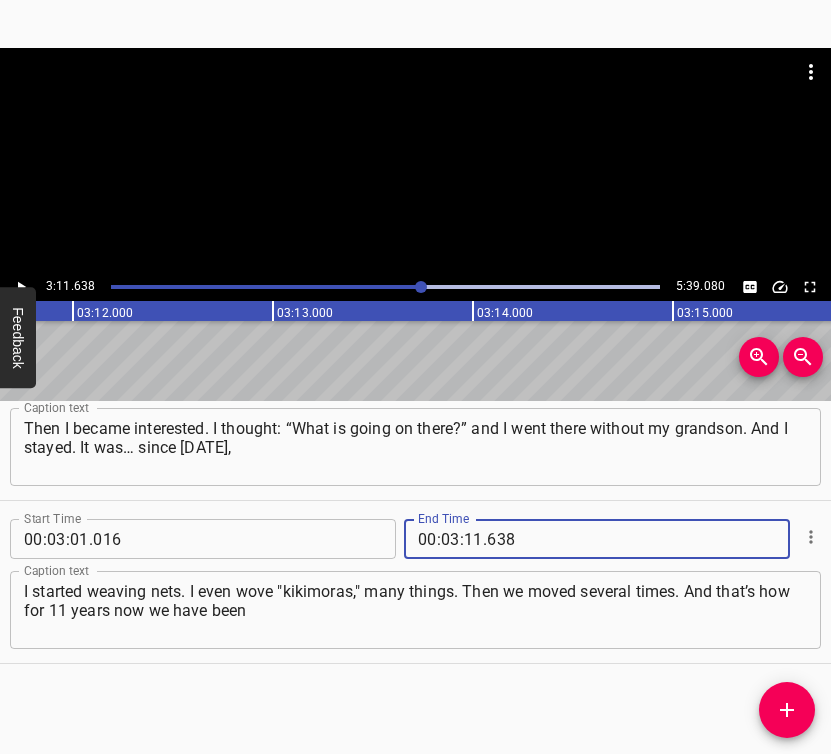 type on "638" 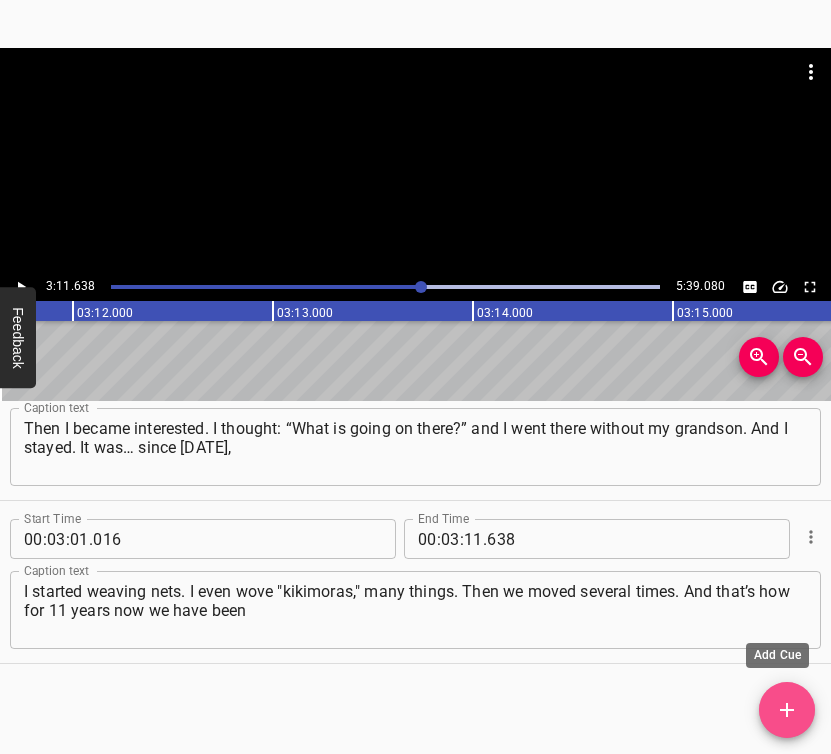 click at bounding box center (787, 710) 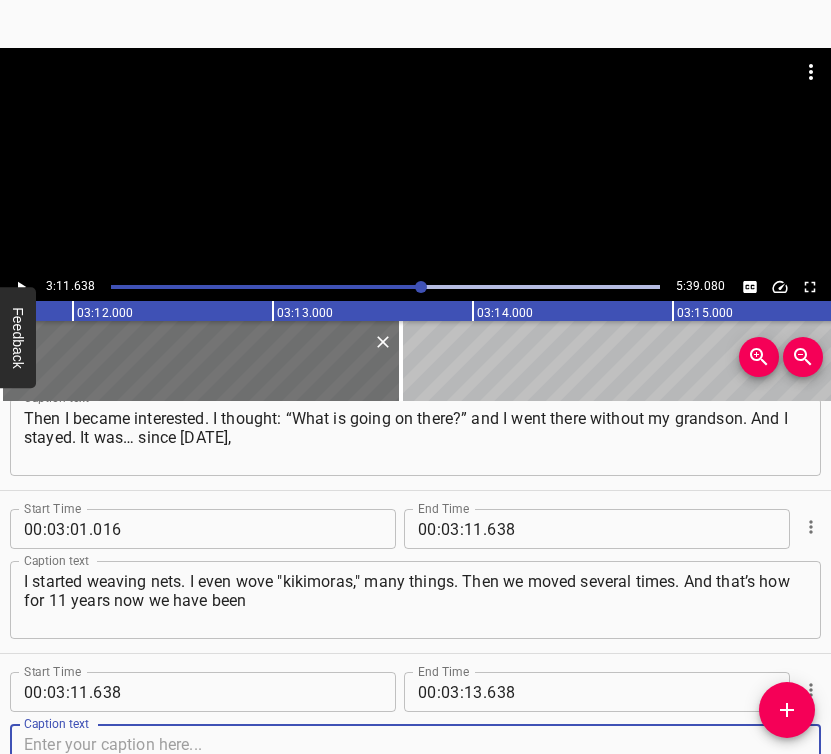 scroll, scrollTop: 2675, scrollLeft: 0, axis: vertical 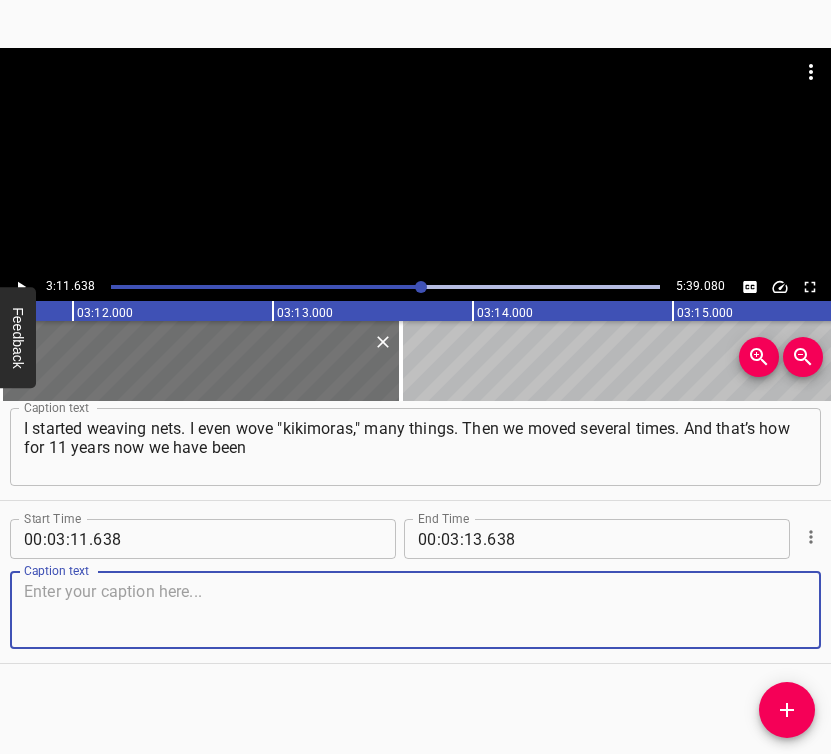 drag, startPoint x: 774, startPoint y: 627, endPoint x: 802, endPoint y: 615, distance: 30.463093 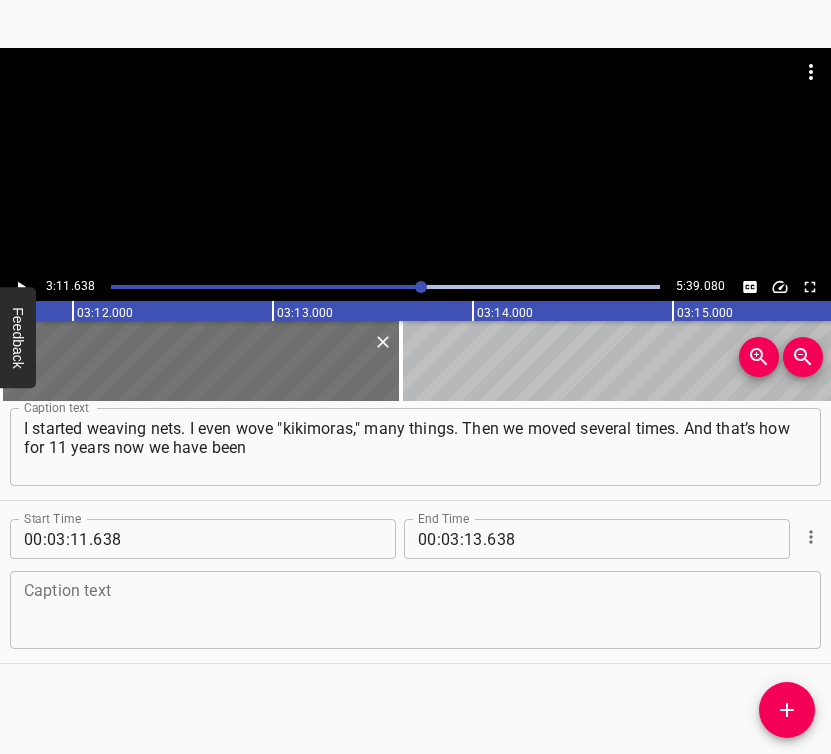 click at bounding box center [415, 610] 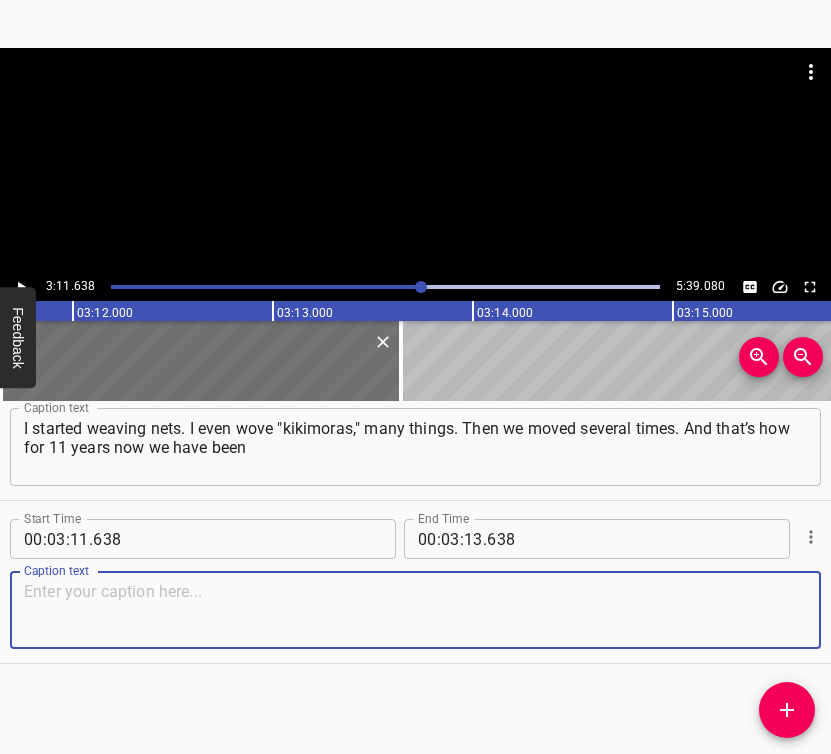 paste on "weaving nets without interruption. And when the full-scale war started, and I saw that half the country was knitting socks for the front," 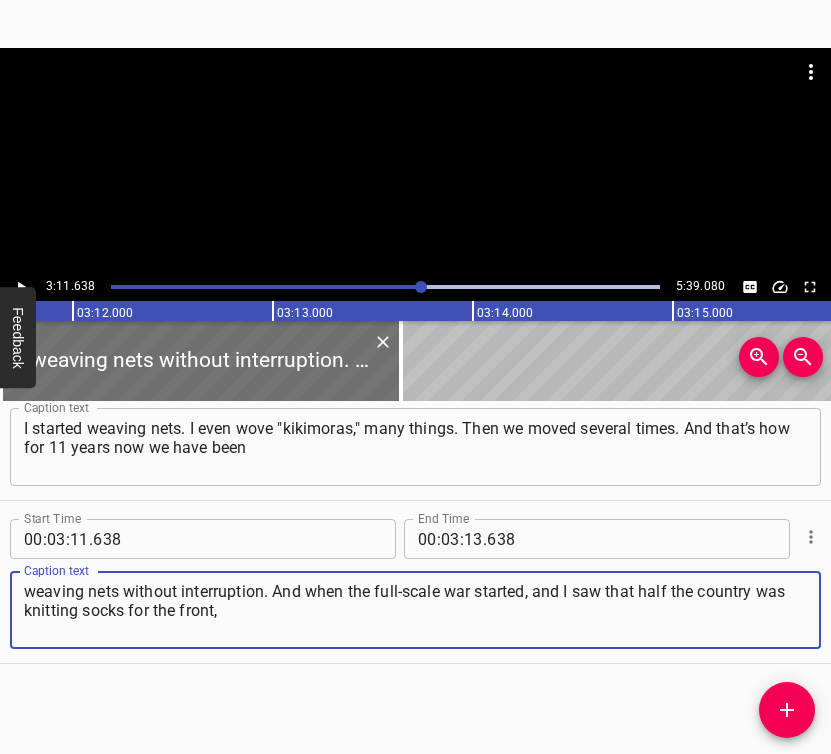 type on "weaving nets without interruption. And when the full-scale war started, and I saw that half the country was knitting socks for the front," 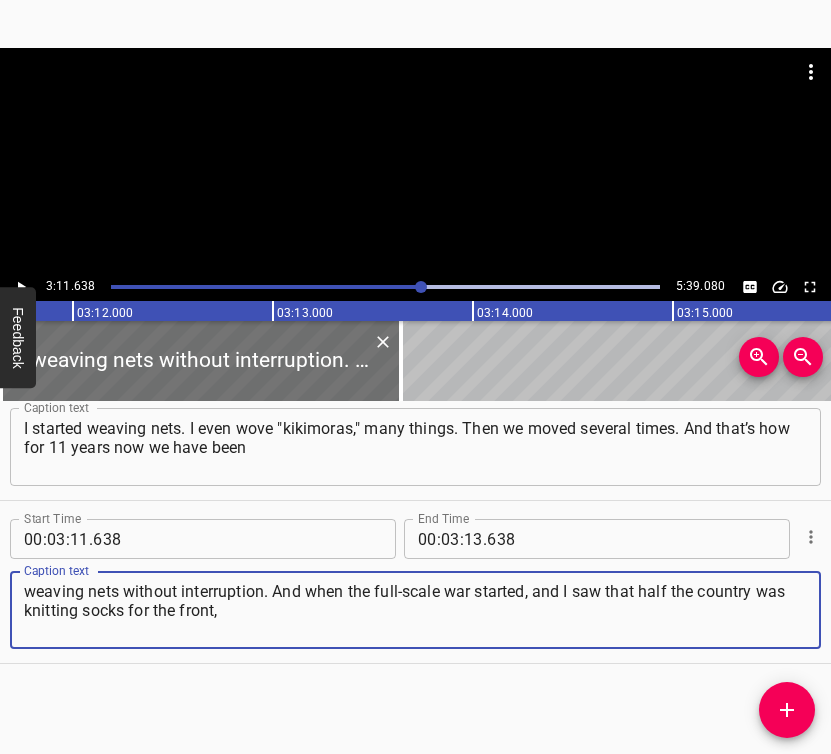 click at bounding box center (21, 287) 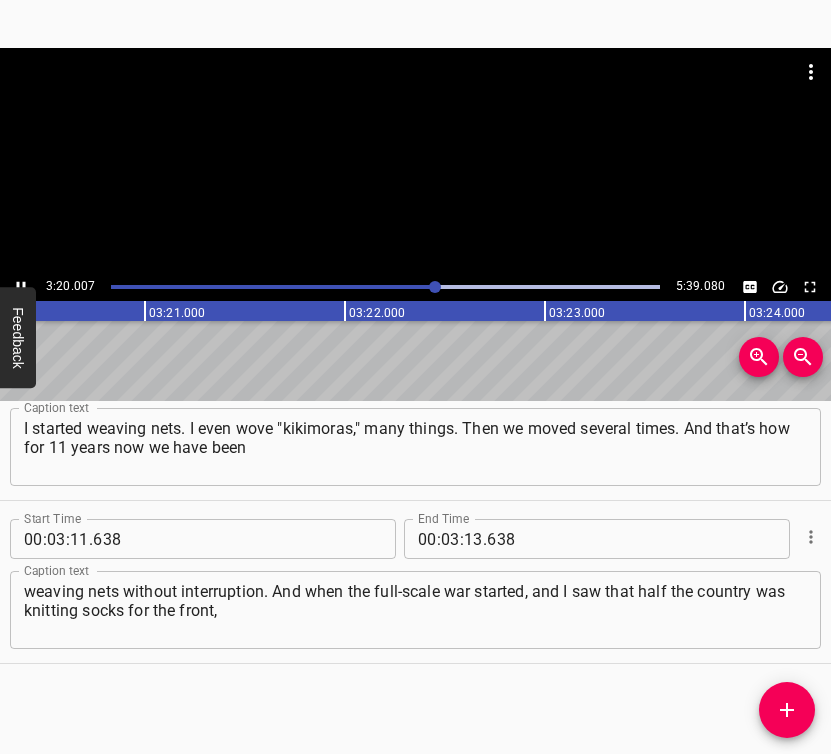 click 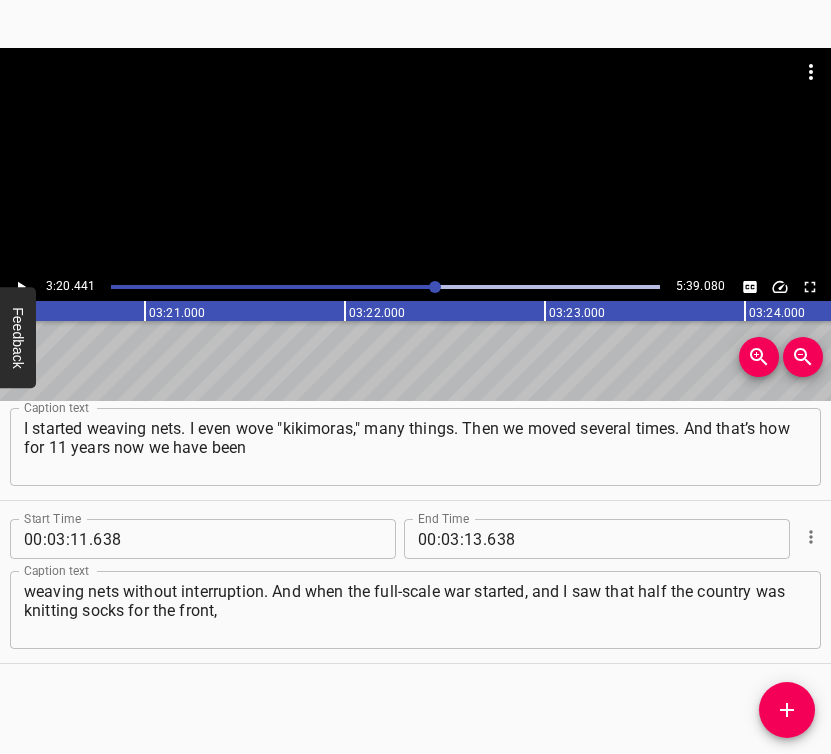 scroll, scrollTop: 0, scrollLeft: 40088, axis: horizontal 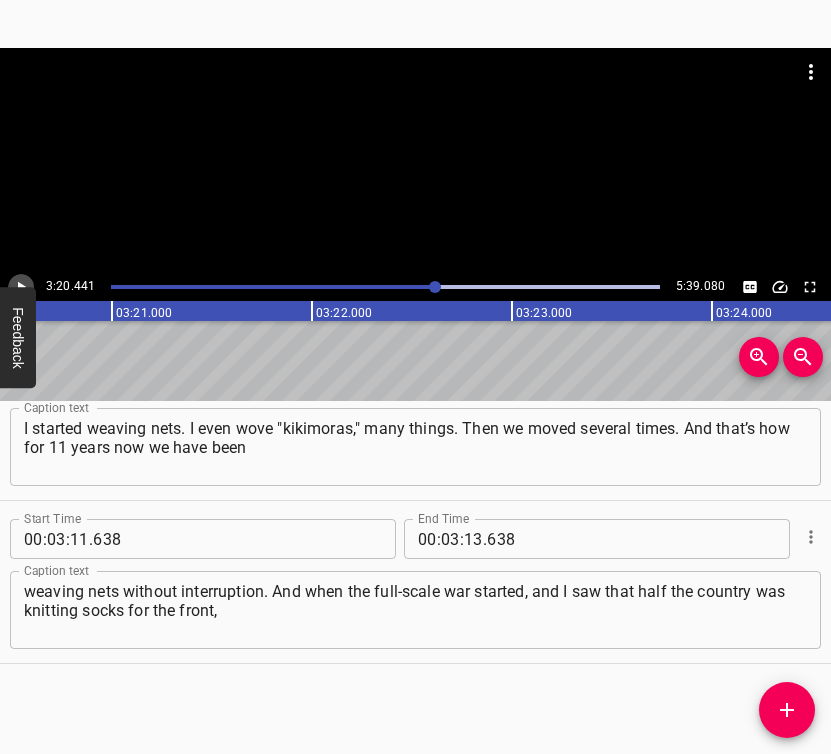 click at bounding box center [21, 287] 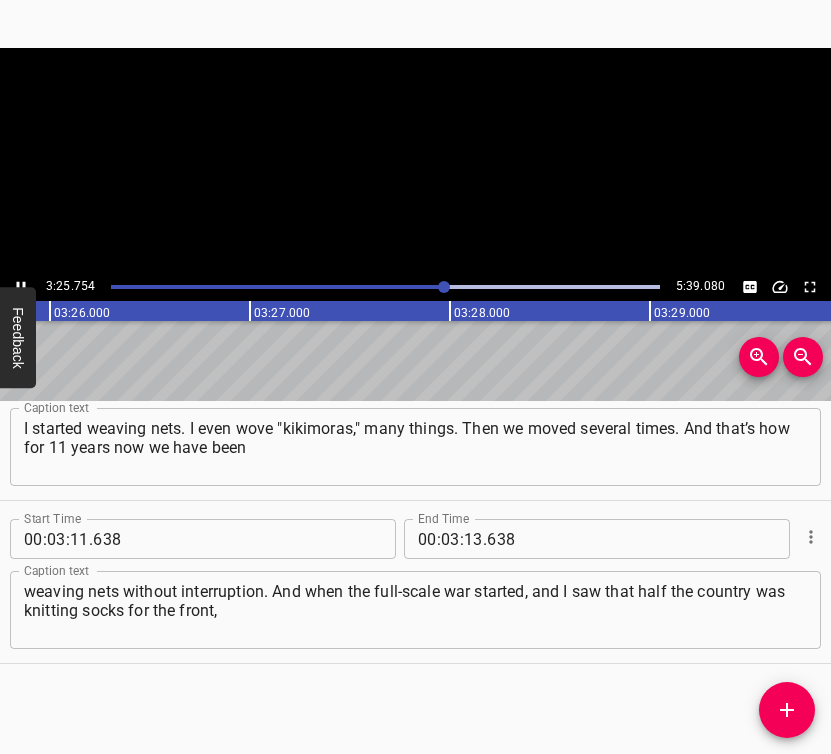 click at bounding box center (21, 287) 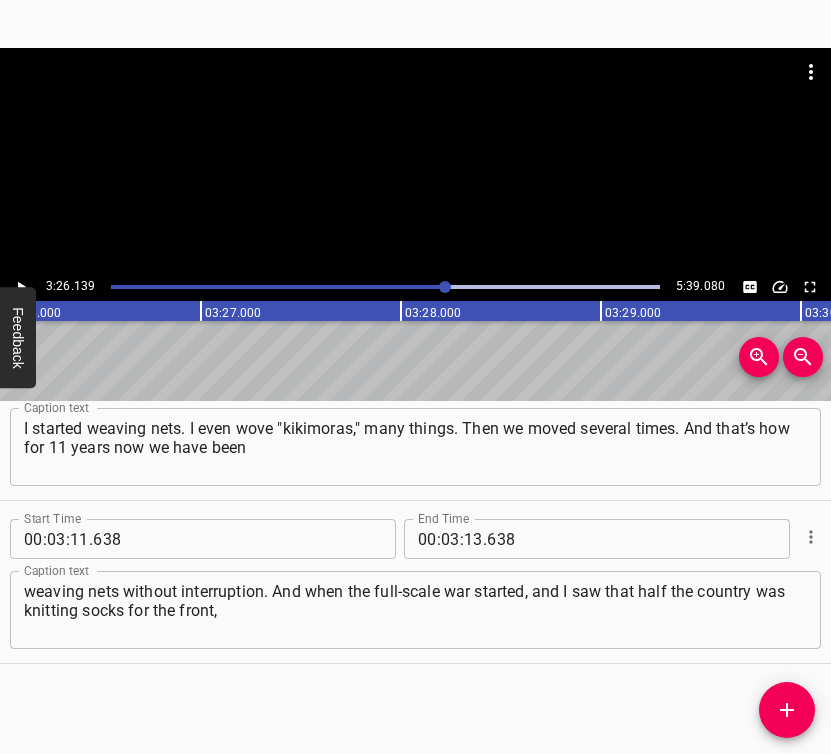 scroll, scrollTop: 0, scrollLeft: 41227, axis: horizontal 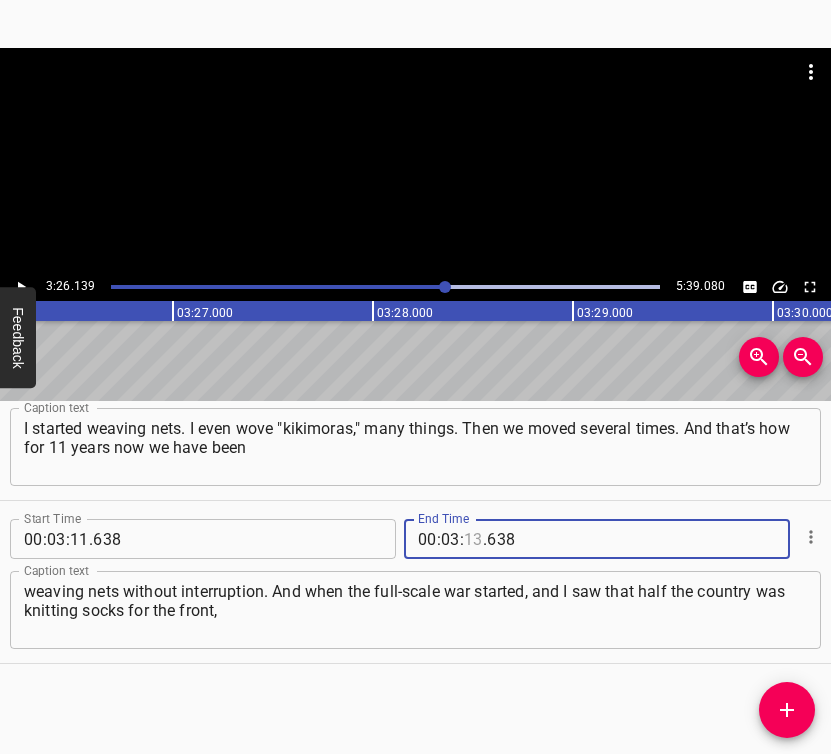 click at bounding box center [473, 539] 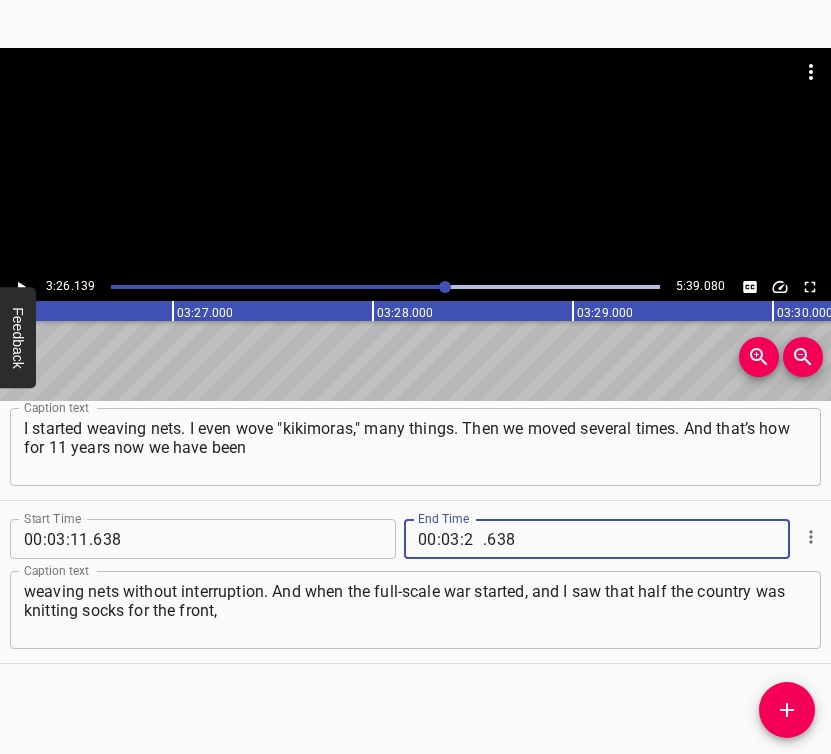 type on "26" 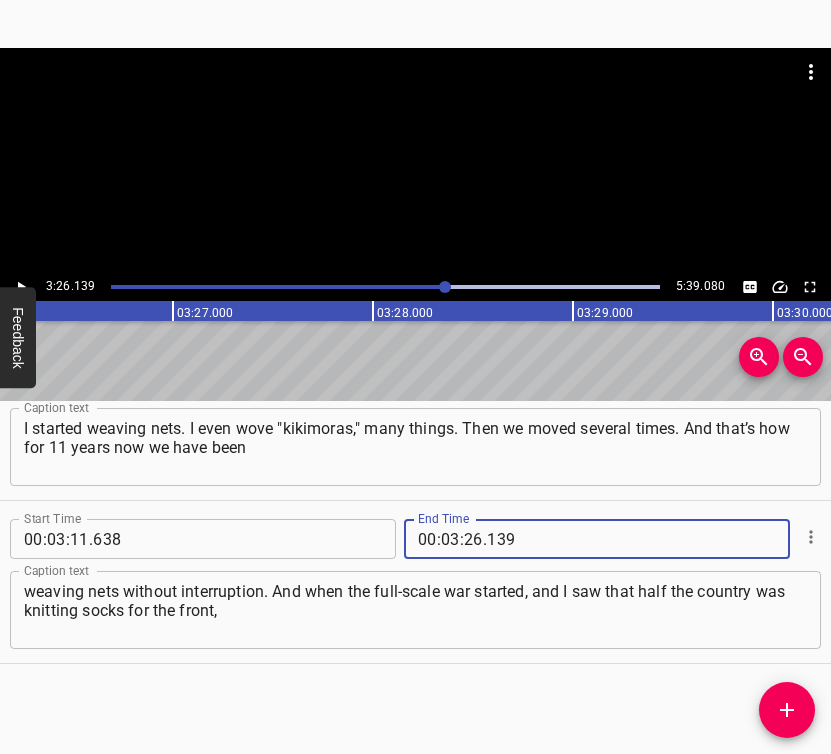 type on "139" 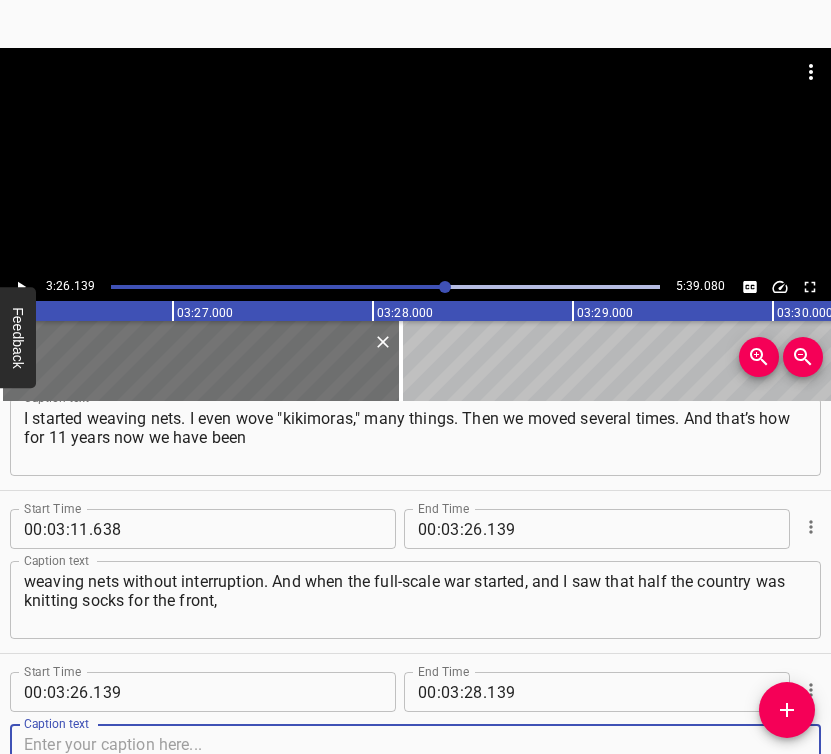 scroll, scrollTop: 2838, scrollLeft: 0, axis: vertical 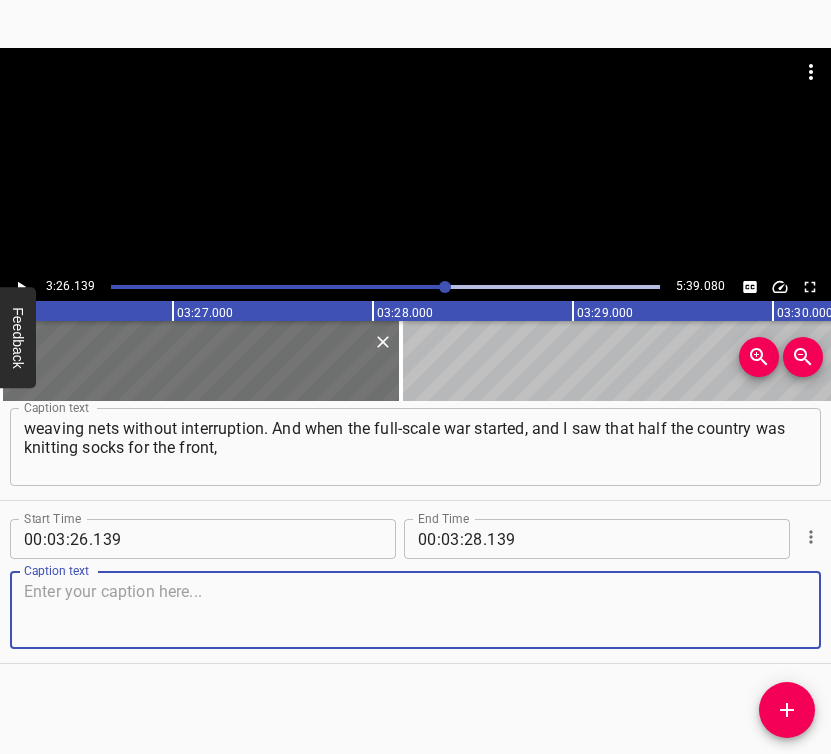 drag, startPoint x: 768, startPoint y: 601, endPoint x: 819, endPoint y: 577, distance: 56.364883 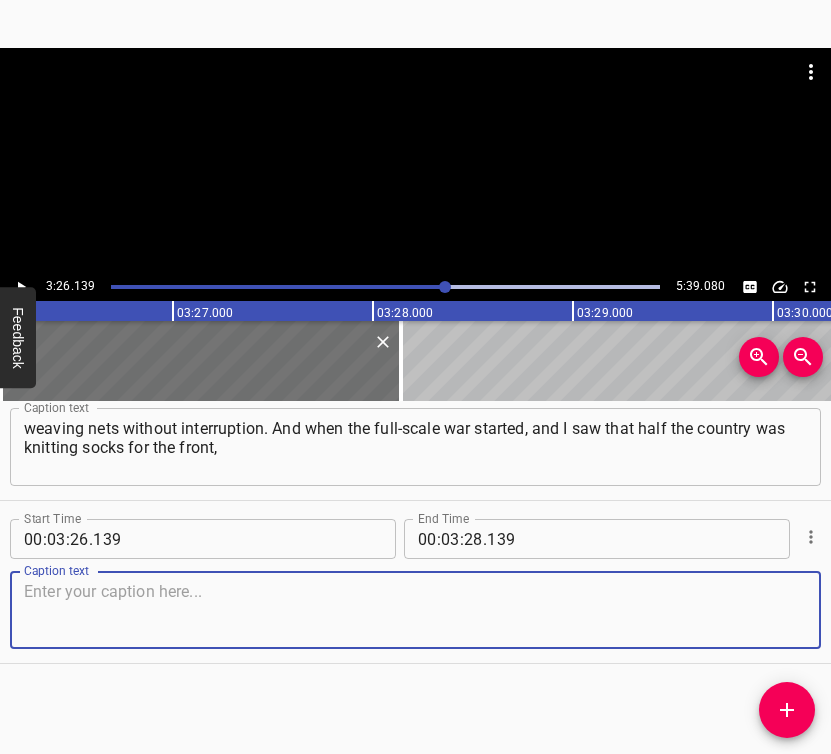 click at bounding box center [415, 610] 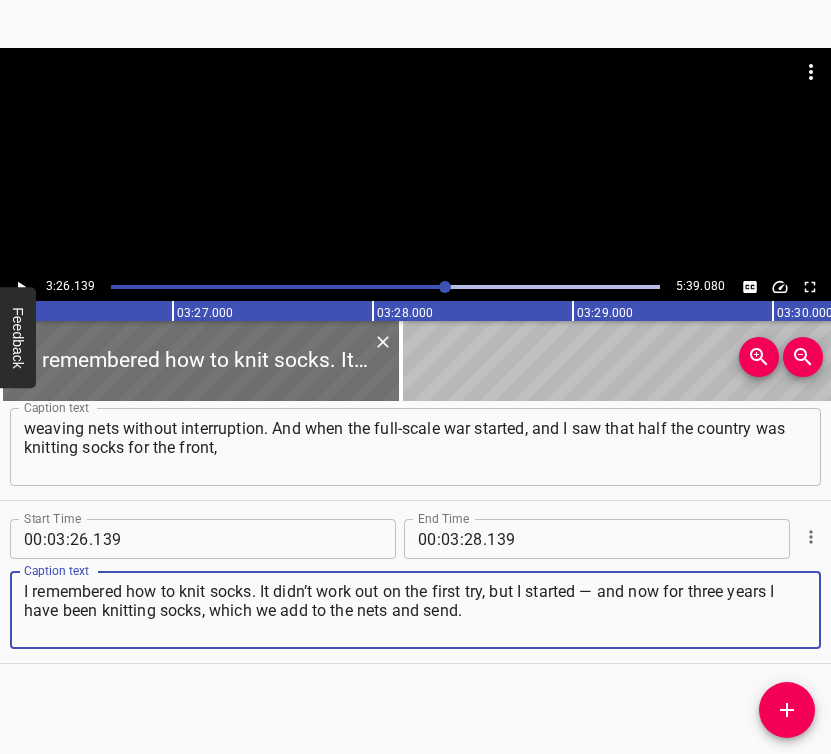 type on "I remembered how to knit socks. It didn’t work out on the first try, but I started — and now for three years I have been knitting socks, which we add to the nets and send." 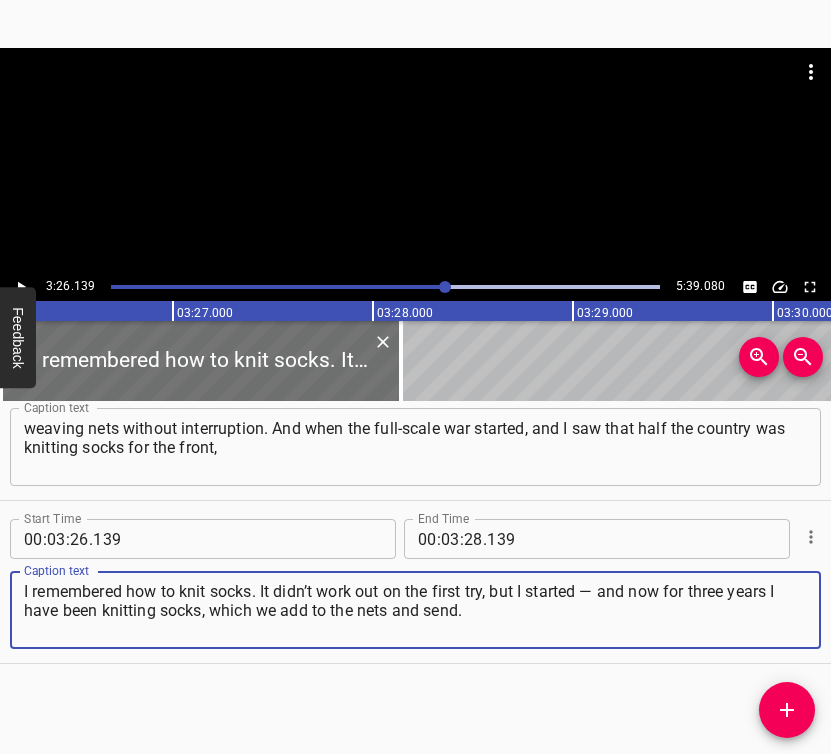 click at bounding box center [21, 287] 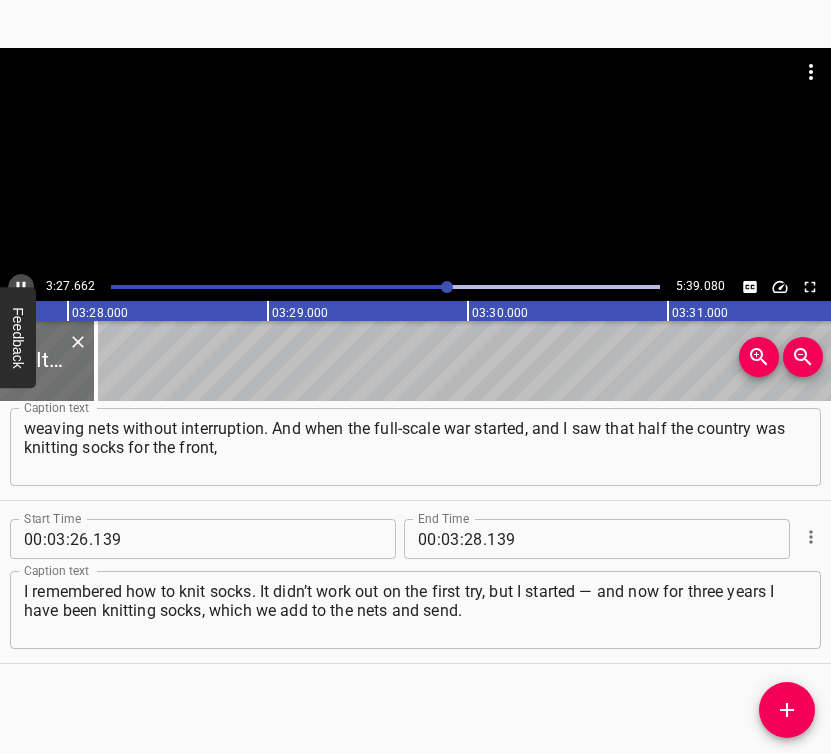 click 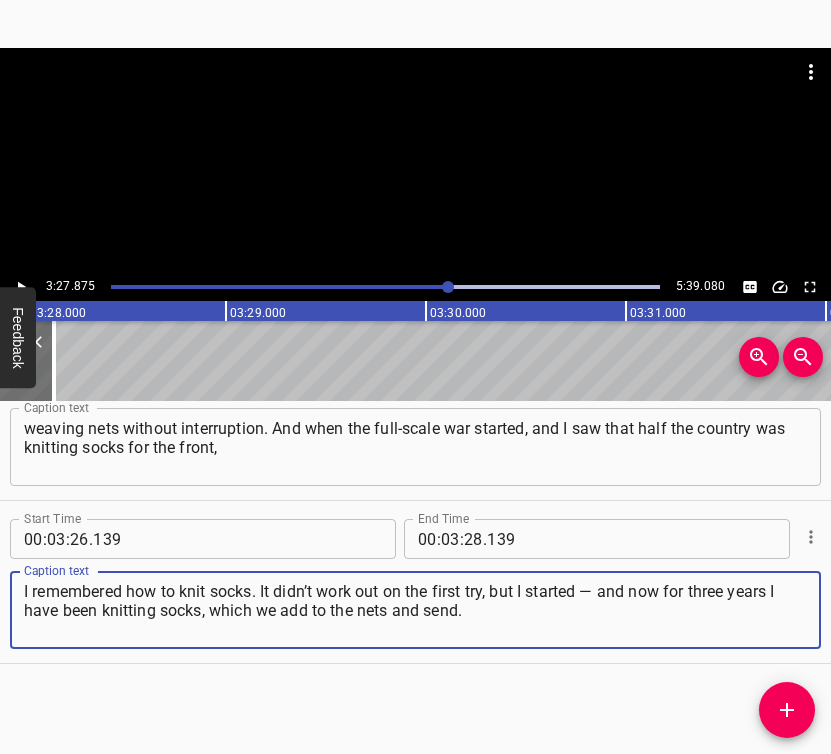 drag, startPoint x: 473, startPoint y: 601, endPoint x: -8, endPoint y: 576, distance: 481.64926 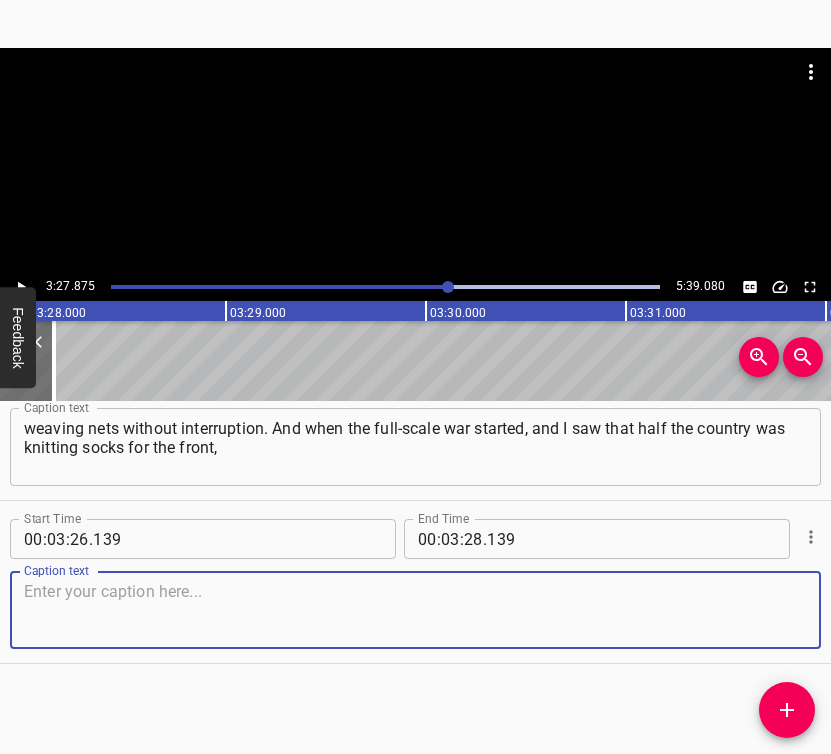 paste on "I remembered how to knit socks. It didn’t work out on the first try, but I started — and now for three years I have been knitting socks, which we" 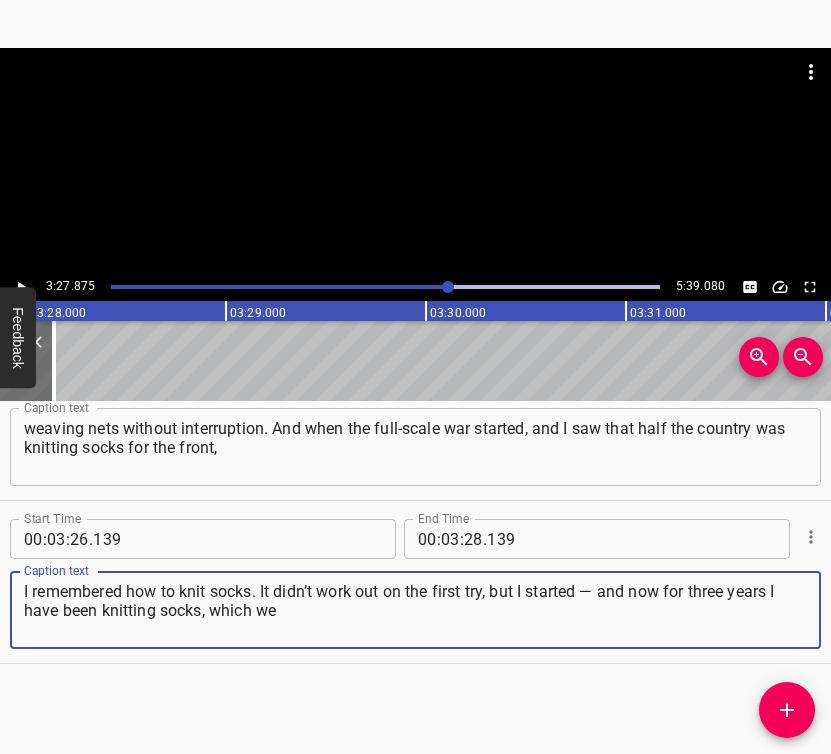 type on "I remembered how to knit socks. It didn’t work out on the first try, but I started — and now for three years I have been knitting socks, which we" 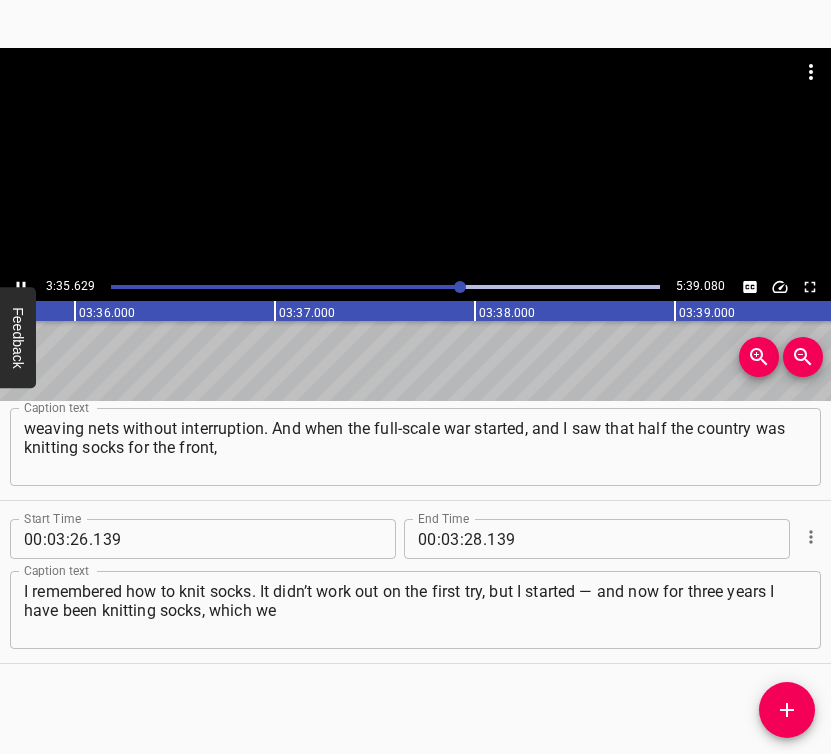 click 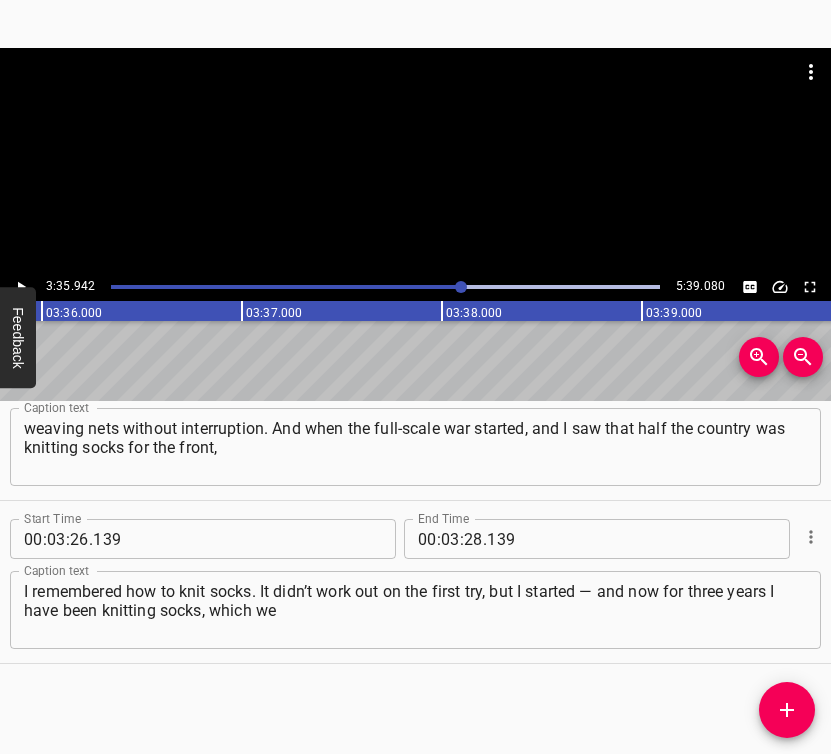 scroll, scrollTop: 0, scrollLeft: 43188, axis: horizontal 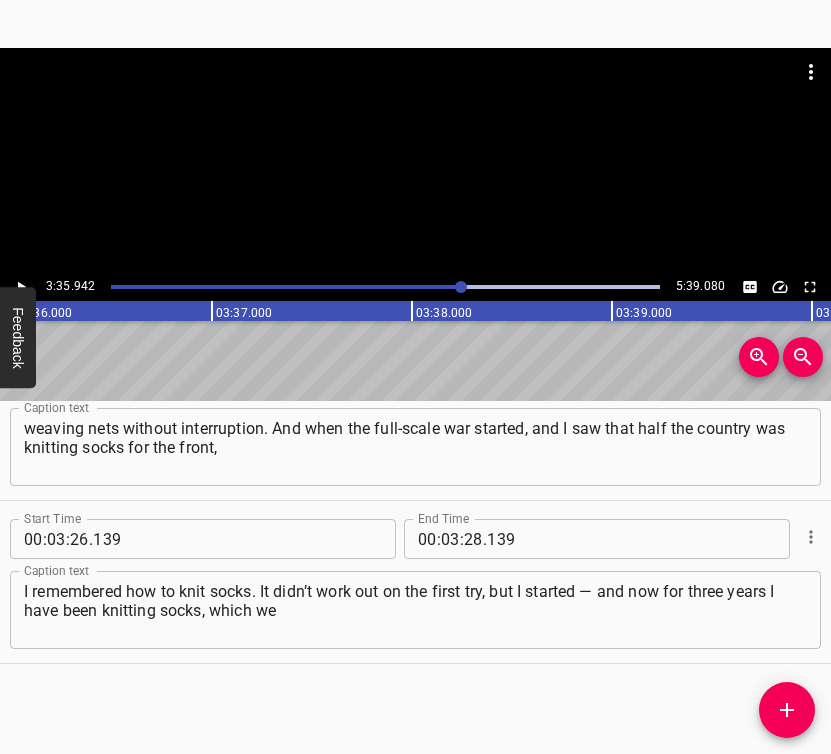 click on "." at bounding box center [485, 539] 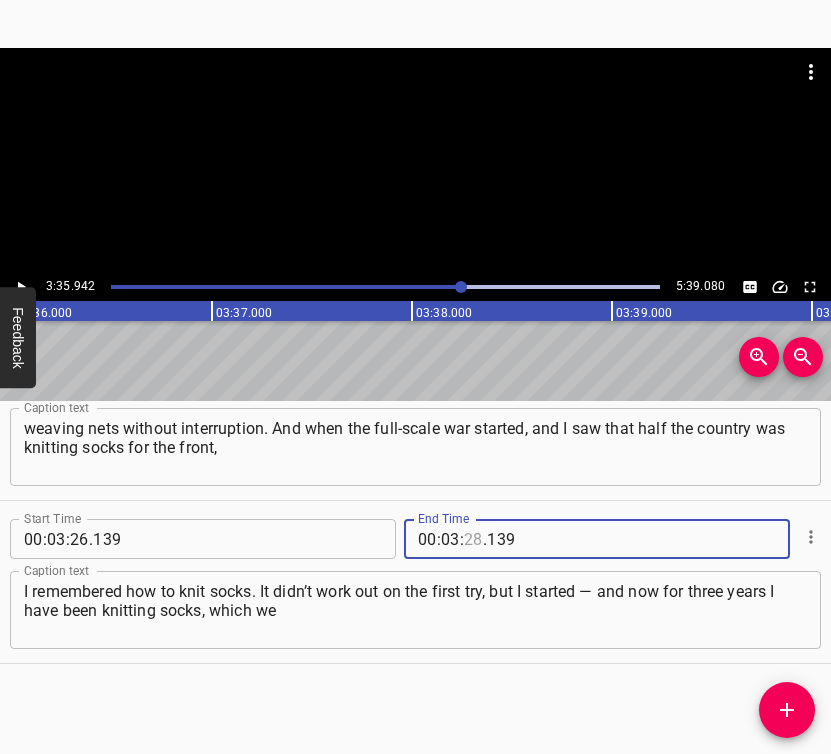 click at bounding box center (473, 539) 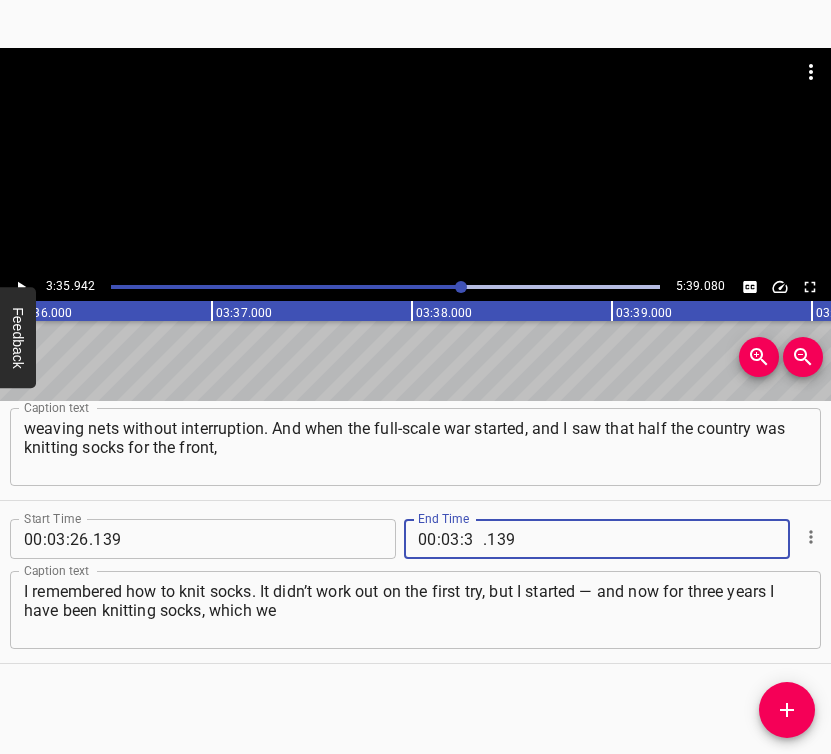 type on "35" 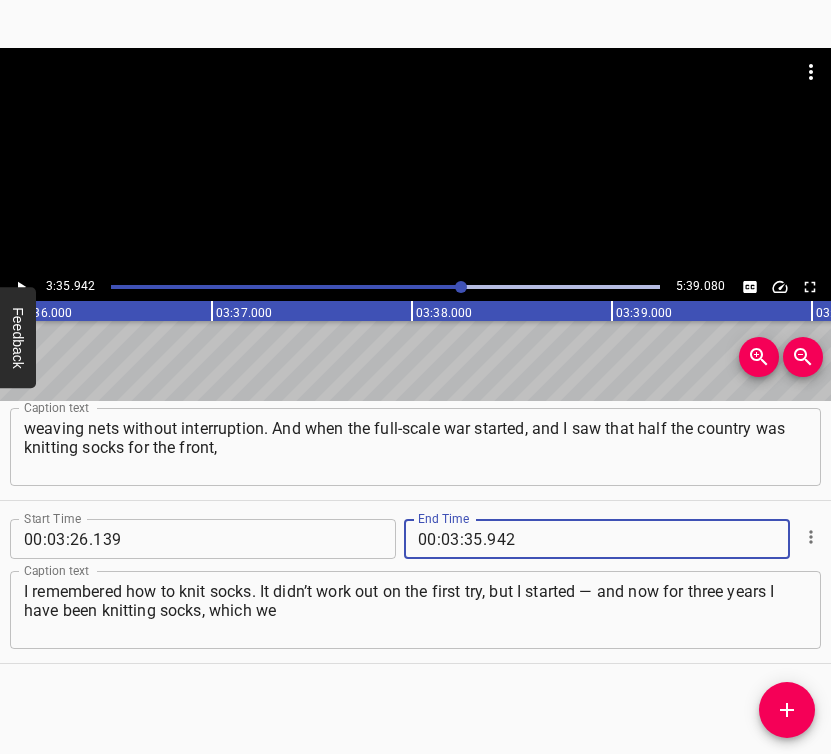 type on "942" 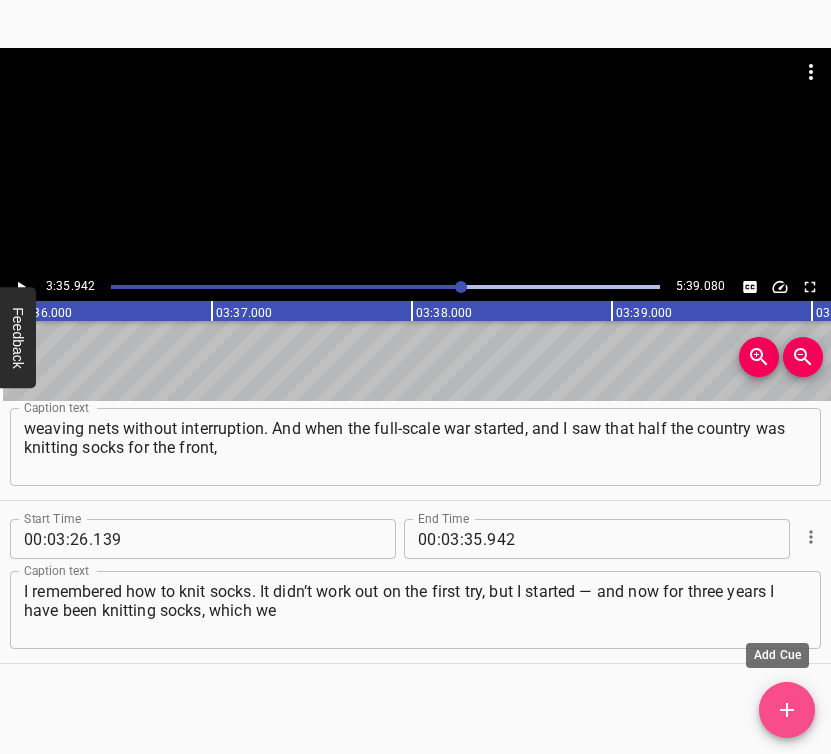 click 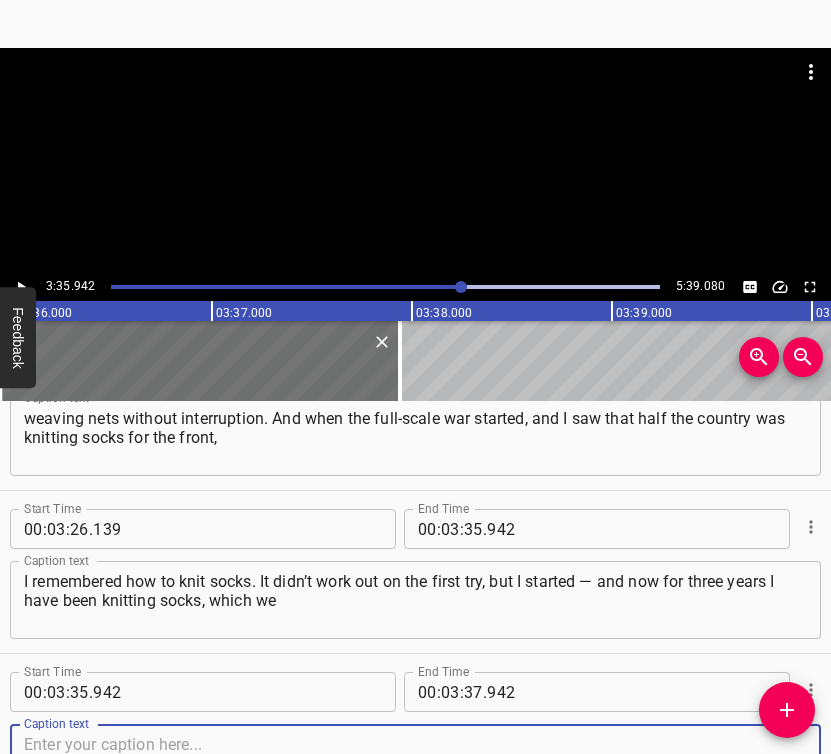 scroll, scrollTop: 3001, scrollLeft: 0, axis: vertical 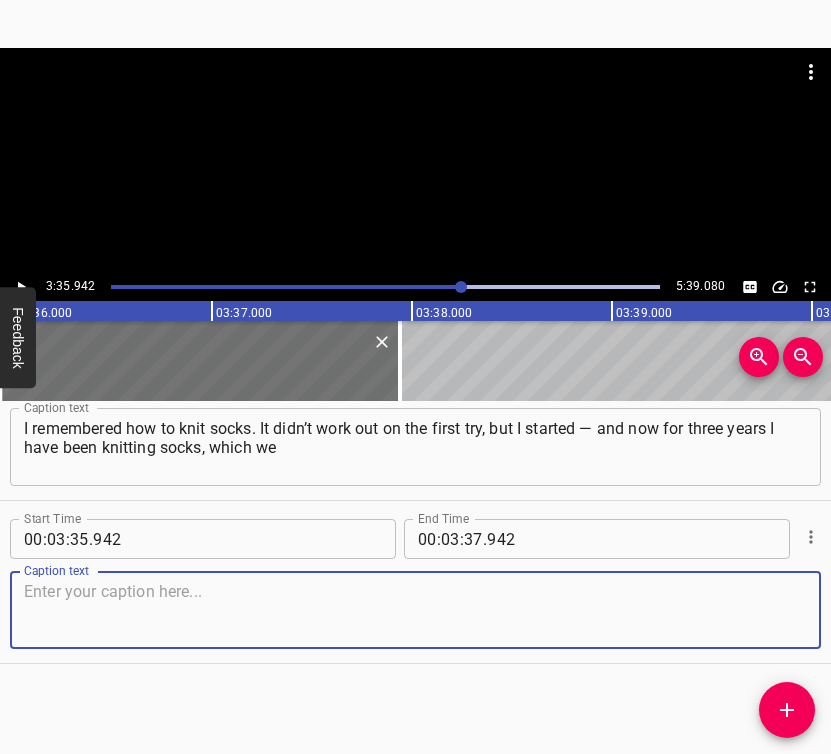click at bounding box center [415, 610] 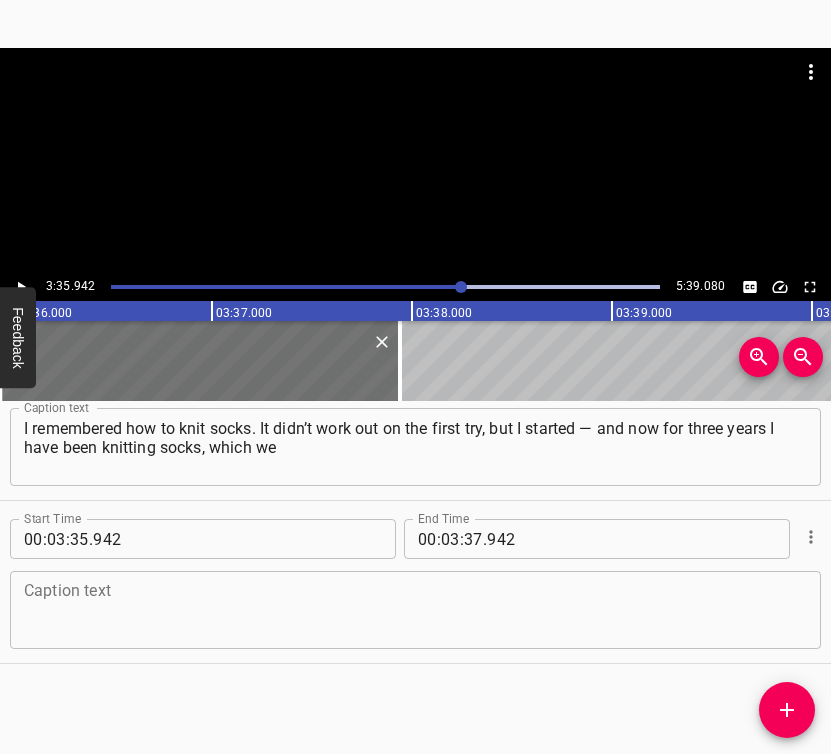 click at bounding box center (415, 610) 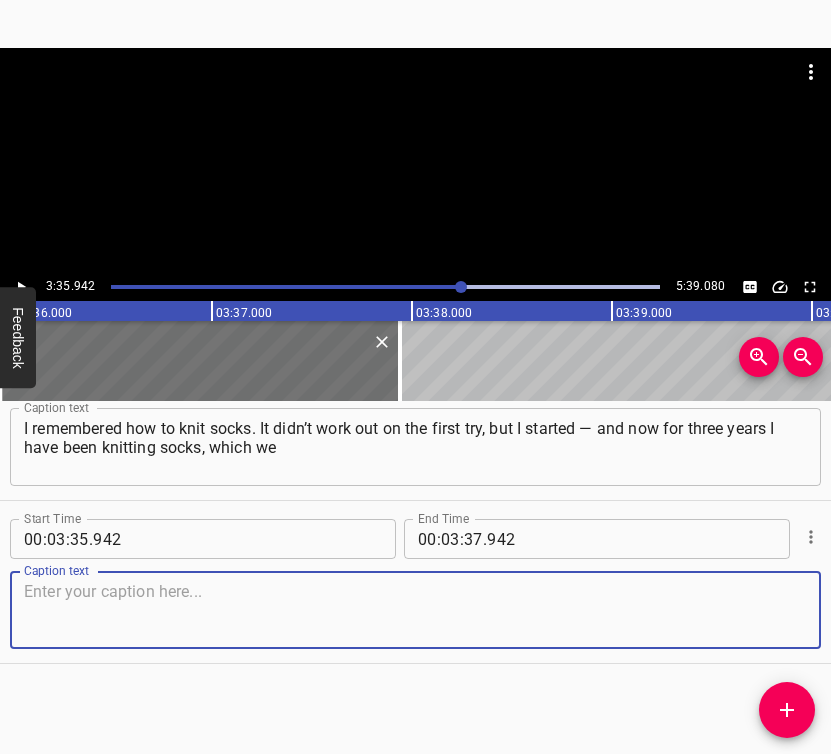paste on "add to the nets and send. I really hope to give at least a little warmth to our guys. Because when they thank us, I always feel awkward." 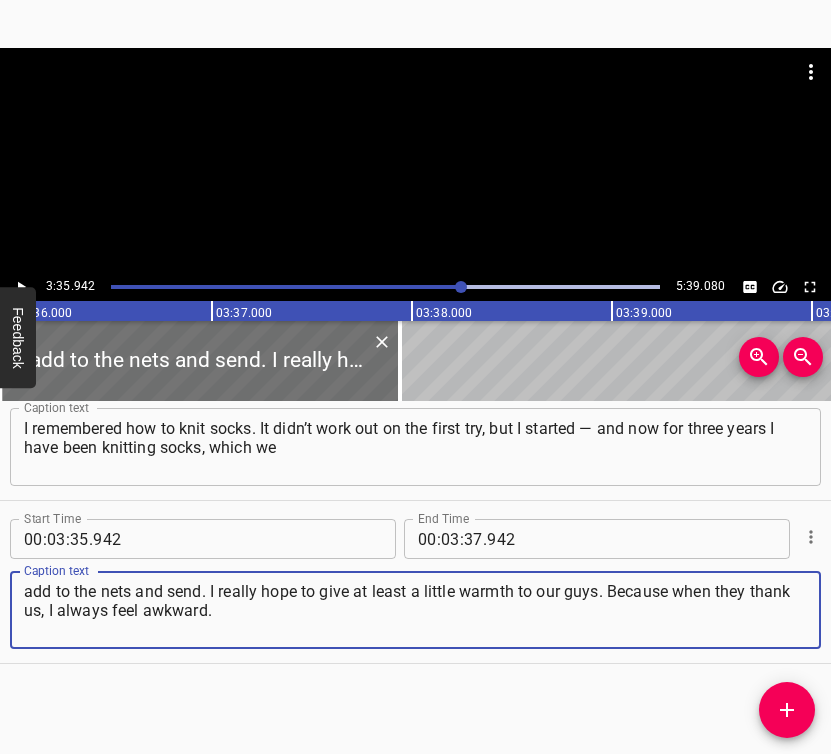 type on "add to the nets and send. I really hope to give at least a little warmth to our guys. Because when they thank us, I always feel awkward." 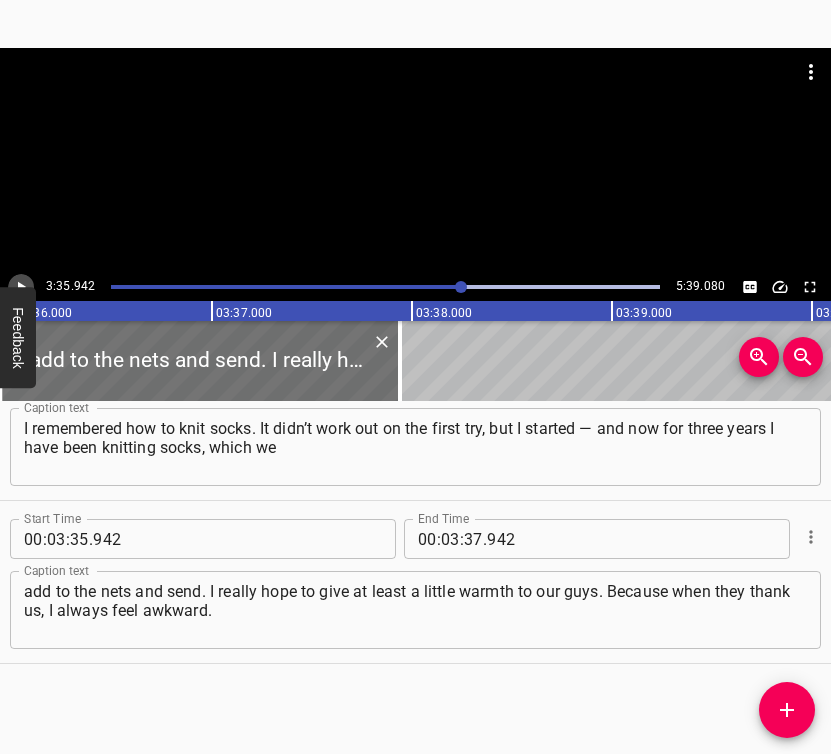 click at bounding box center [21, 287] 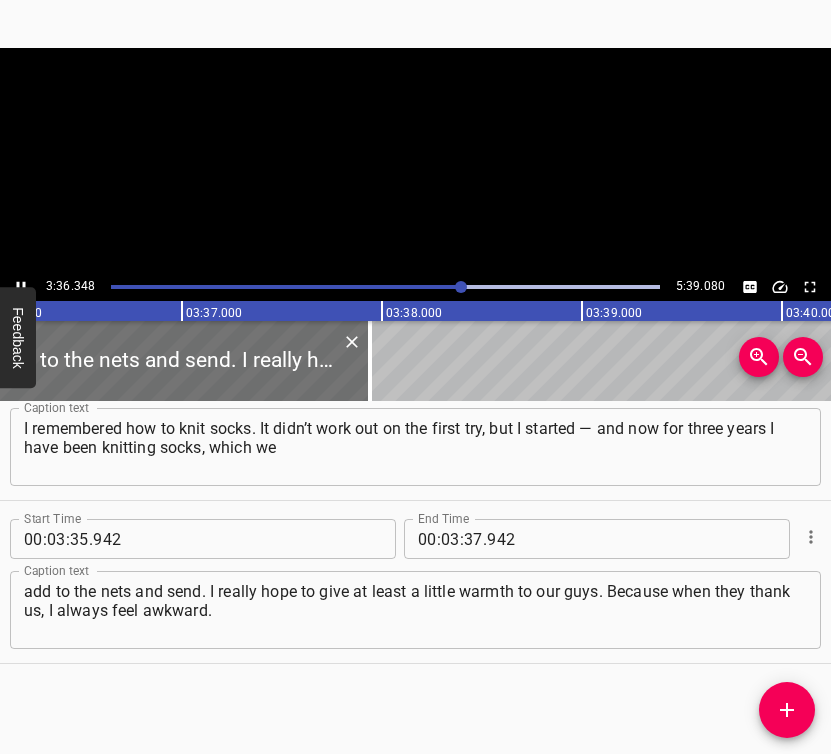 scroll, scrollTop: 0, scrollLeft: 43269, axis: horizontal 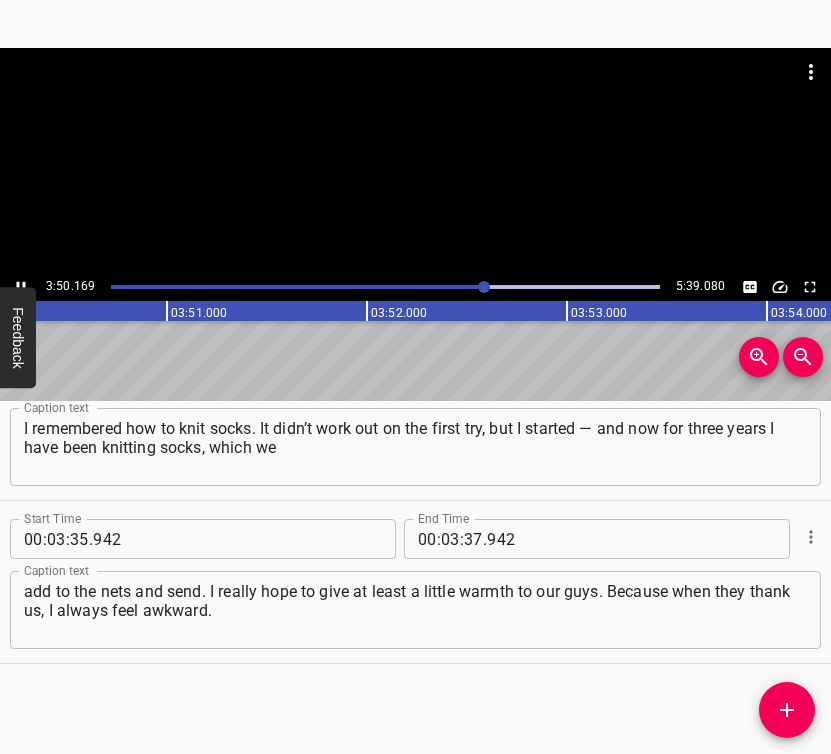click at bounding box center [21, 287] 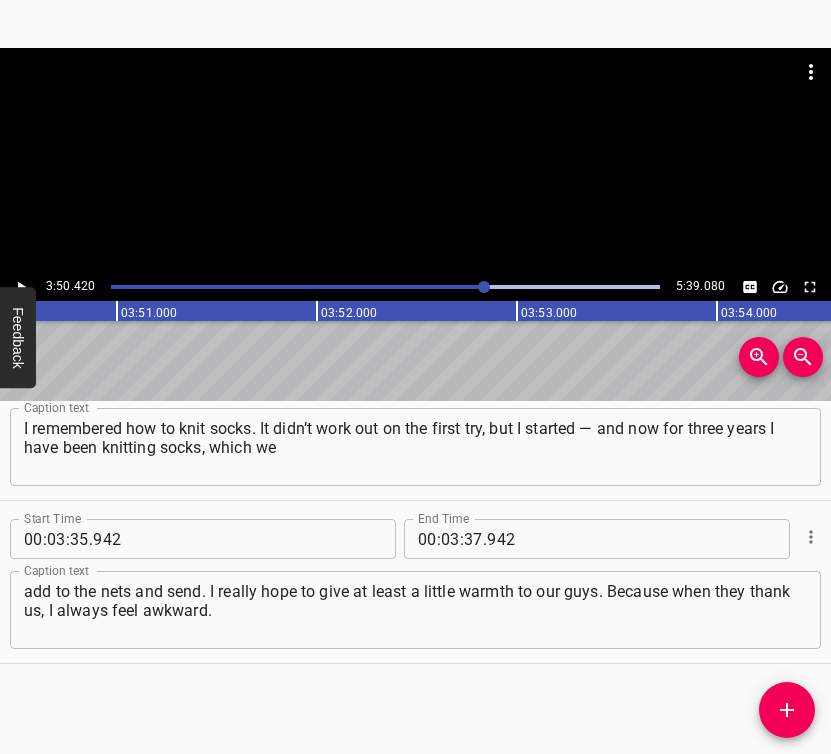 scroll, scrollTop: 0, scrollLeft: 46084, axis: horizontal 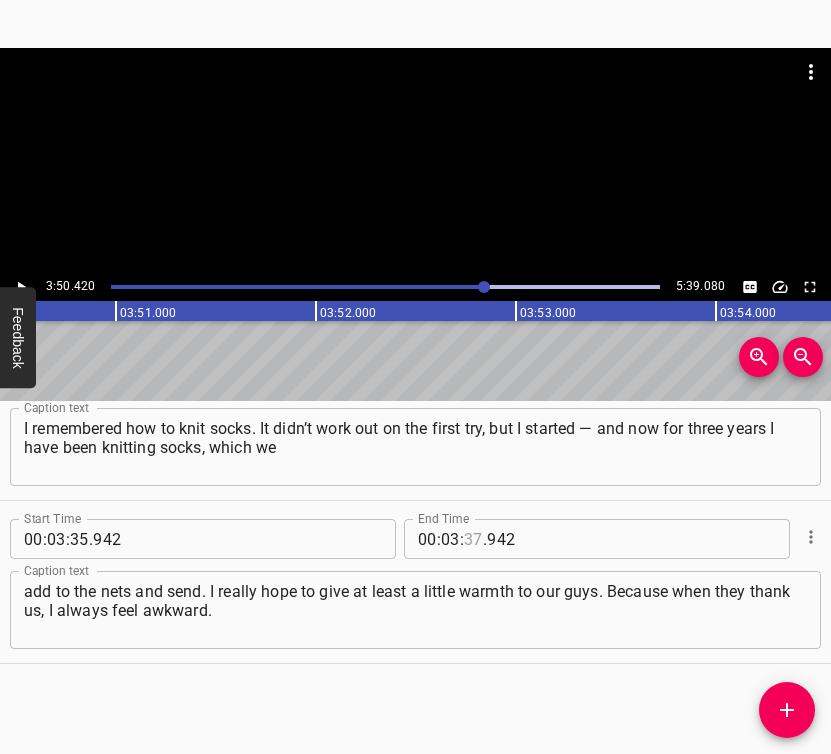 click at bounding box center [473, 539] 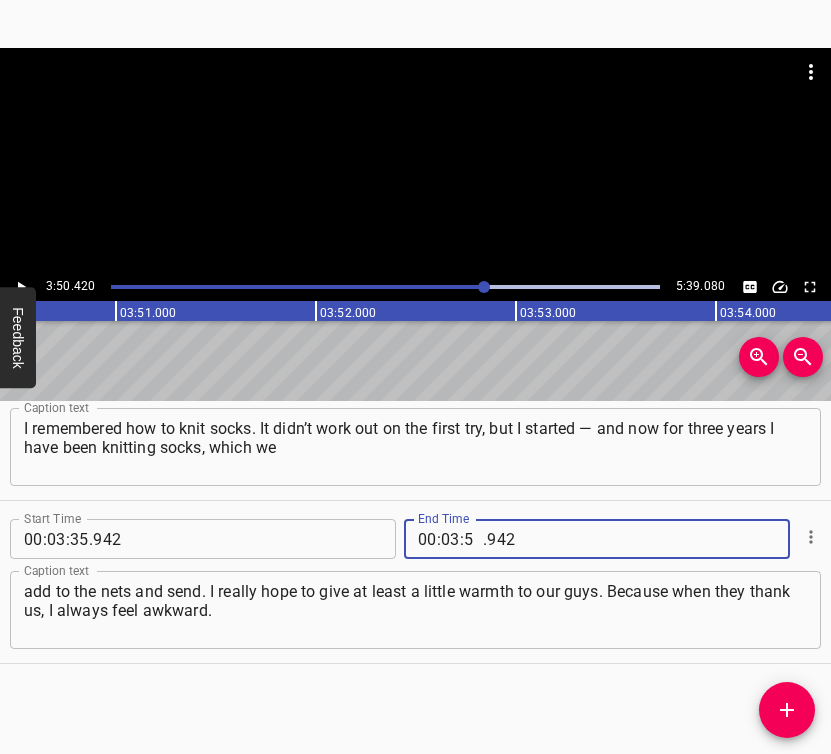 type on "50" 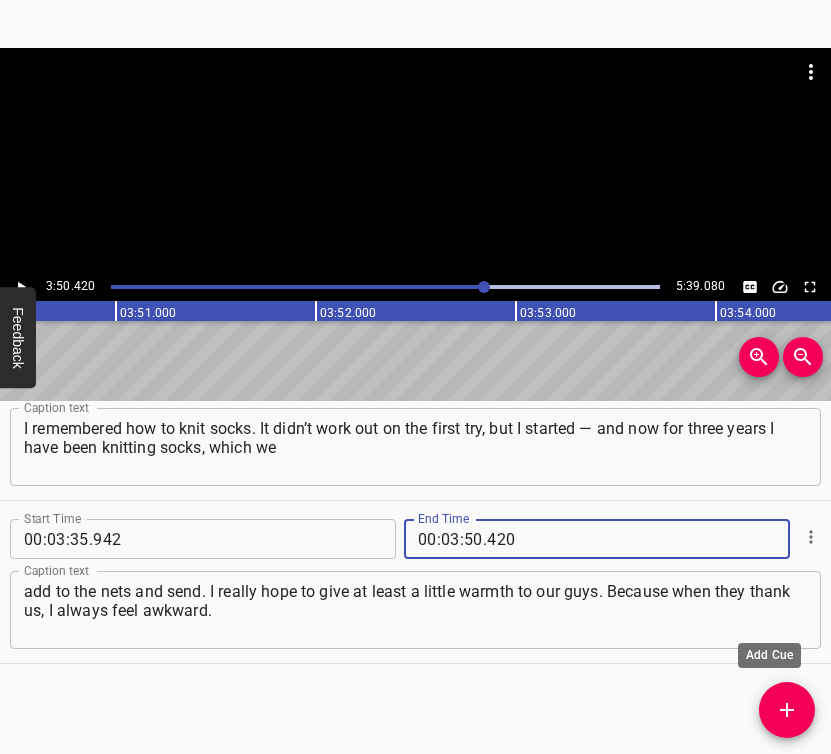 type on "420" 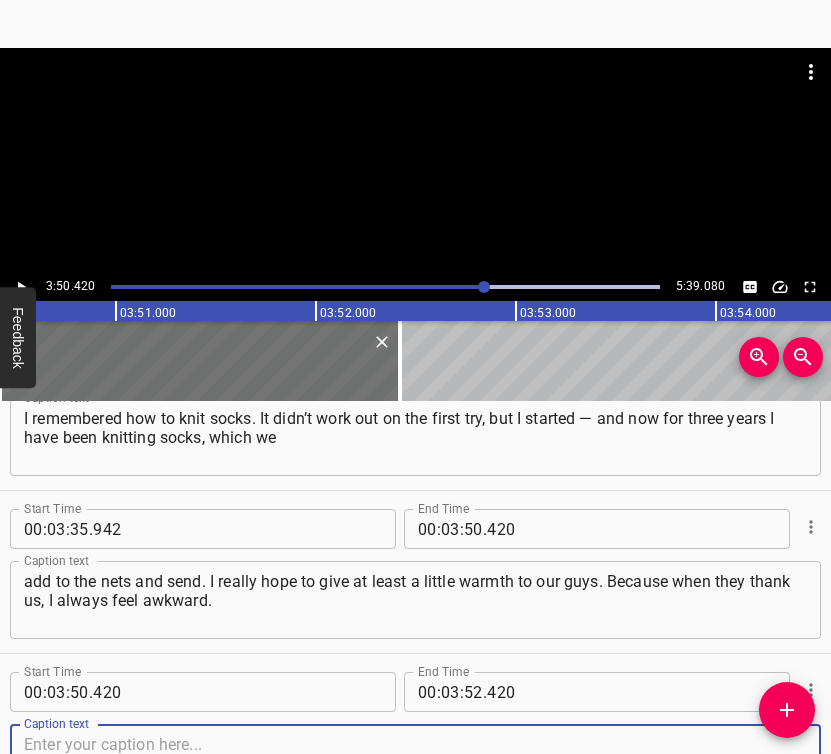 scroll, scrollTop: 3164, scrollLeft: 0, axis: vertical 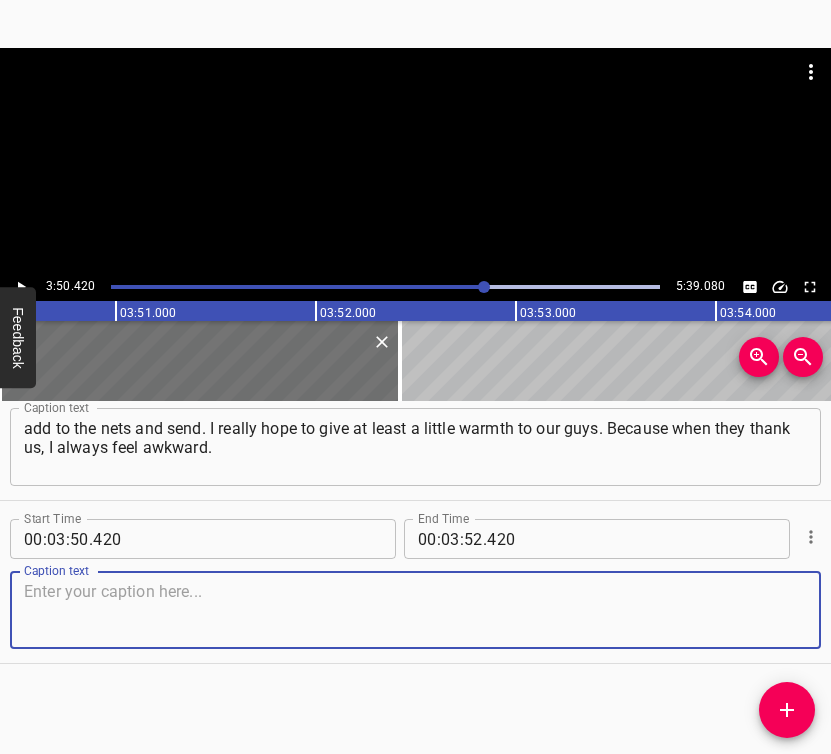 click at bounding box center [415, 610] 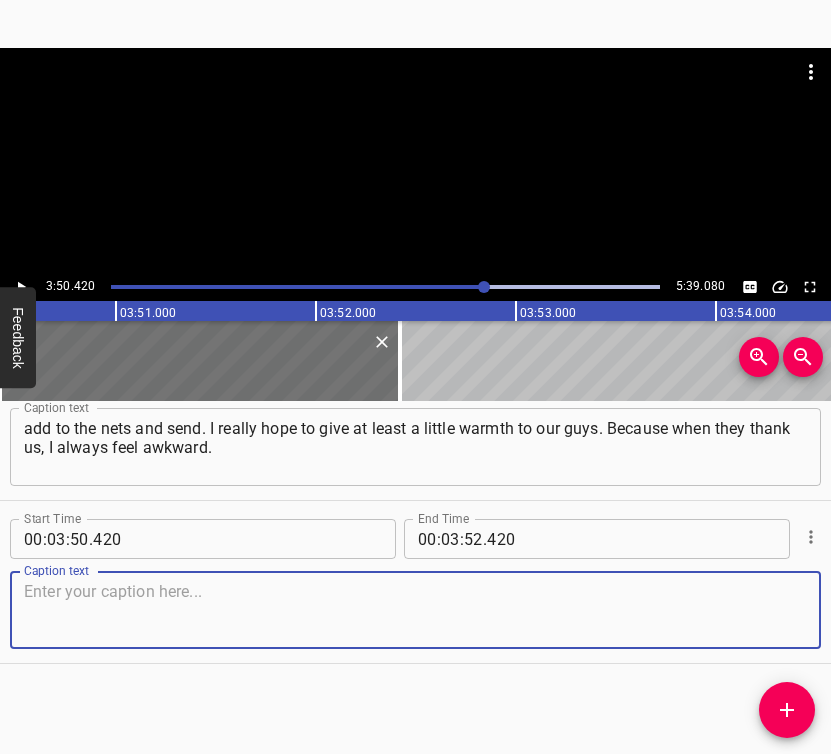 click at bounding box center [415, 610] 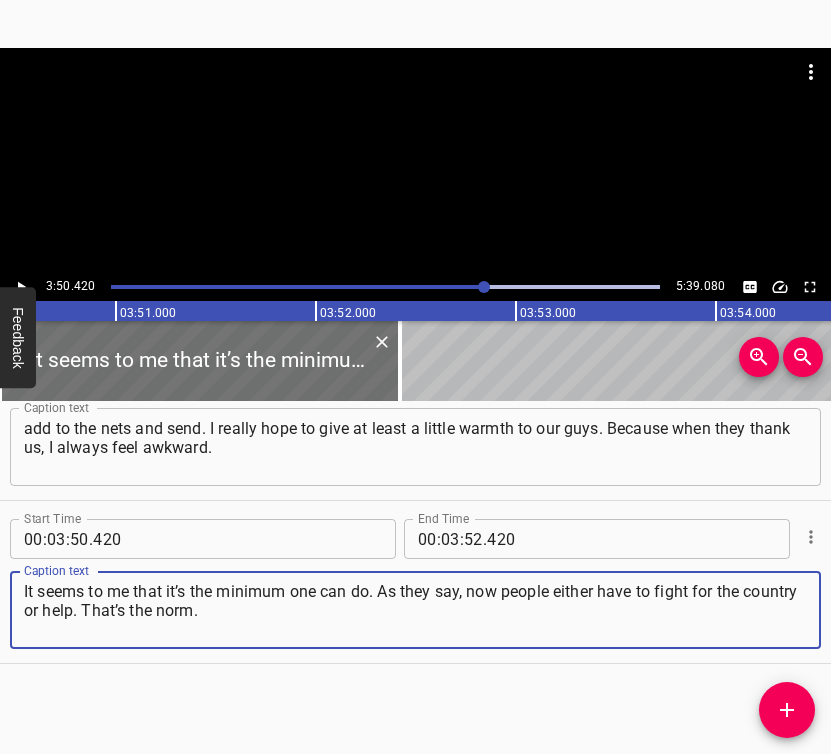 type on "It seems to me that it’s the minimum one can do. As they say, now people either have to fight for the country or help. That’s the norm." 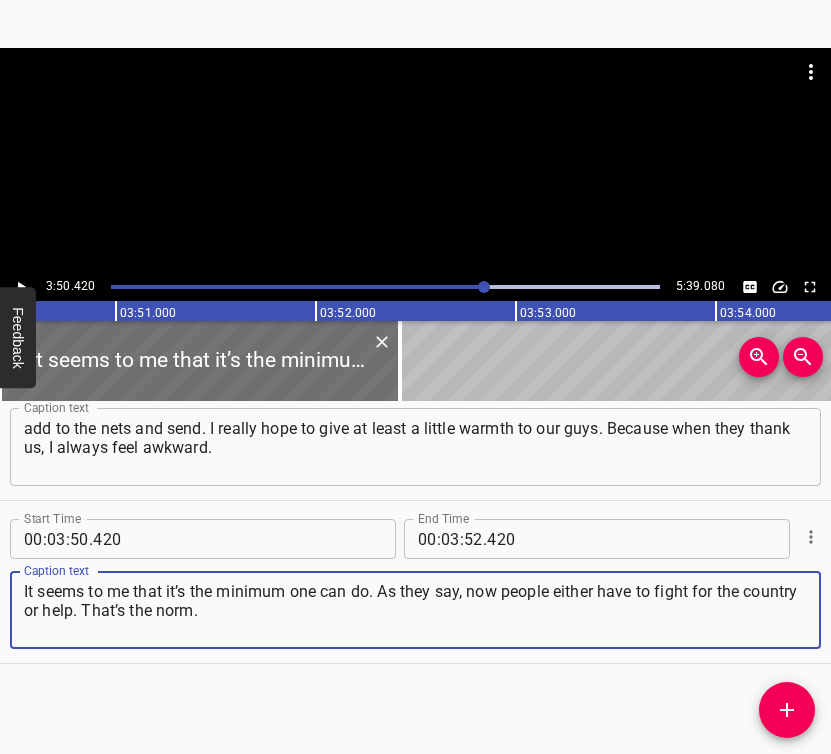 click at bounding box center [21, 287] 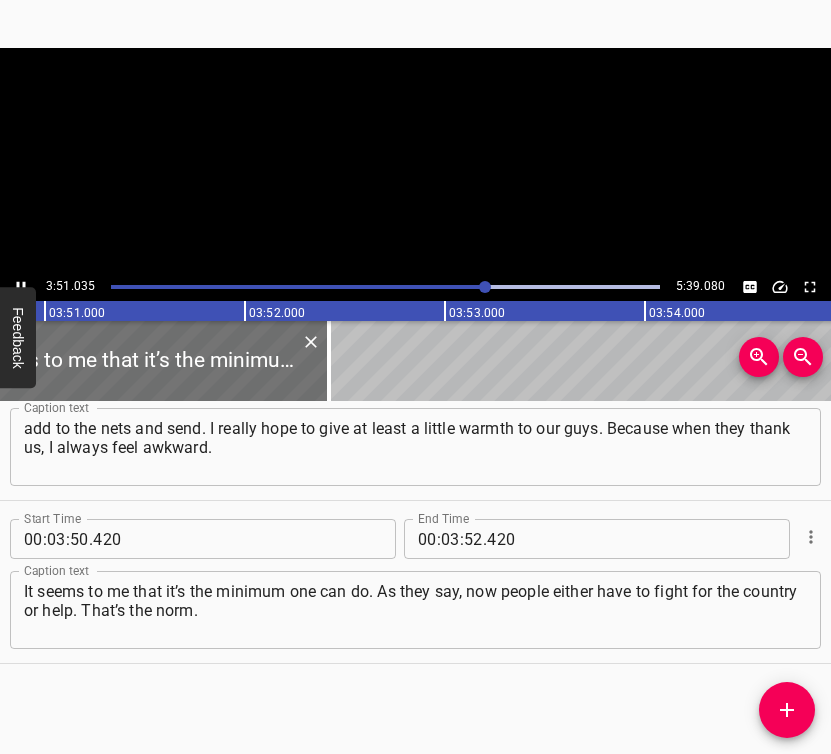 scroll, scrollTop: 0, scrollLeft: 46206, axis: horizontal 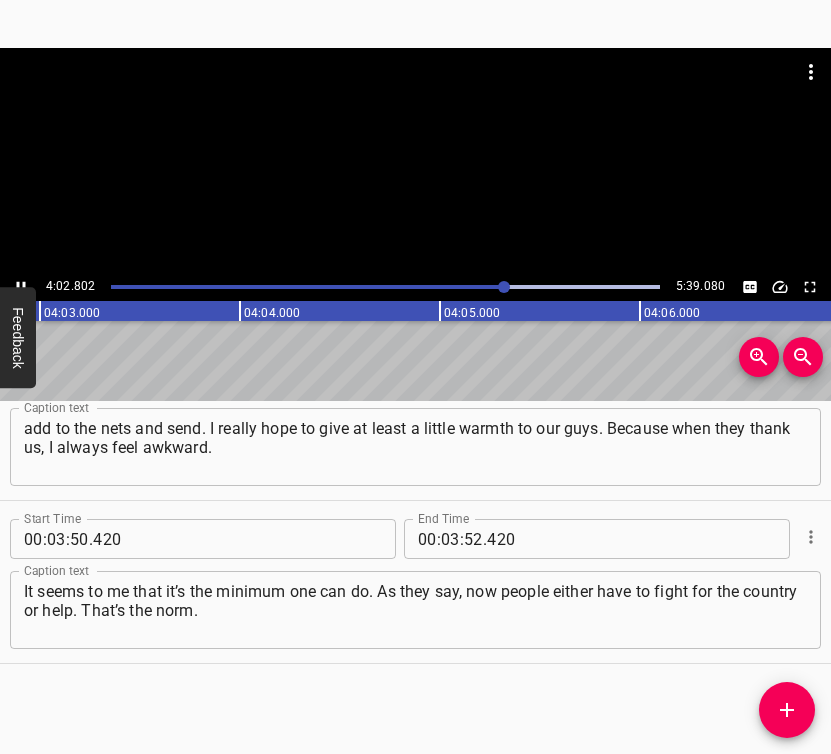 click 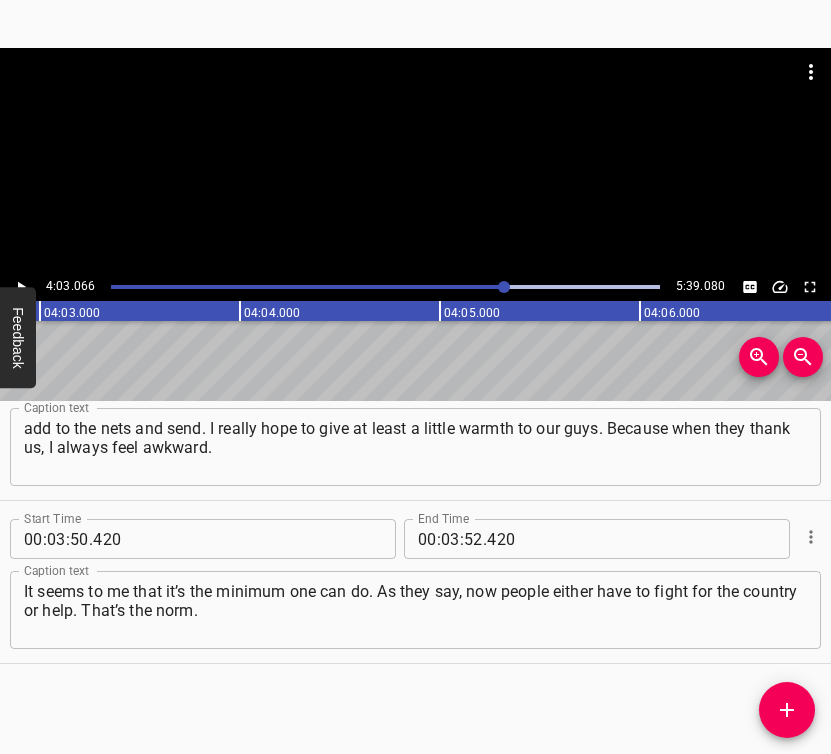 scroll, scrollTop: 0, scrollLeft: 48613, axis: horizontal 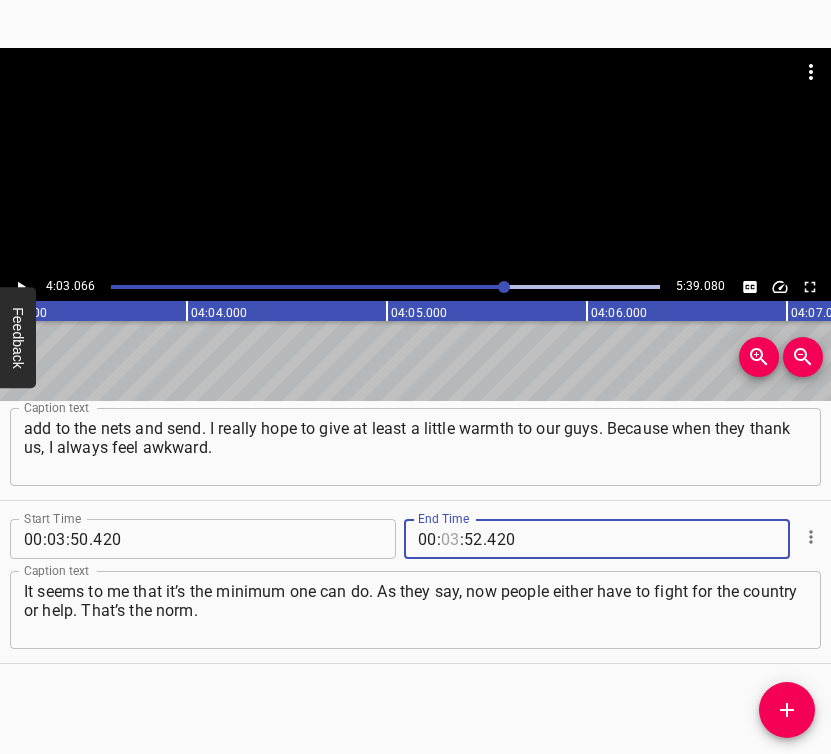 click at bounding box center [450, 539] 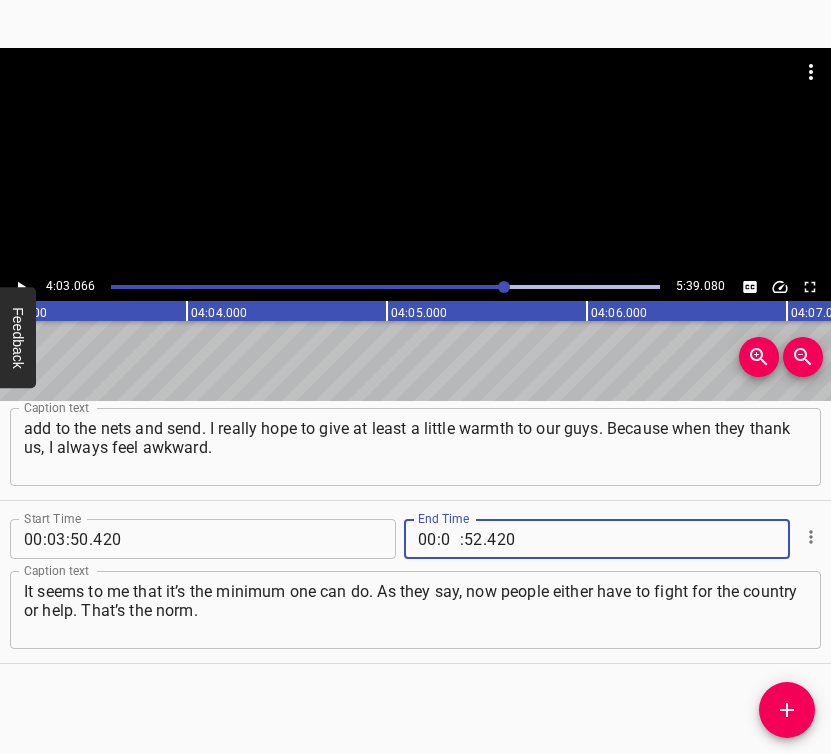 type on "04" 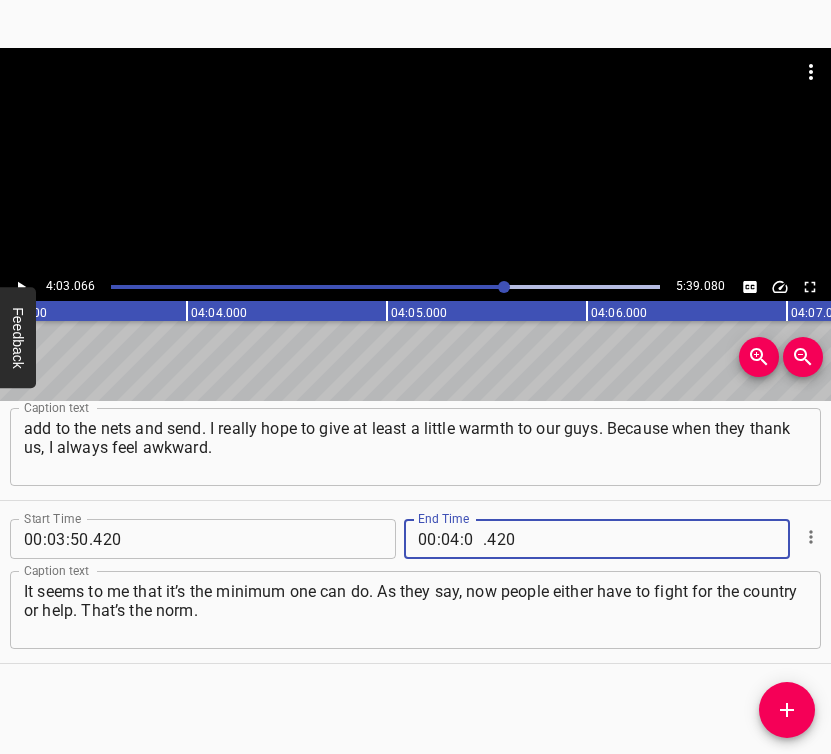 type on "03" 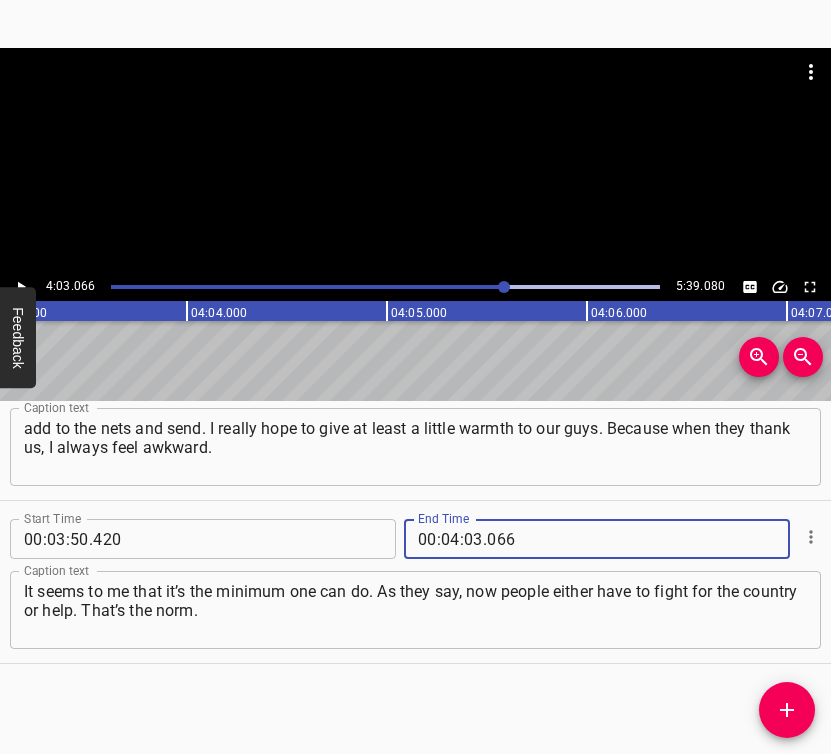type on "066" 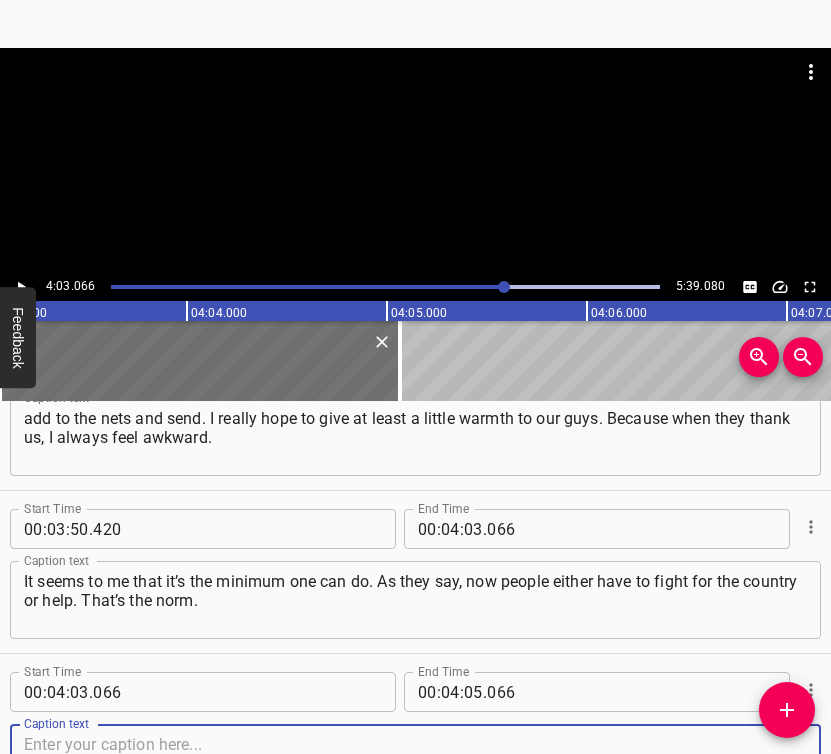 scroll, scrollTop: 3327, scrollLeft: 0, axis: vertical 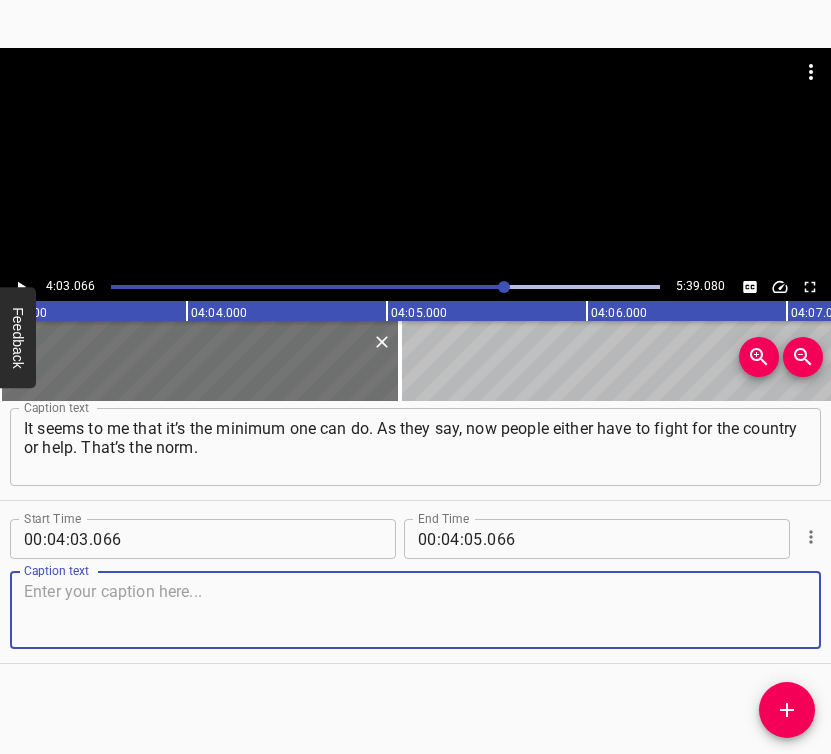 drag, startPoint x: 774, startPoint y: 624, endPoint x: 823, endPoint y: 609, distance: 51.24451 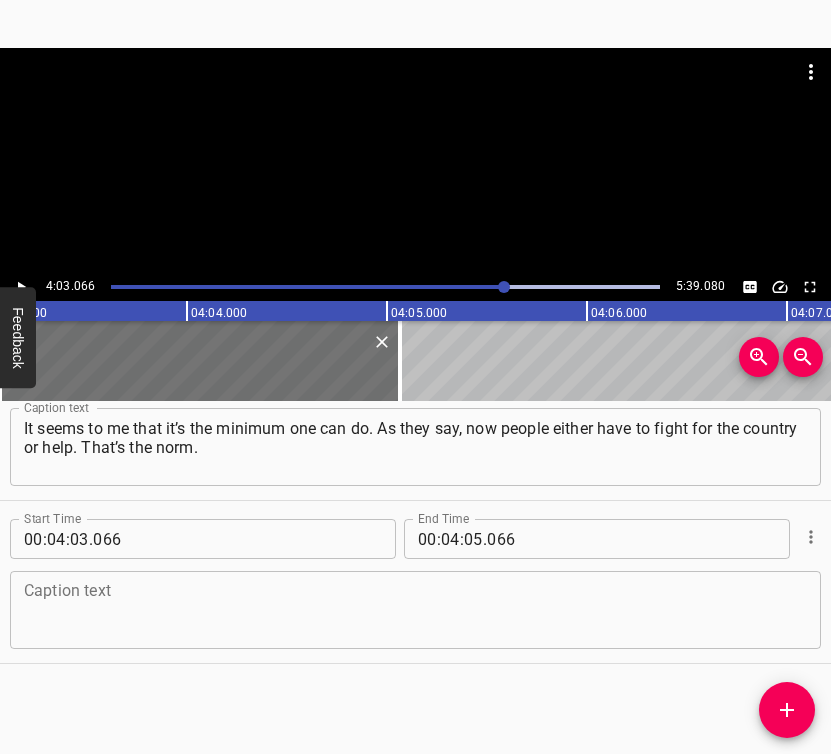 click at bounding box center (415, 610) 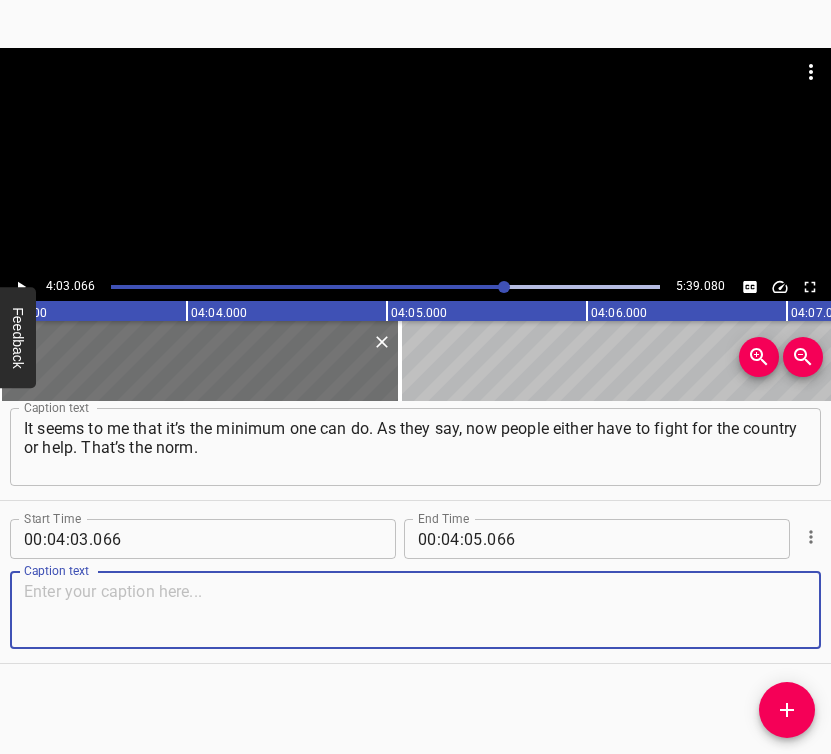 paste on "But, unfortunately, not everyone has joined in helping. And this indifference at first irritated and crushed me But now we’ve stopped reacting to it." 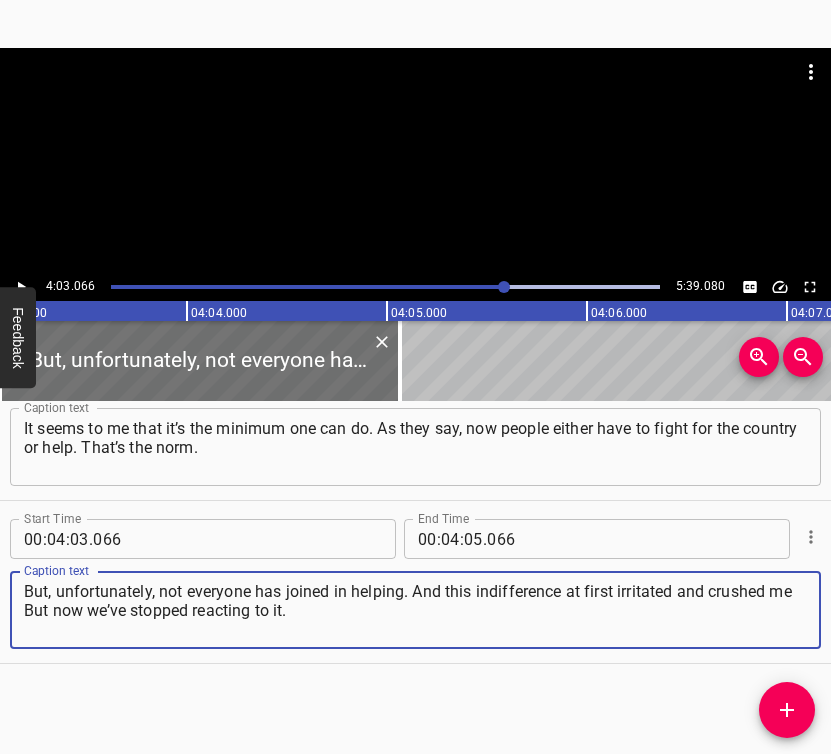 type on "But, unfortunately, not everyone has joined in helping. And this indifference at first irritated and crushed me But now we’ve stopped reacting to it." 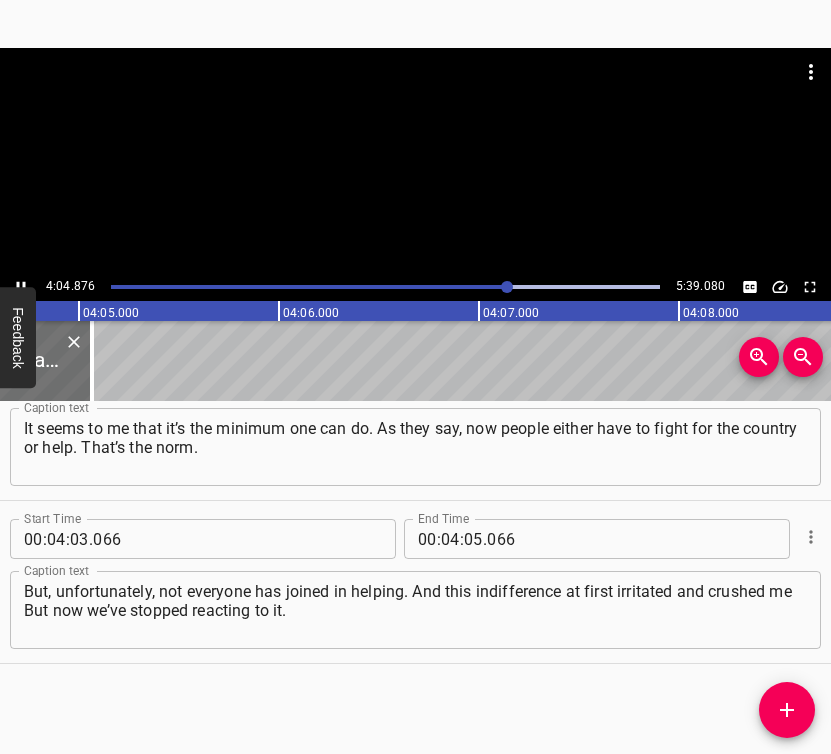 scroll, scrollTop: 0, scrollLeft: 48975, axis: horizontal 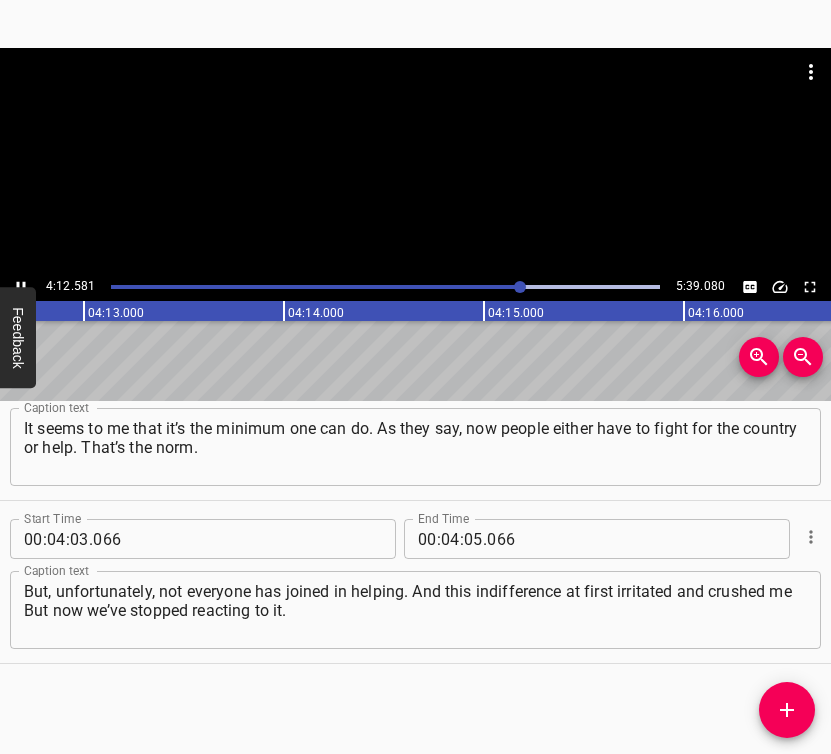 click 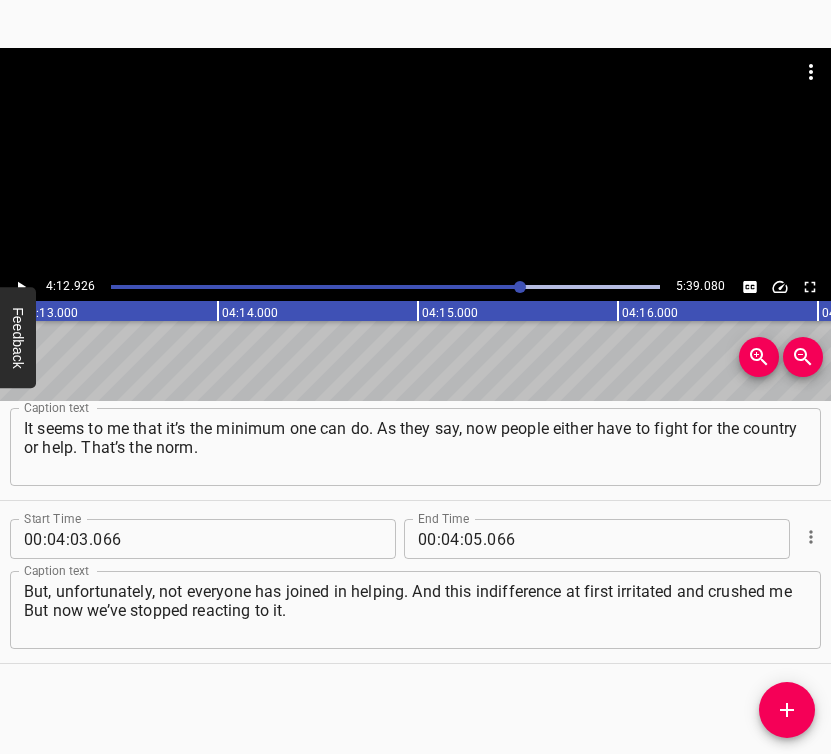 scroll, scrollTop: 0, scrollLeft: 50585, axis: horizontal 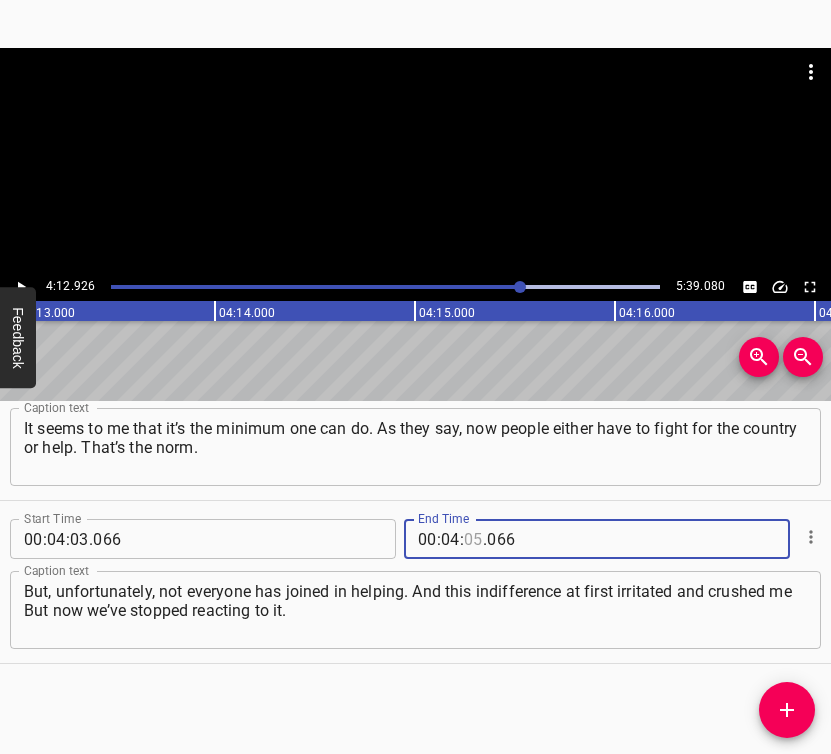 drag, startPoint x: 473, startPoint y: 535, endPoint x: 472, endPoint y: 522, distance: 13.038404 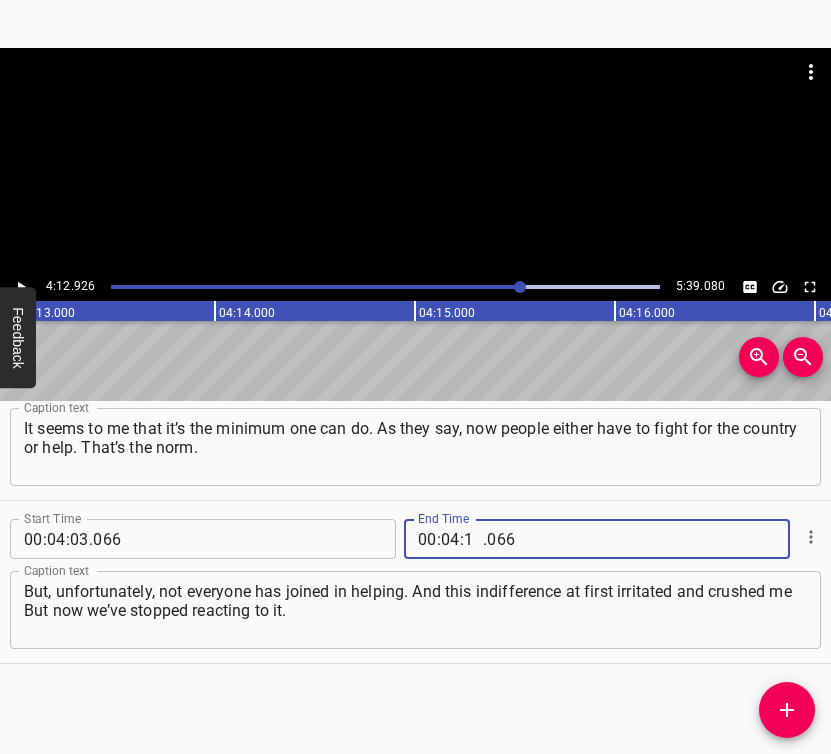 type on "12" 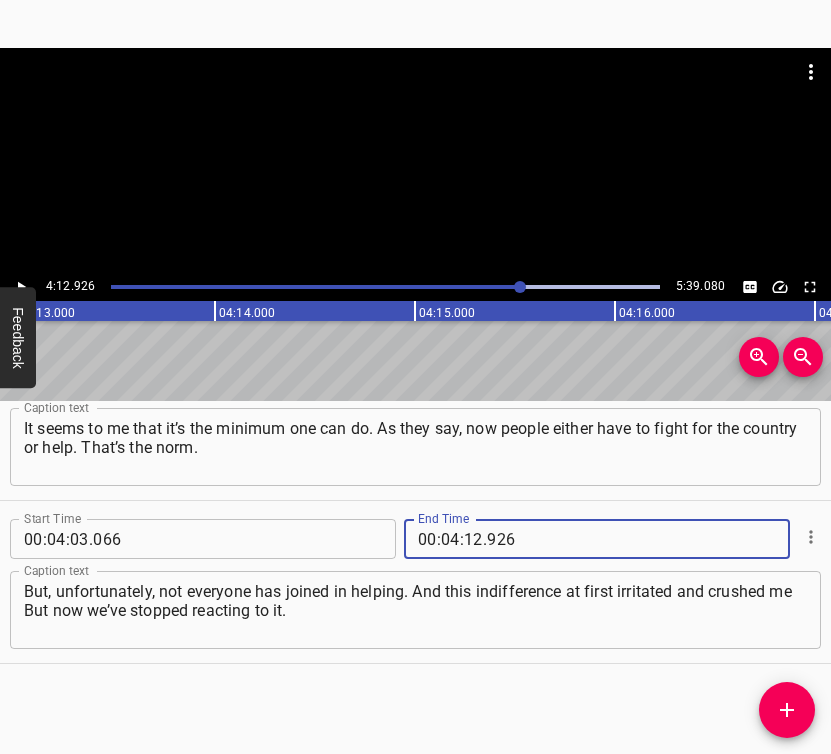 type on "926" 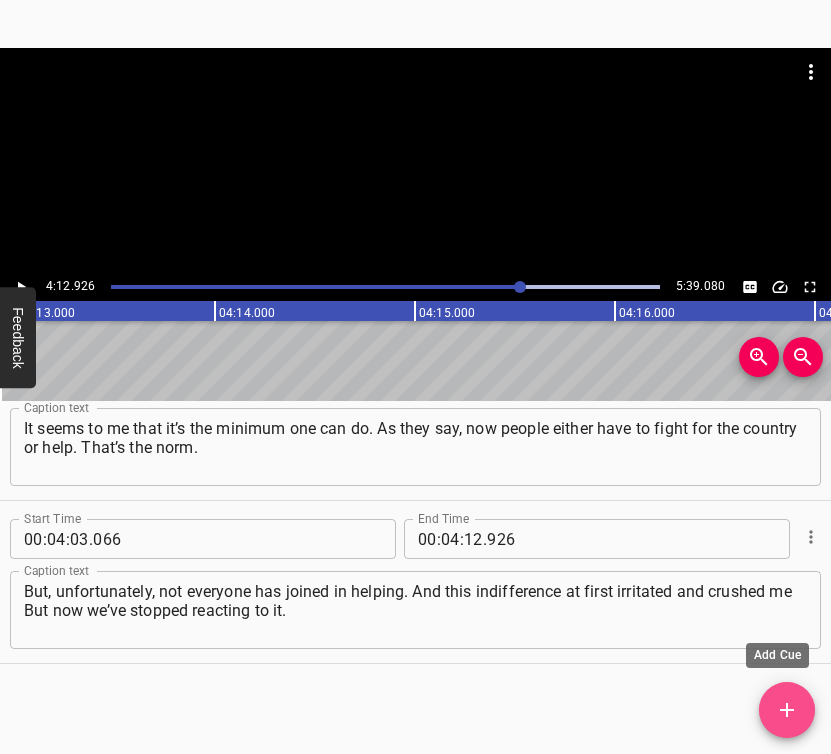 click 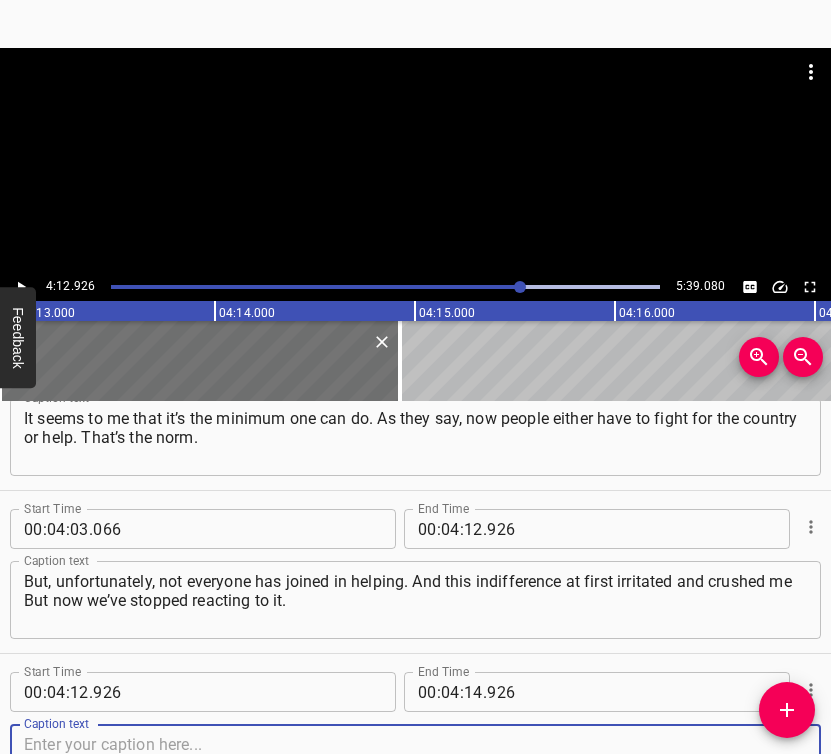 scroll, scrollTop: 3490, scrollLeft: 0, axis: vertical 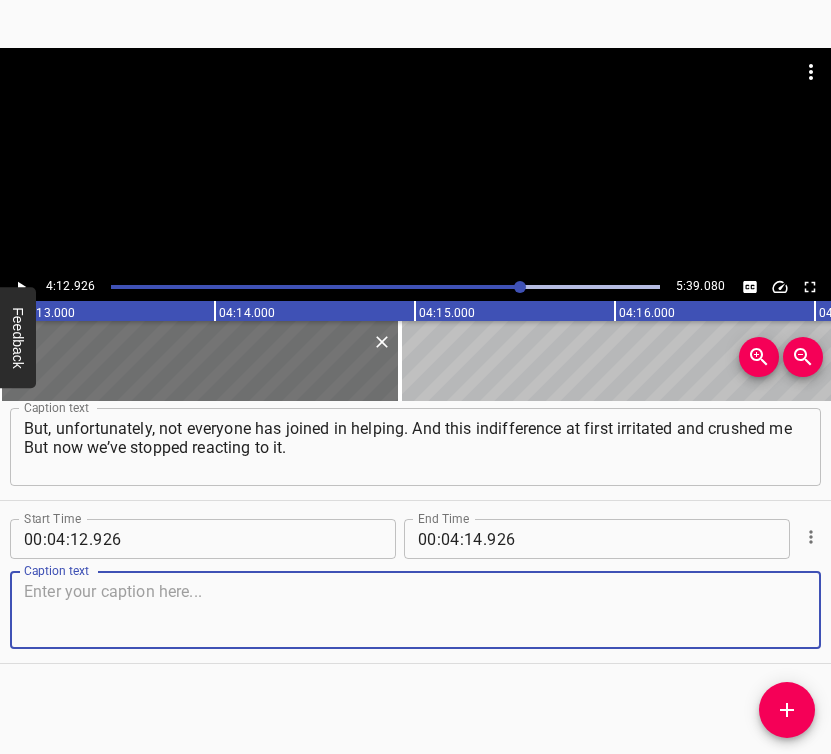 click at bounding box center (415, 610) 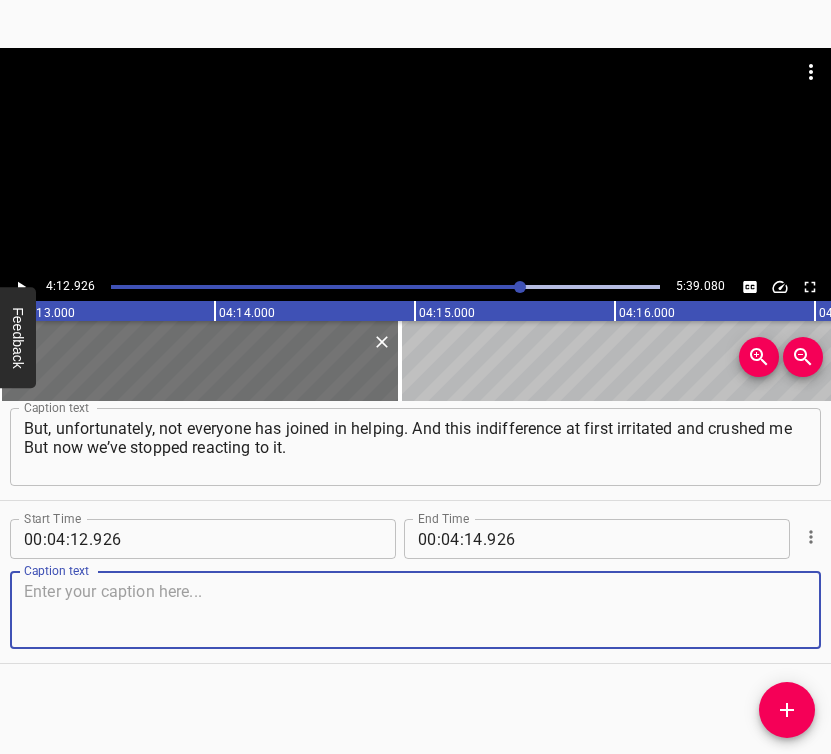 click at bounding box center [415, 610] 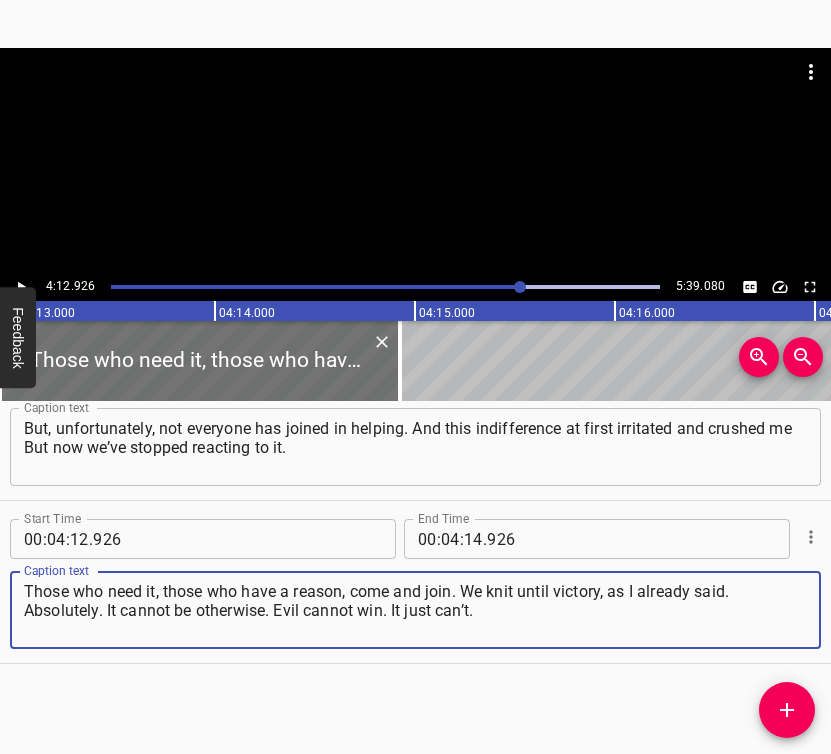 type on "Those who need it, those who have a reason, come and join. We knit until victory, as I already said. Absolutely. It cannot be otherwise. Evil cannot win. It just can’t." 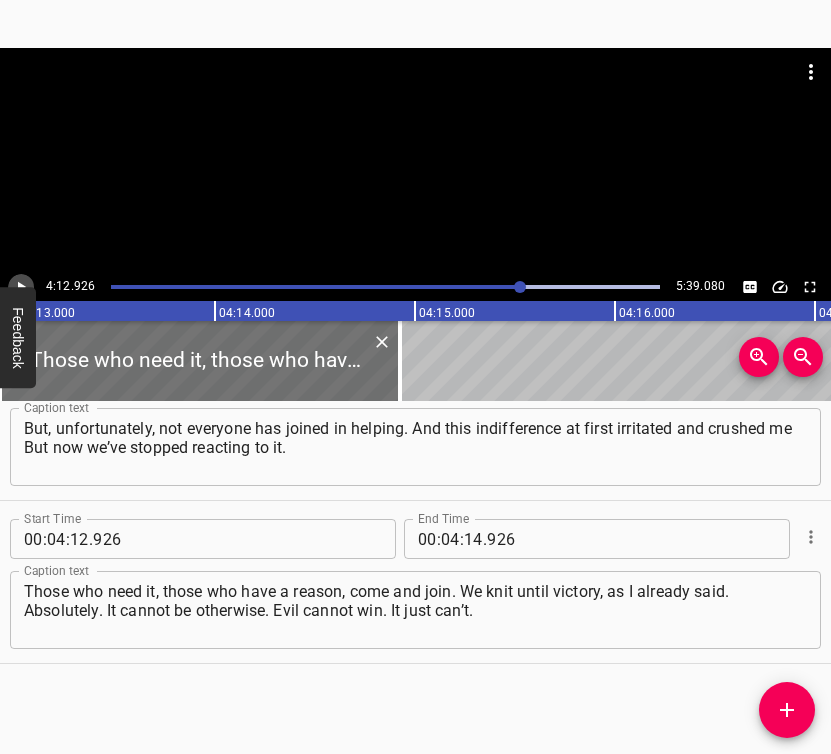 click 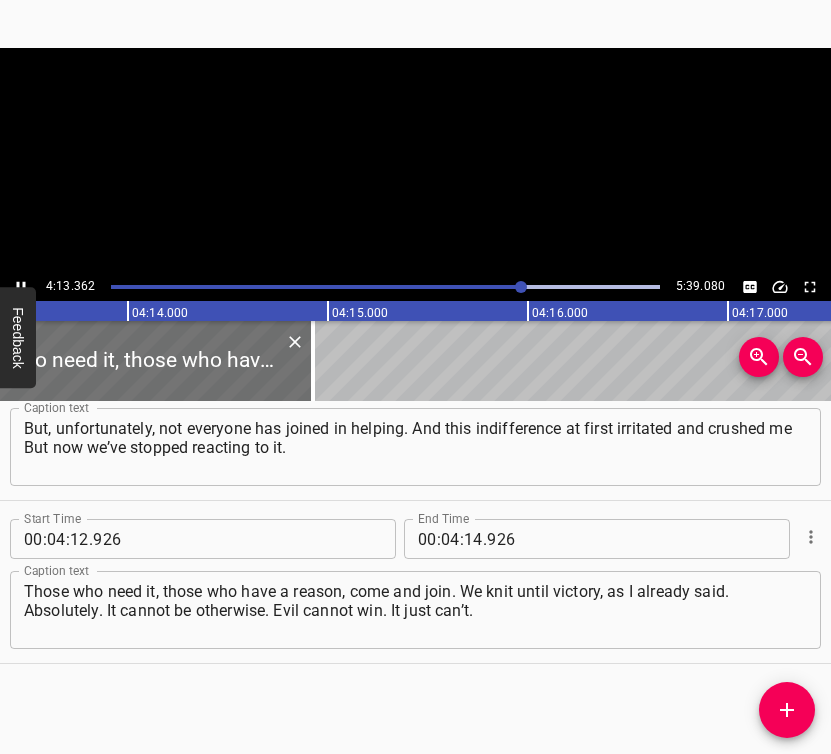 scroll, scrollTop: 0, scrollLeft: 50723, axis: horizontal 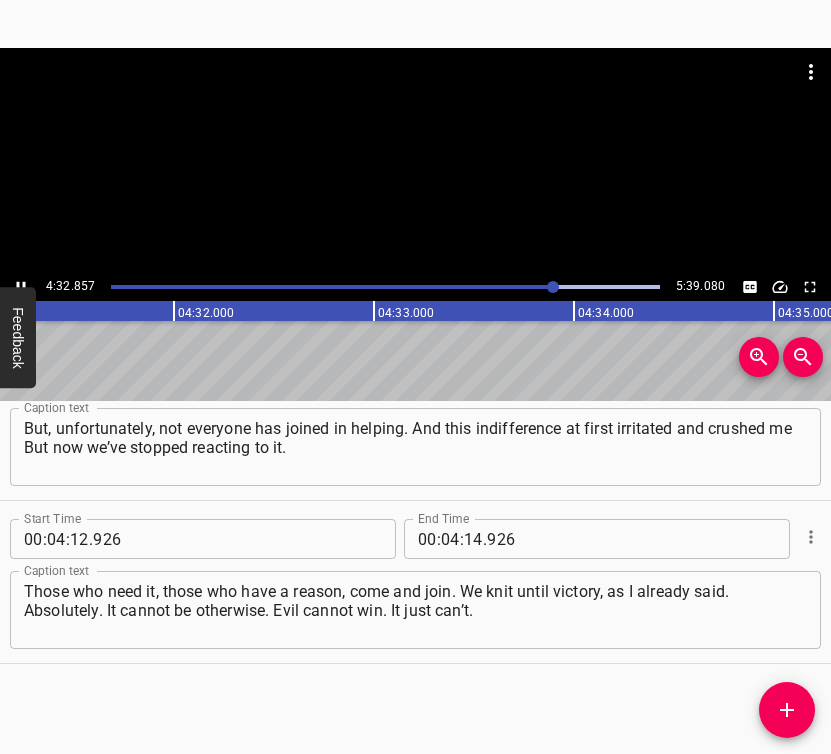 click at bounding box center (21, 287) 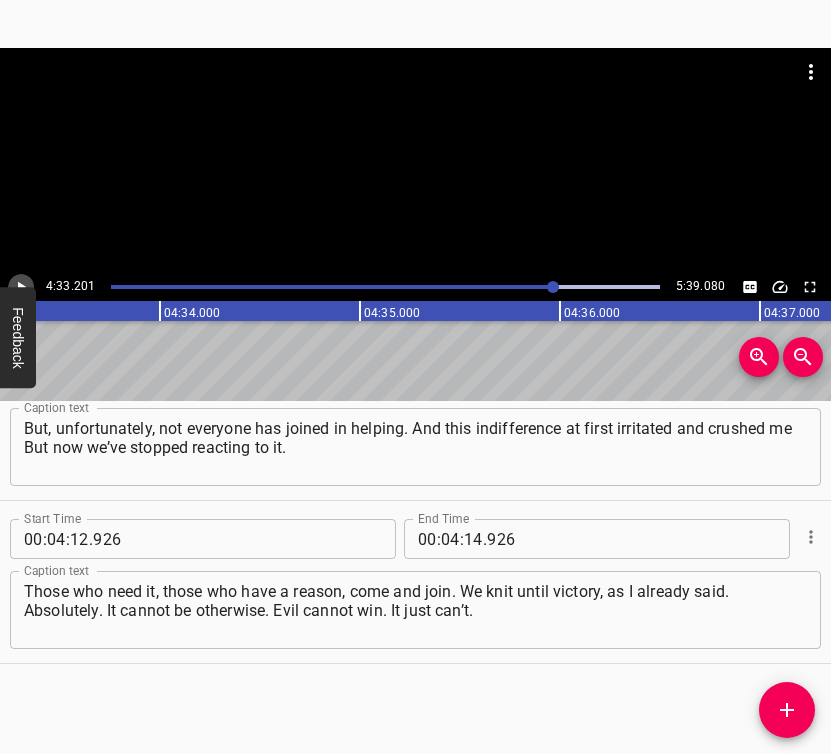 click at bounding box center (21, 287) 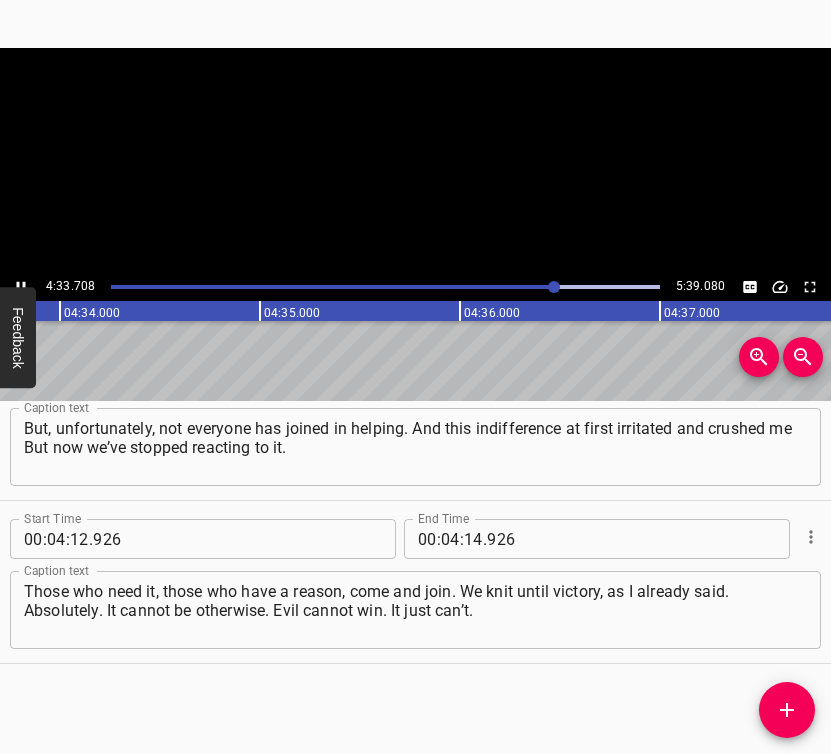 click at bounding box center (21, 287) 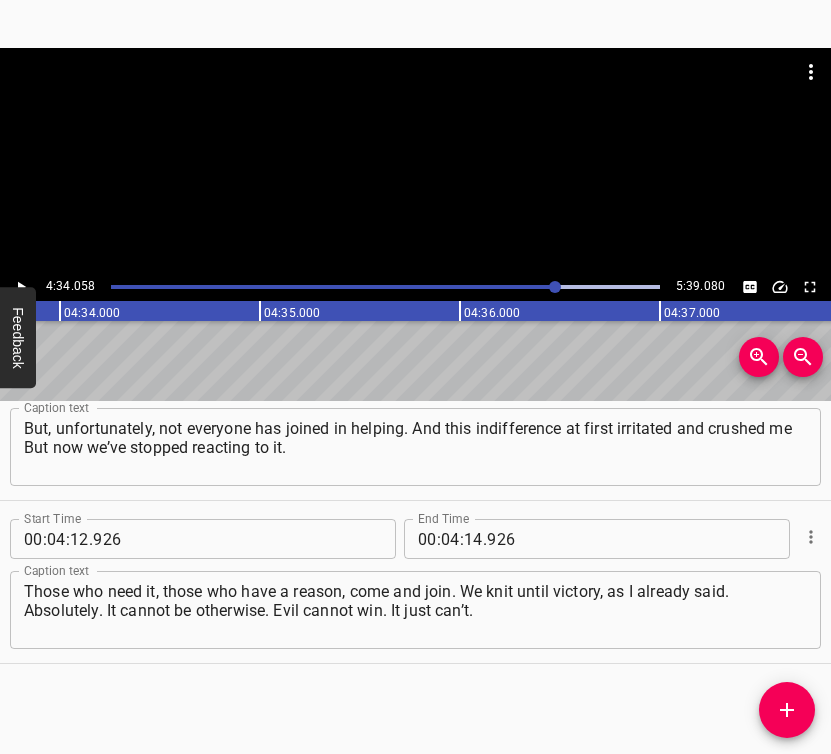 scroll, scrollTop: 0, scrollLeft: 54811, axis: horizontal 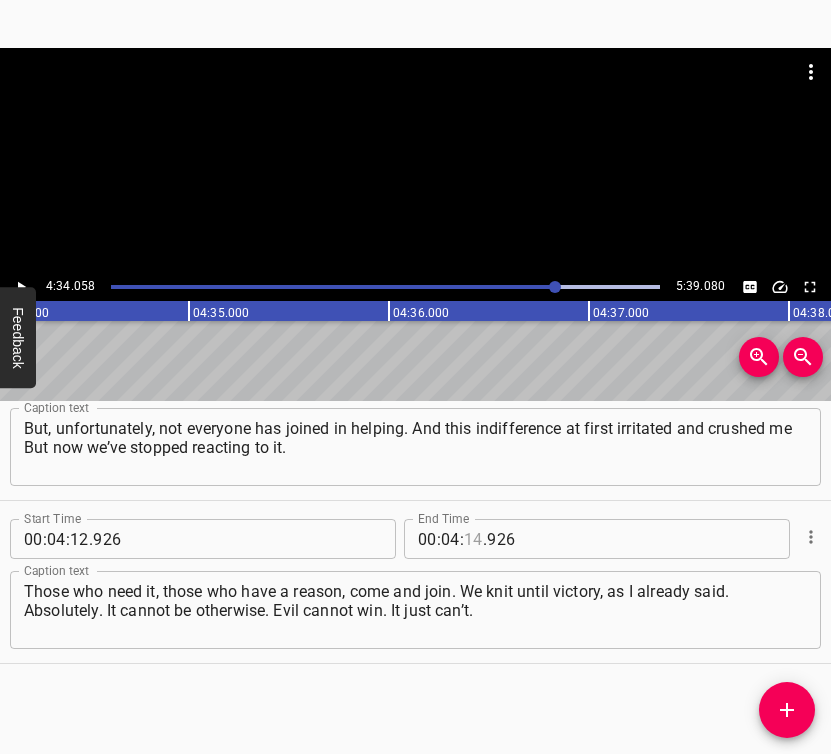 click at bounding box center (473, 539) 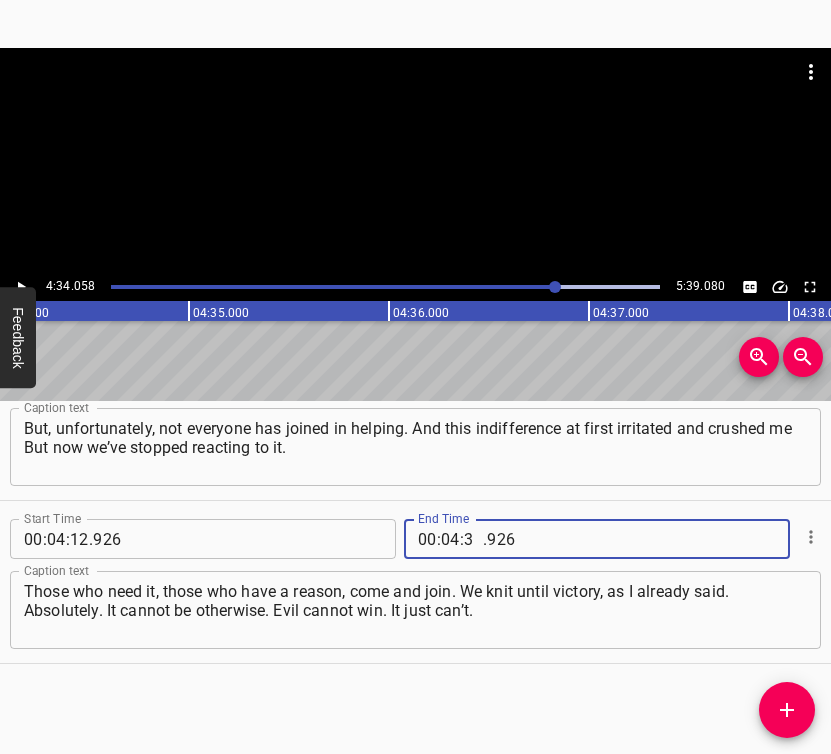 type on "34" 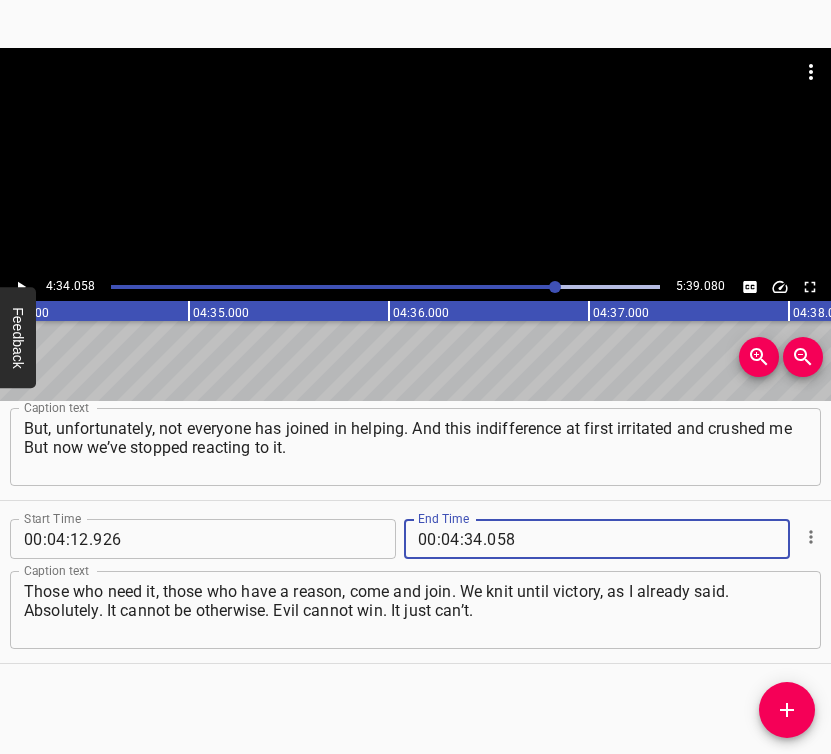 type on "058" 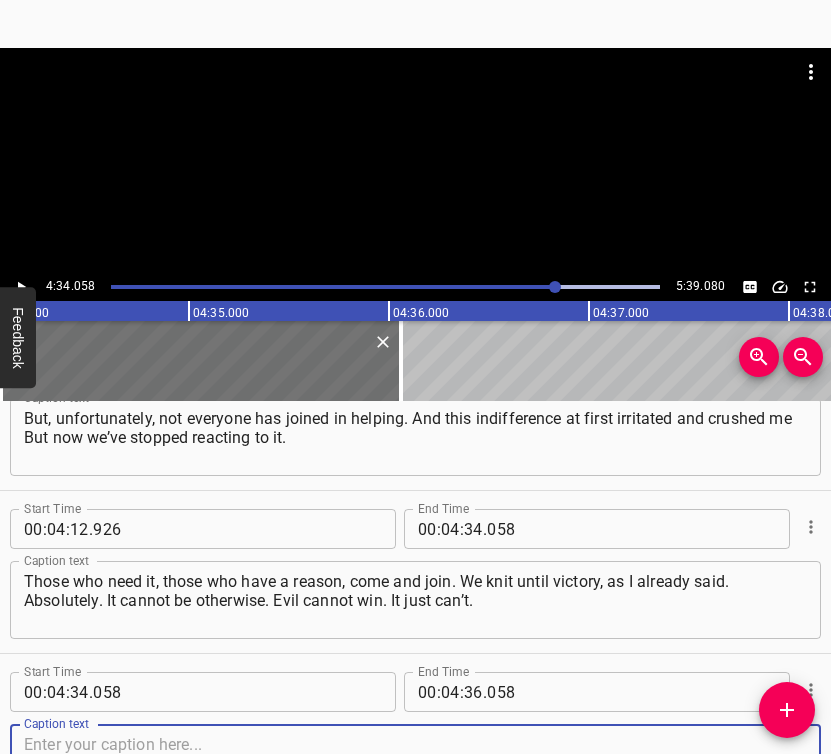 scroll, scrollTop: 3653, scrollLeft: 0, axis: vertical 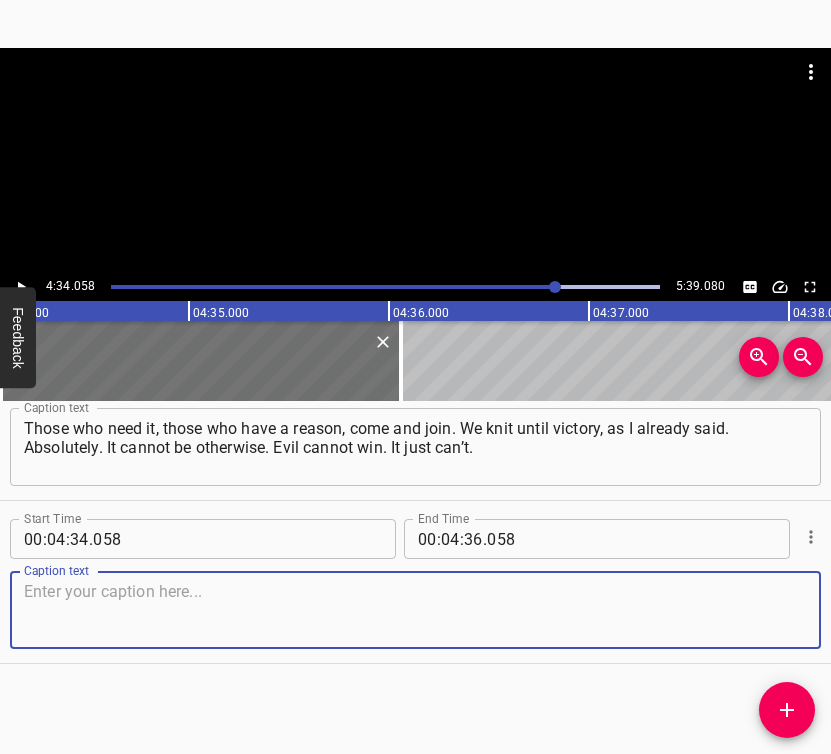 click at bounding box center (415, 610) 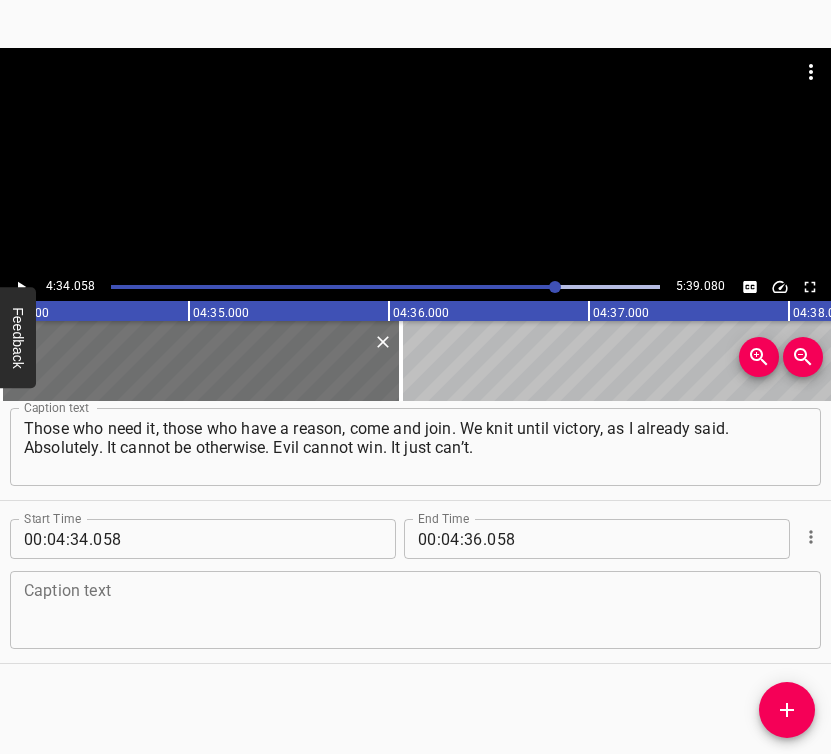 click on "Caption text" at bounding box center [415, 610] 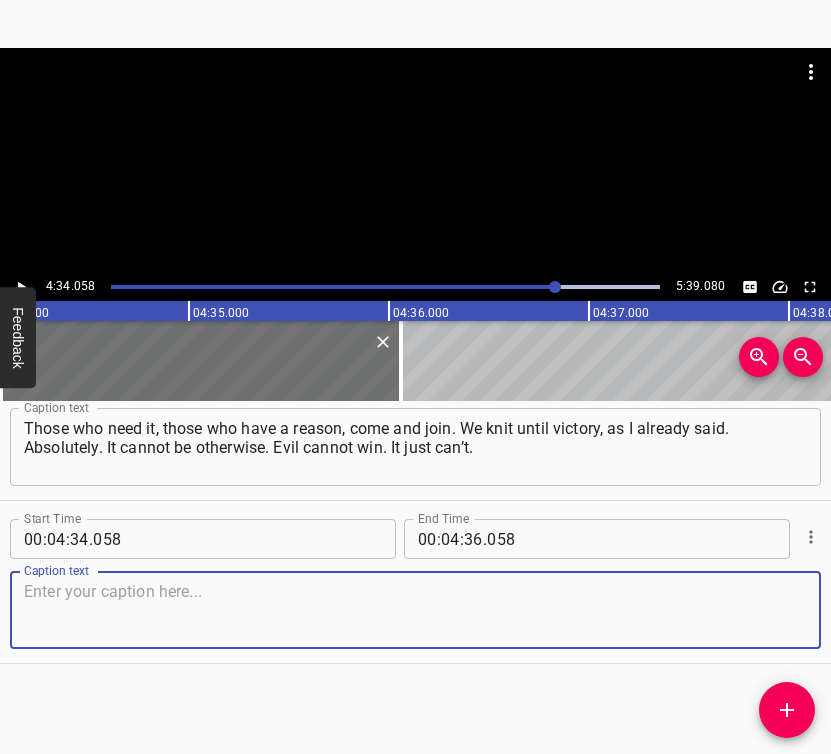 paste on "That simply cannot happen. But overall, [DEMOGRAPHIC_DATA] surprised me. Because the indifference that was there in the first years of the war…" 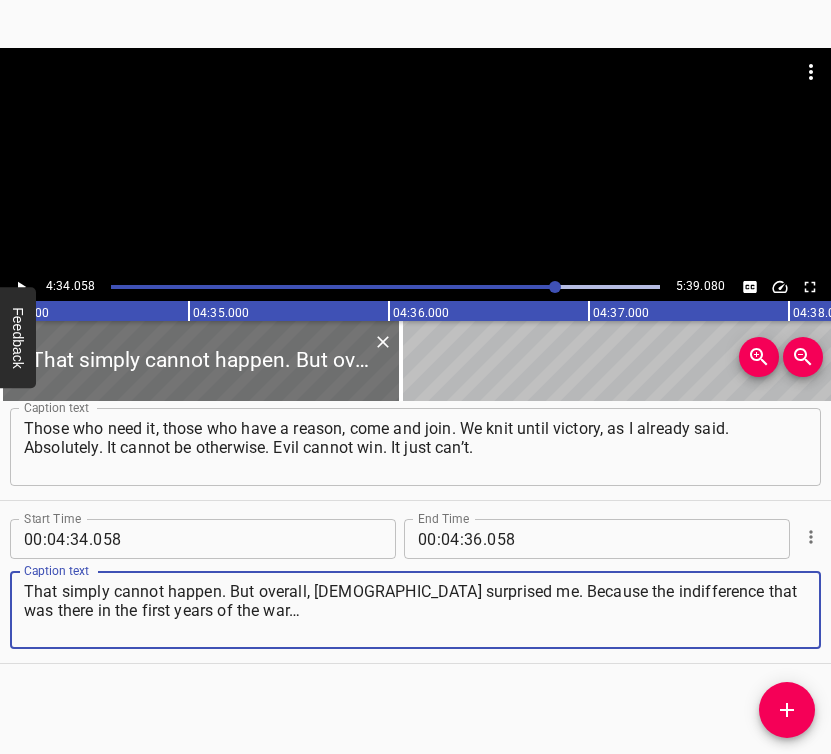 type on "That simply cannot happen. But overall, [DEMOGRAPHIC_DATA] surprised me. Because the indifference that was there in the first years of the war…" 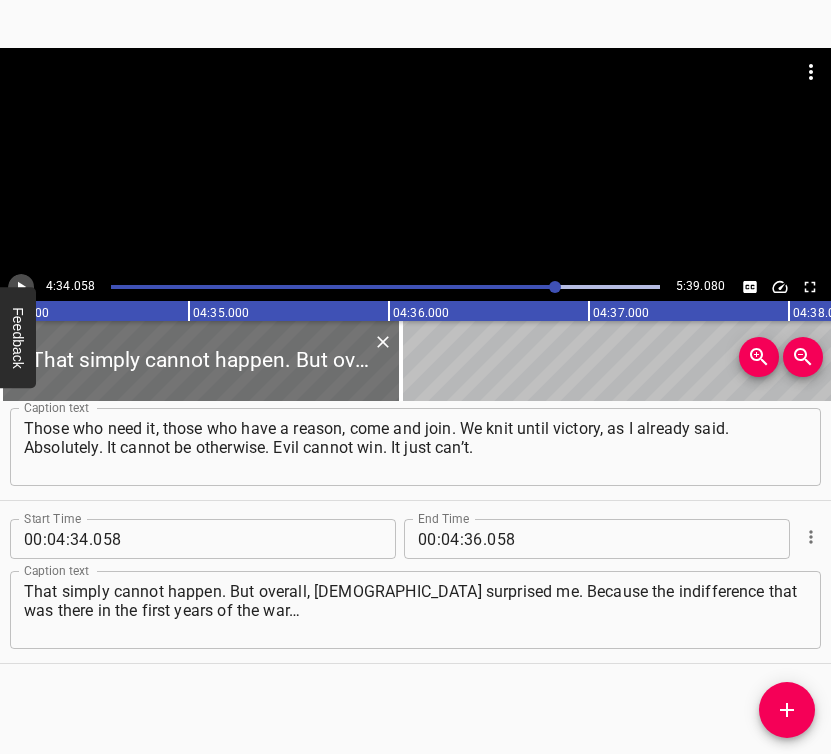 click at bounding box center [21, 287] 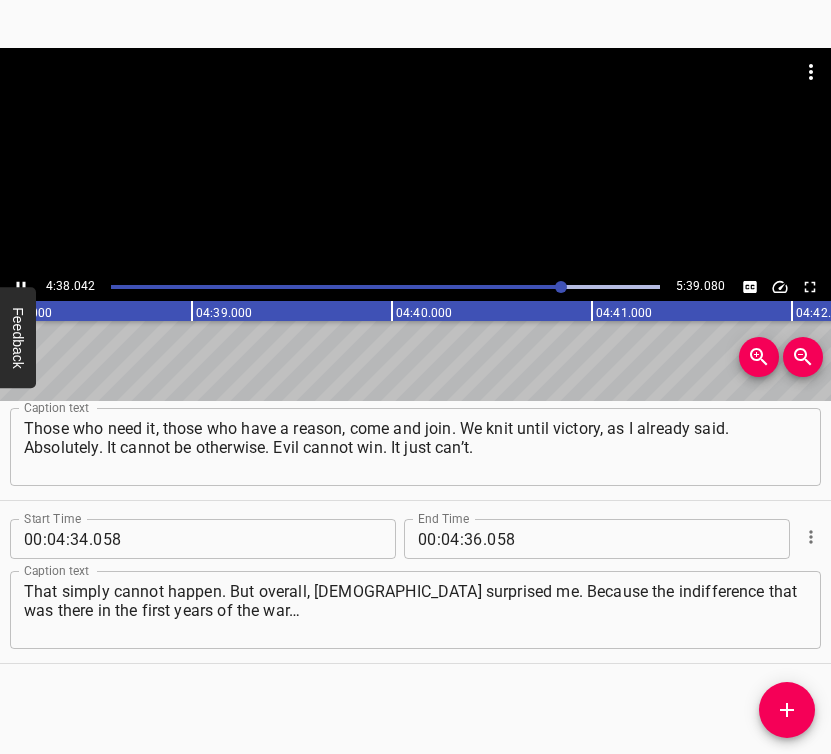 scroll, scrollTop: 0, scrollLeft: 55659, axis: horizontal 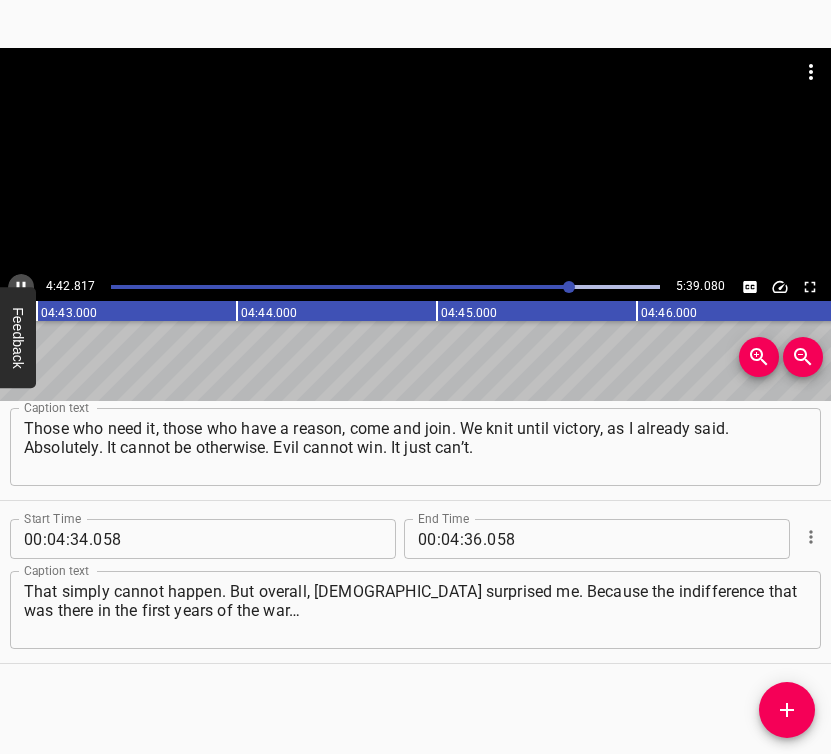 click 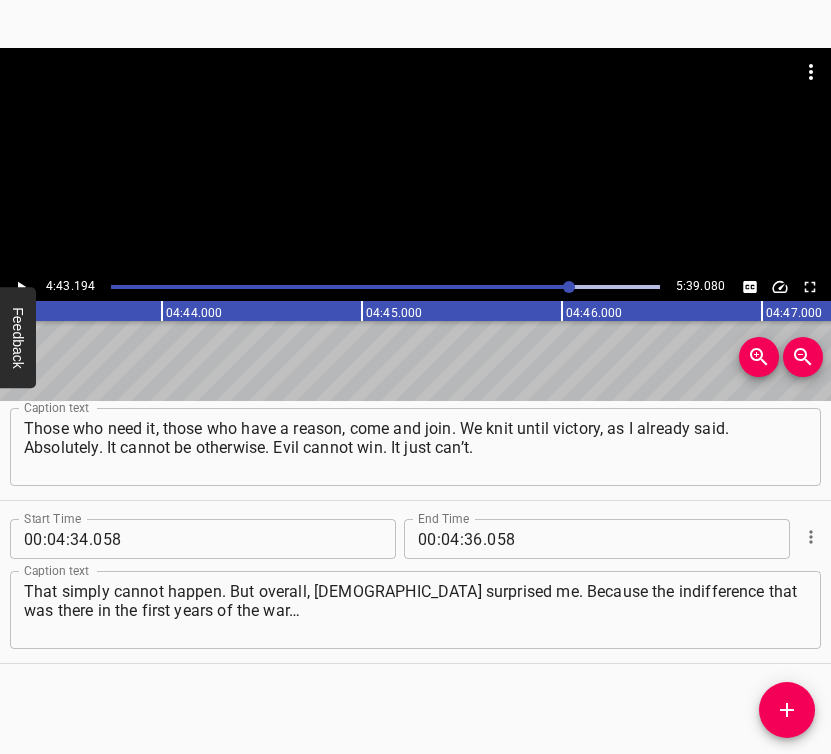 click 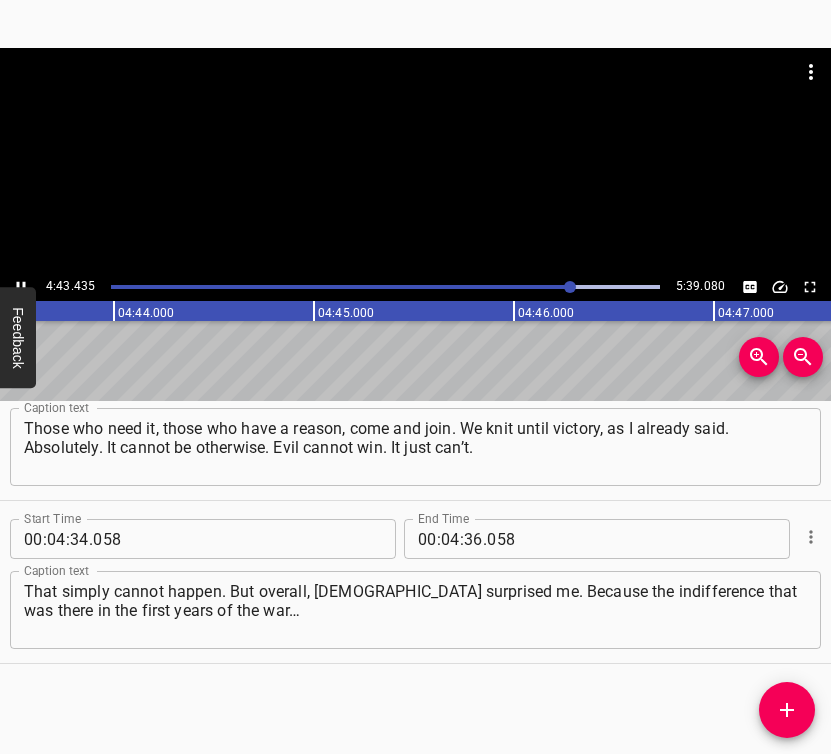 click 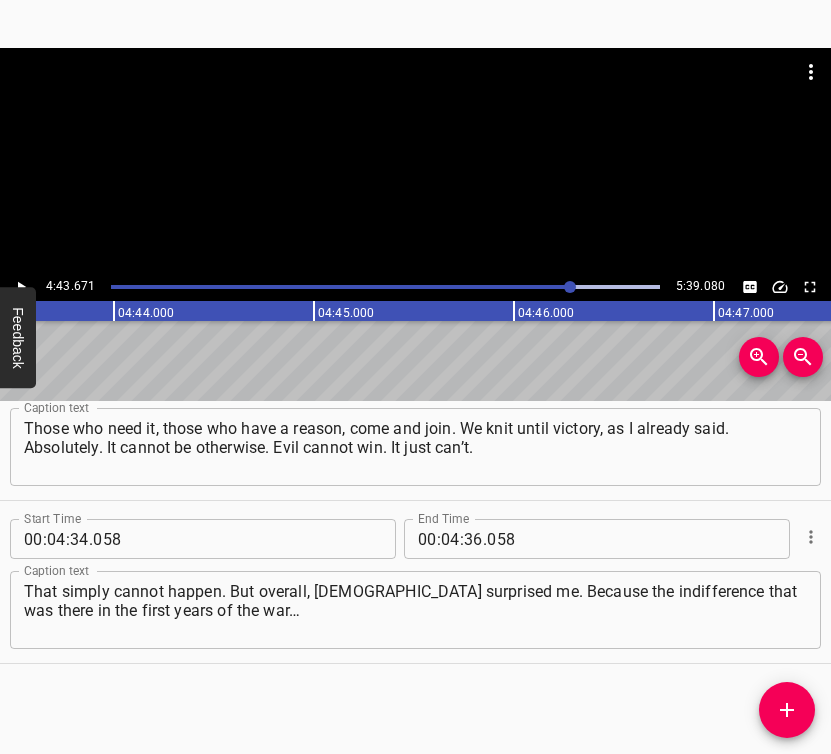 scroll, scrollTop: 0, scrollLeft: 56734, axis: horizontal 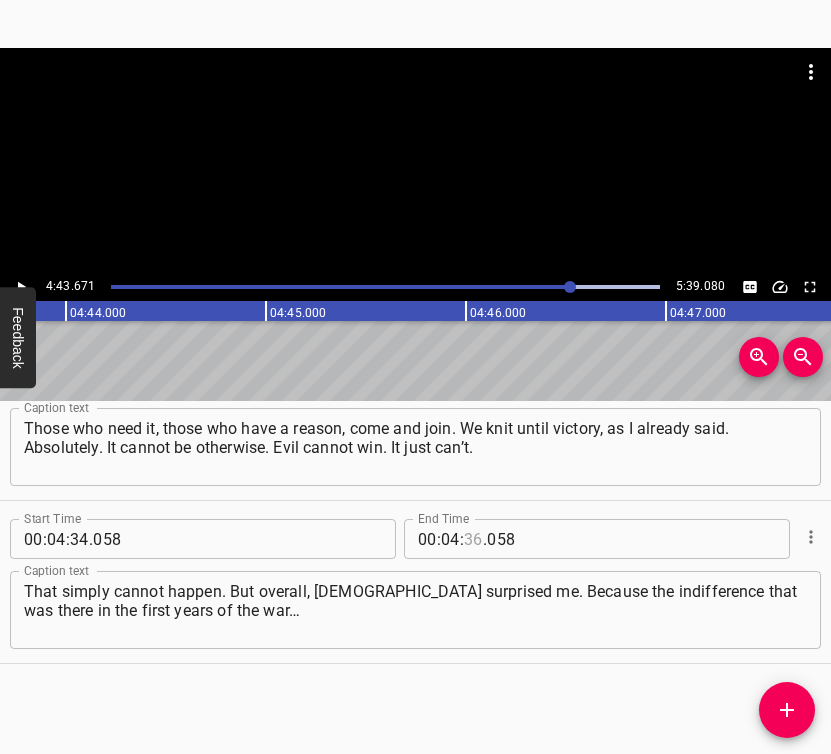 click at bounding box center (473, 539) 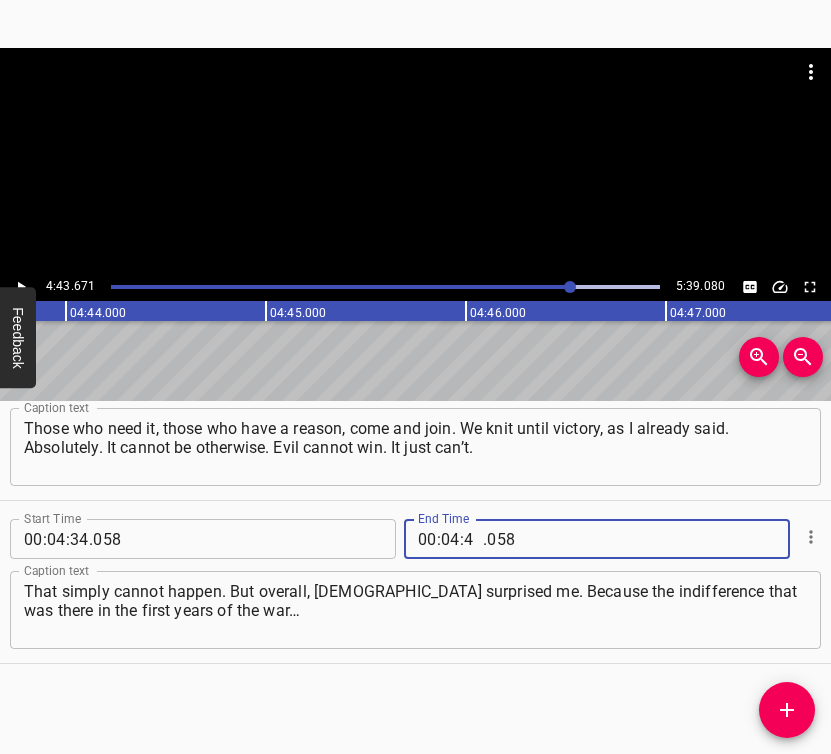 type on "43" 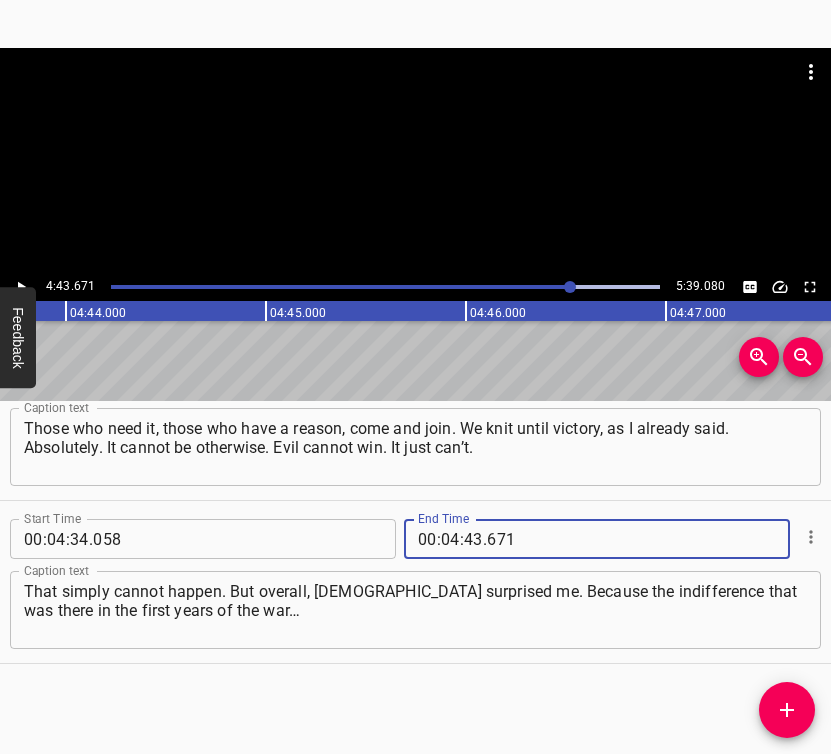type on "671" 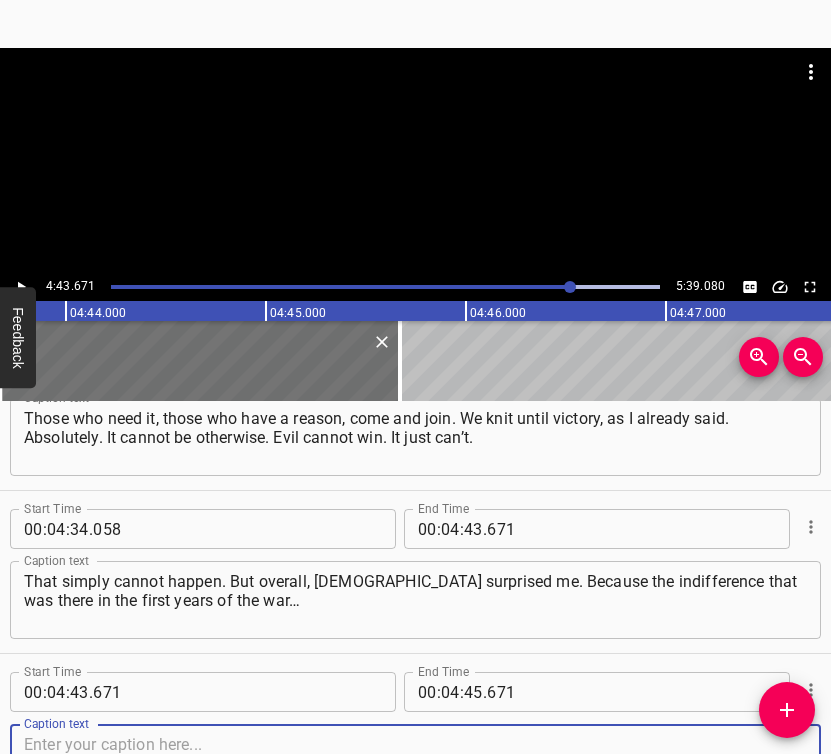 scroll, scrollTop: 3816, scrollLeft: 0, axis: vertical 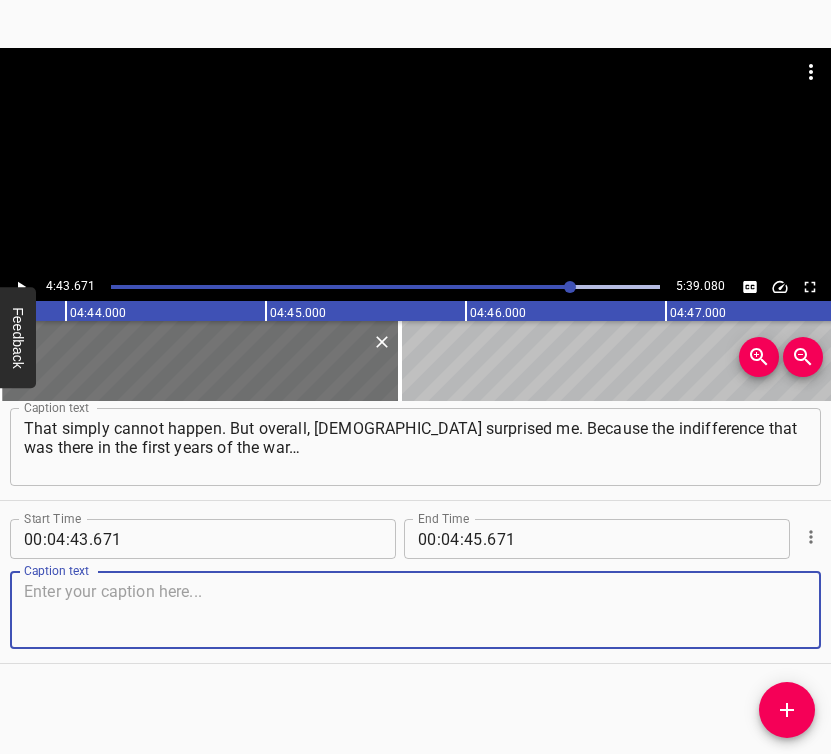 click at bounding box center (415, 610) 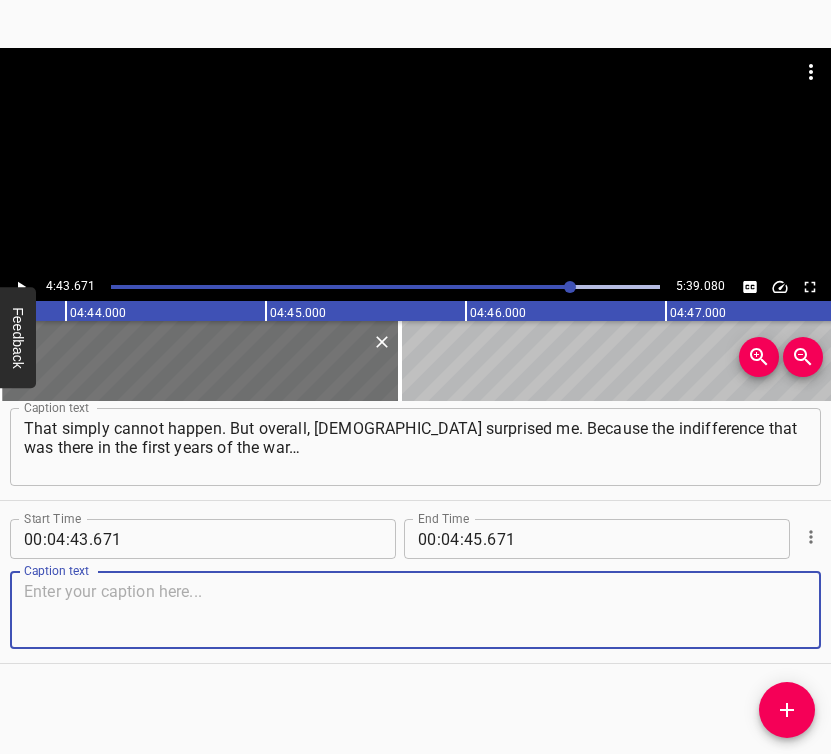 click at bounding box center [415, 610] 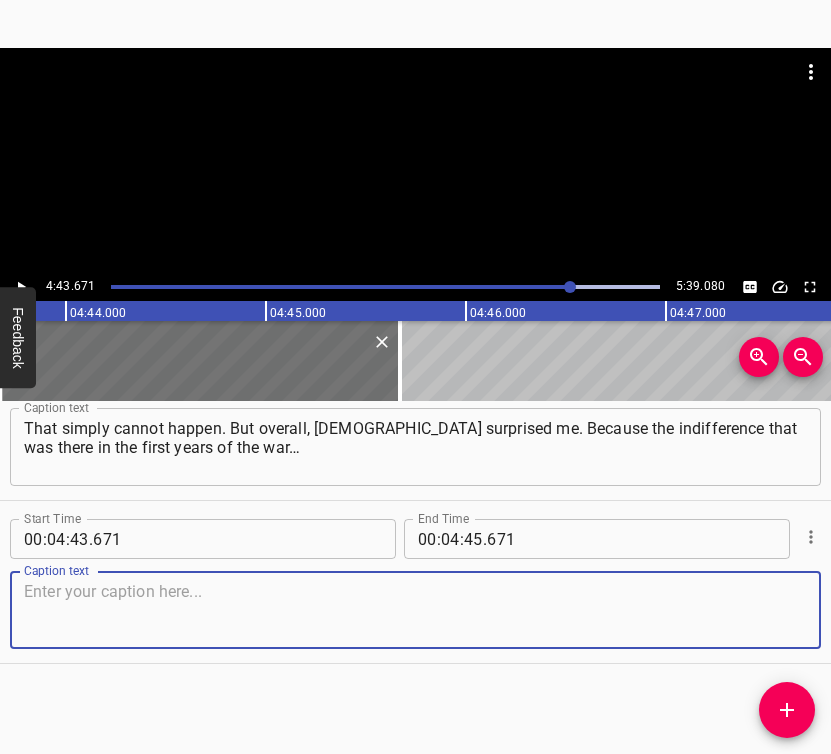 paste on "When the full-scale invasion began, we were pleasantly surprised. Even in the building, in the building chat, people were constantly writing," 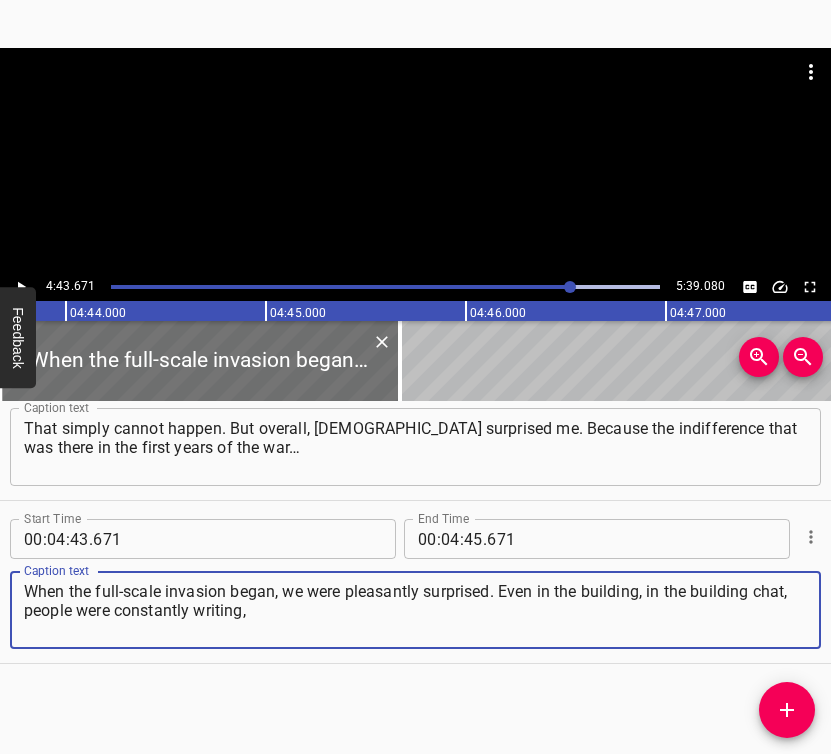 type on "When the full-scale invasion began, we were pleasantly surprised. Even in the building, in the building chat, people were constantly writing," 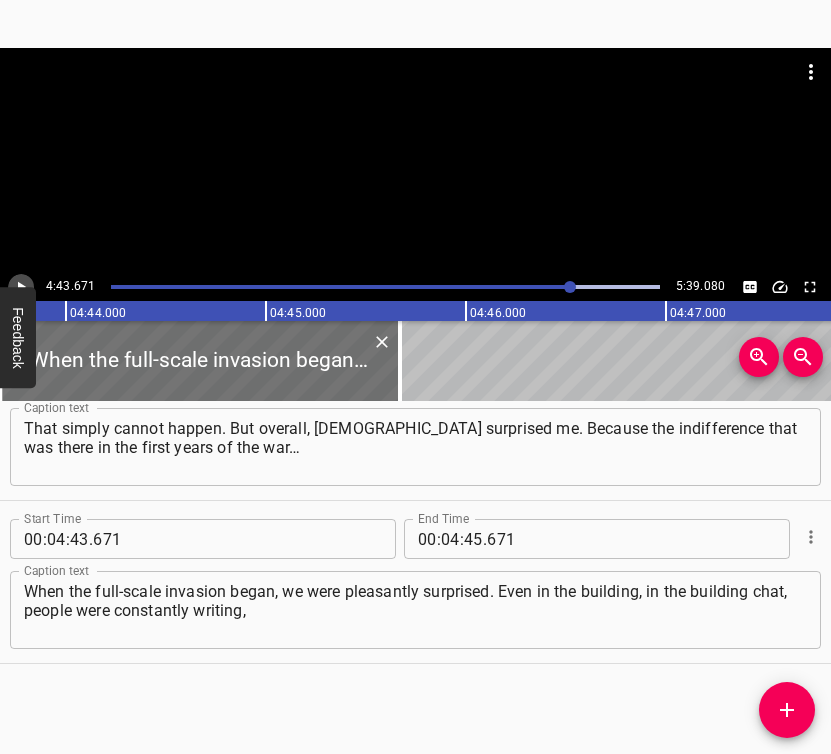 click 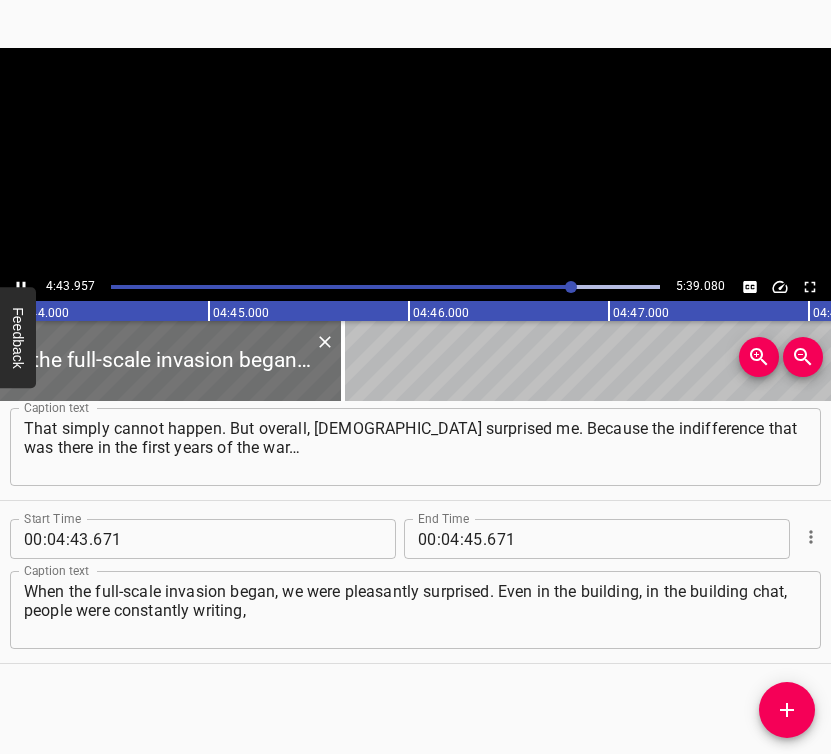 scroll, scrollTop: 0, scrollLeft: 56844, axis: horizontal 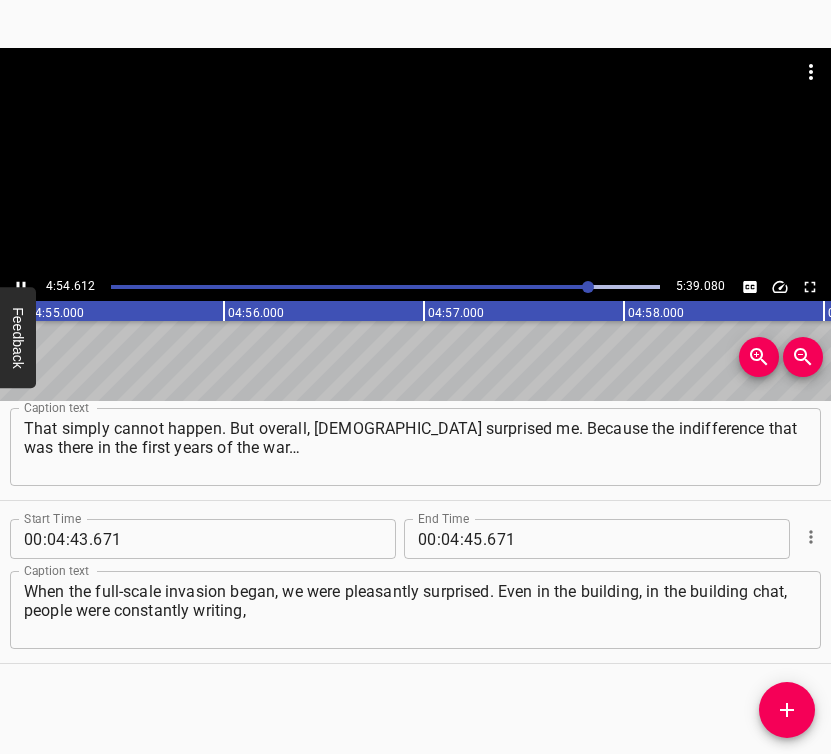 click 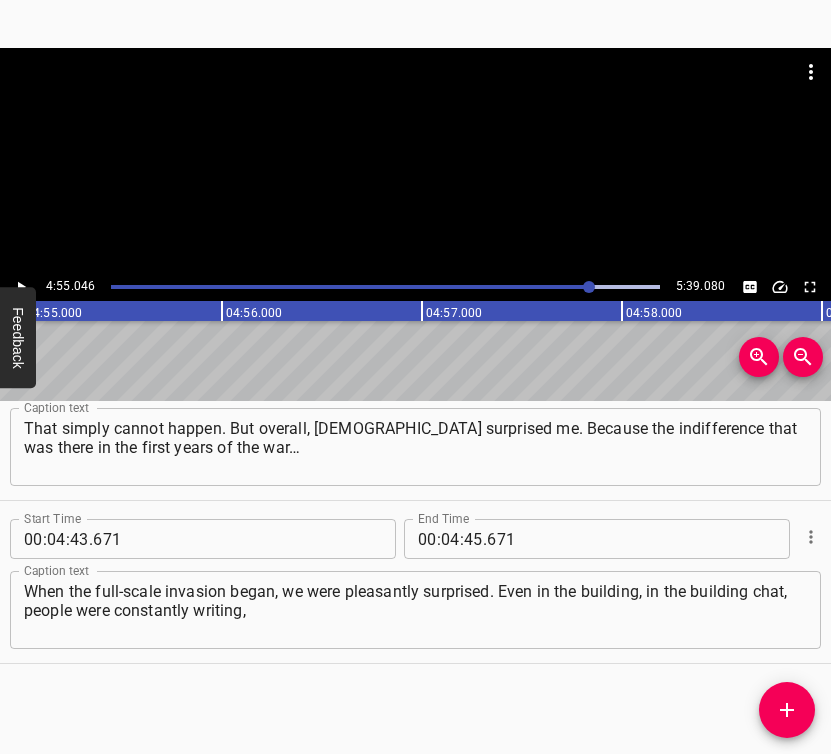 scroll, scrollTop: 0, scrollLeft: 59009, axis: horizontal 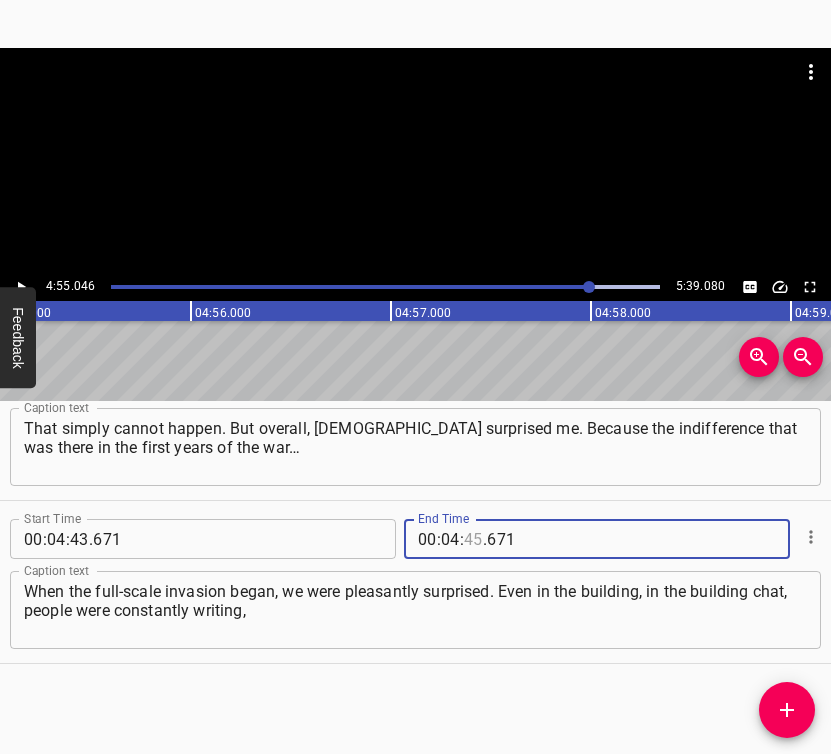 click at bounding box center [473, 539] 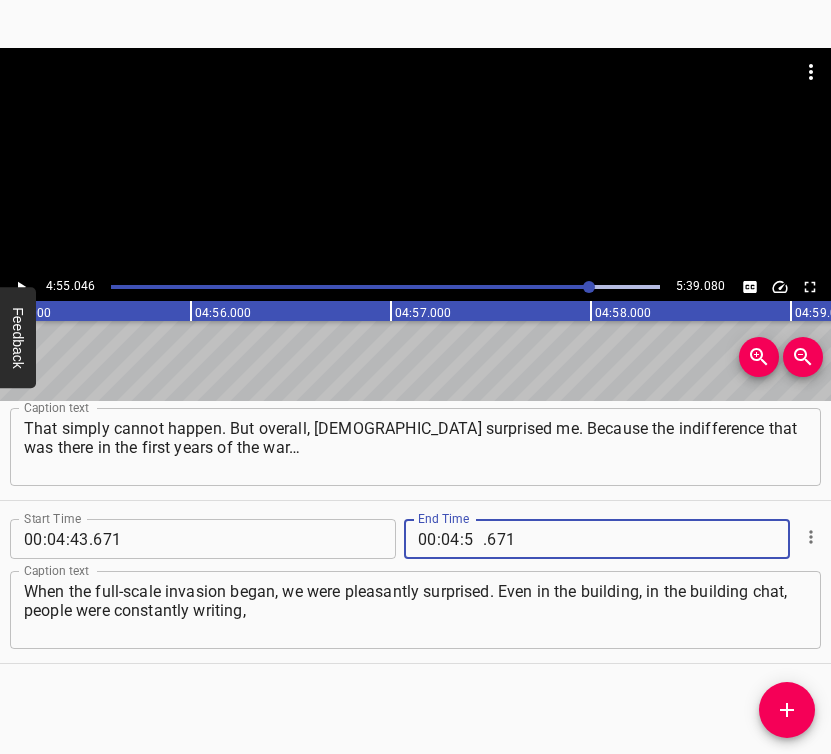 type on "55" 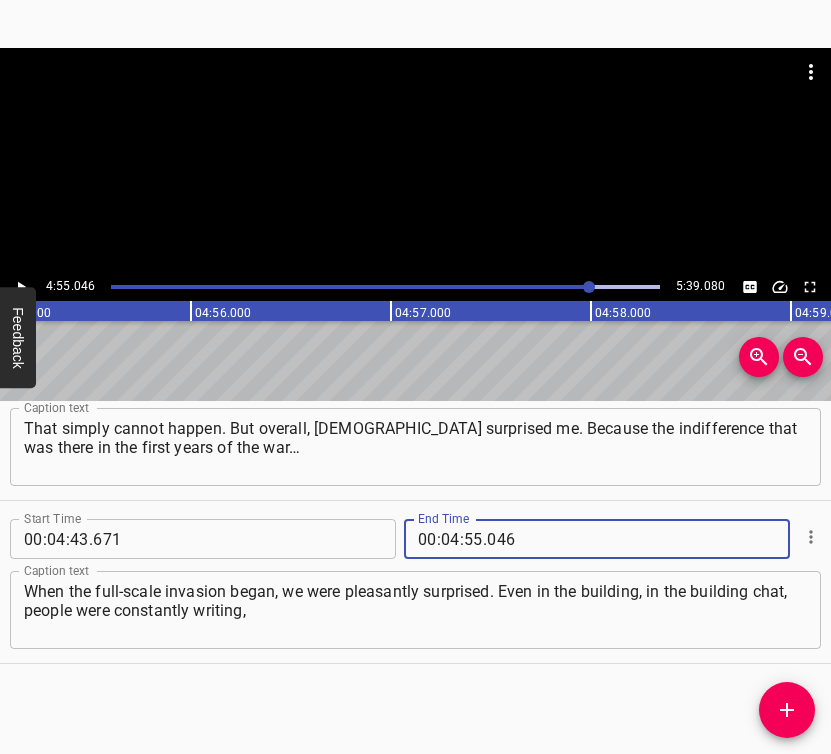 type on "046" 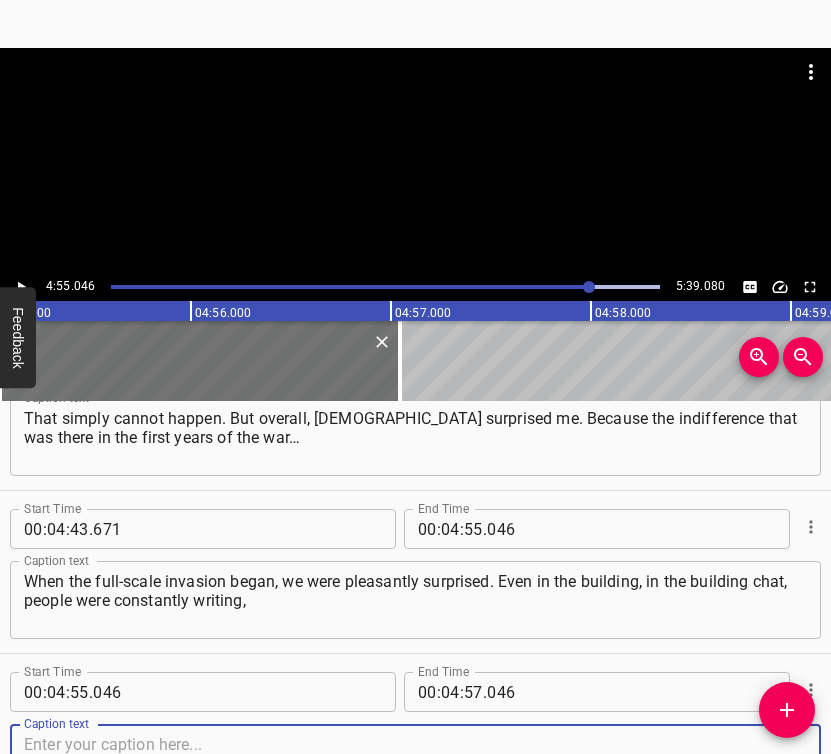 scroll, scrollTop: 3979, scrollLeft: 0, axis: vertical 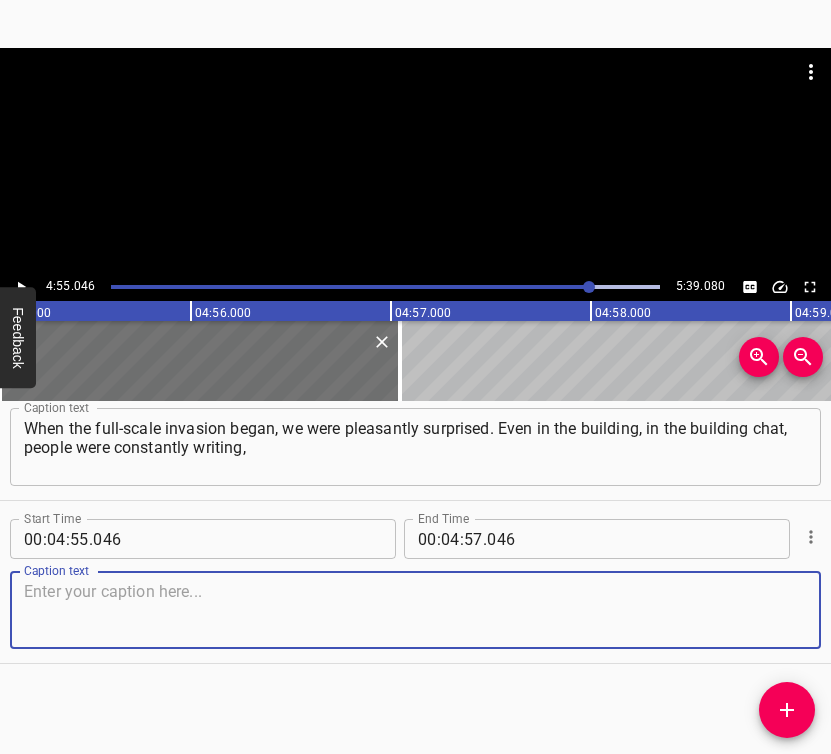 click at bounding box center (415, 610) 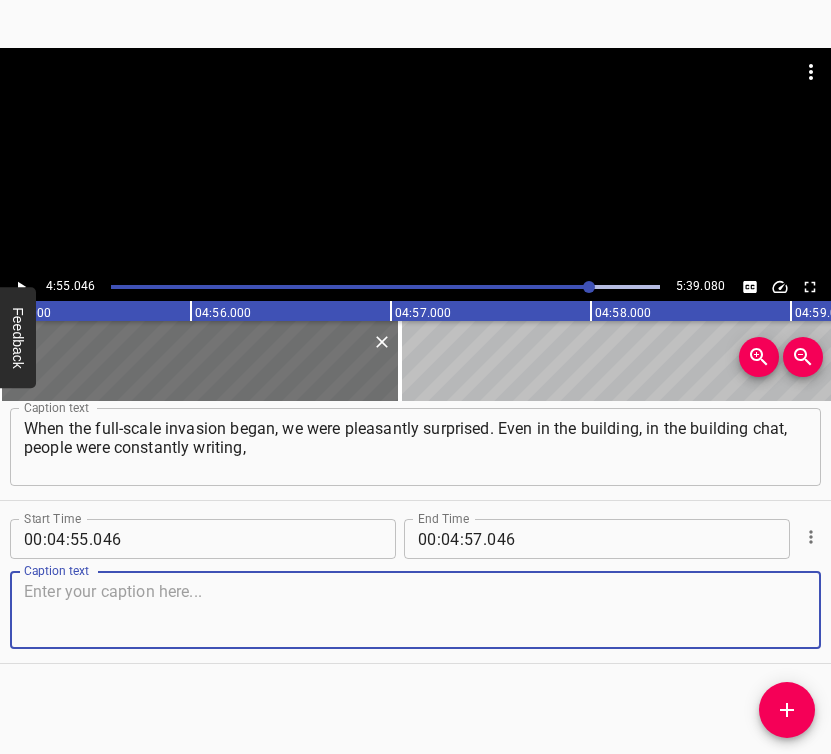 click at bounding box center (415, 610) 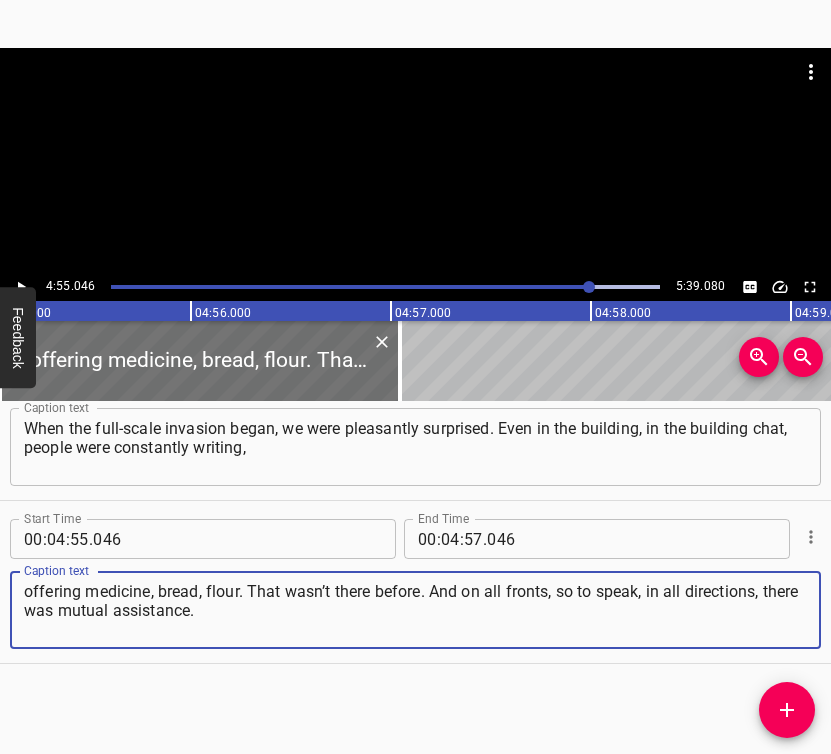 type on "offering medicine, bread, flour. That wasn’t there before. And on all fronts, so to speak, in all directions, there was mutual assistance." 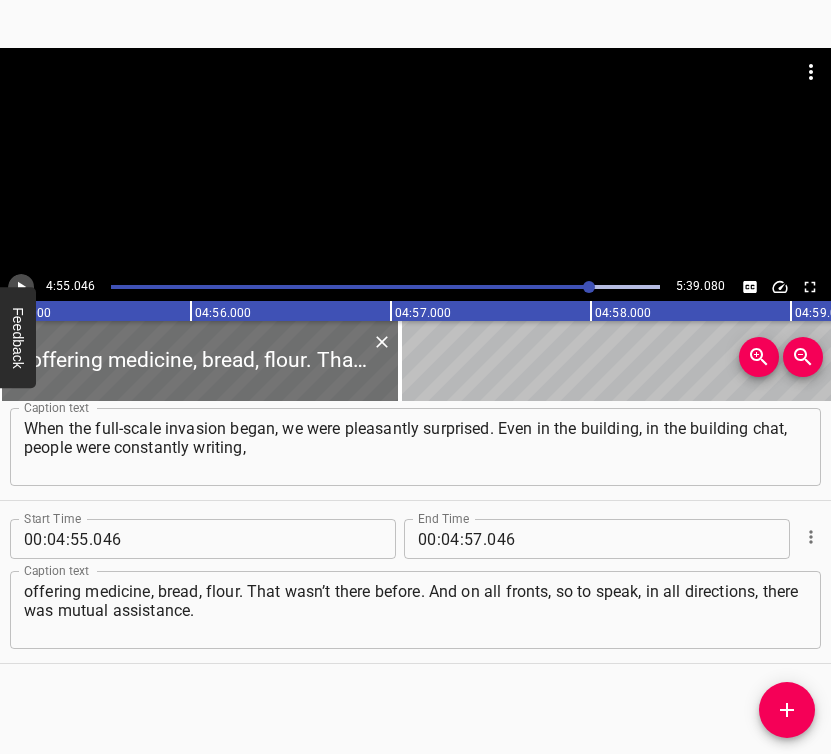 click 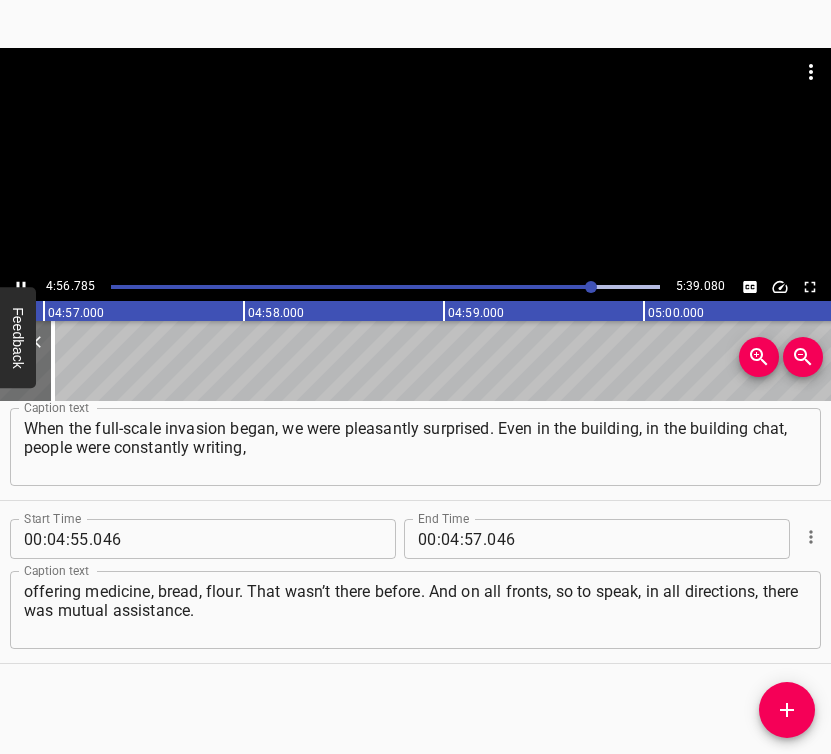 scroll, scrollTop: 0, scrollLeft: 59410, axis: horizontal 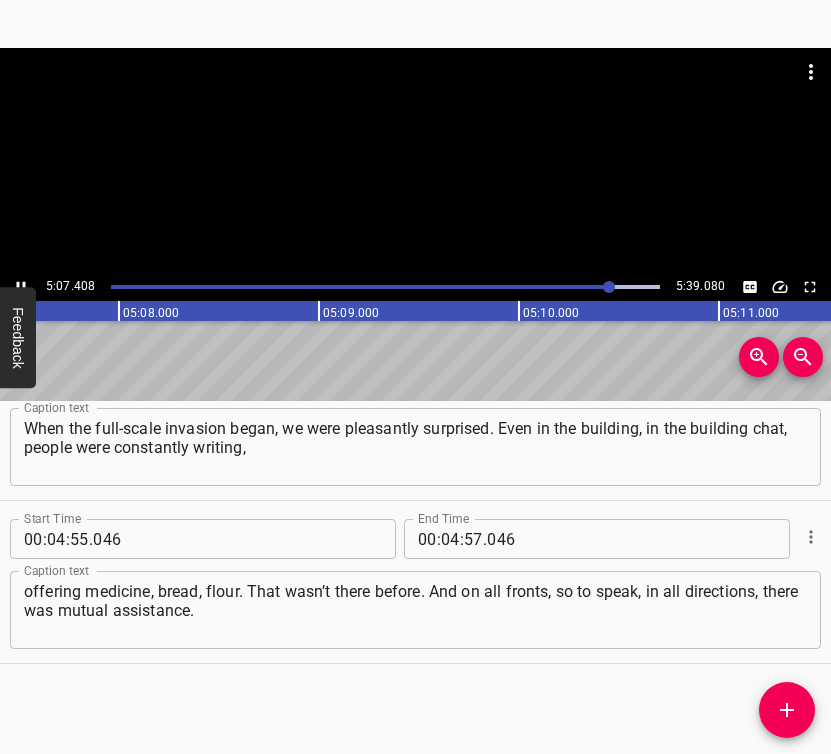click 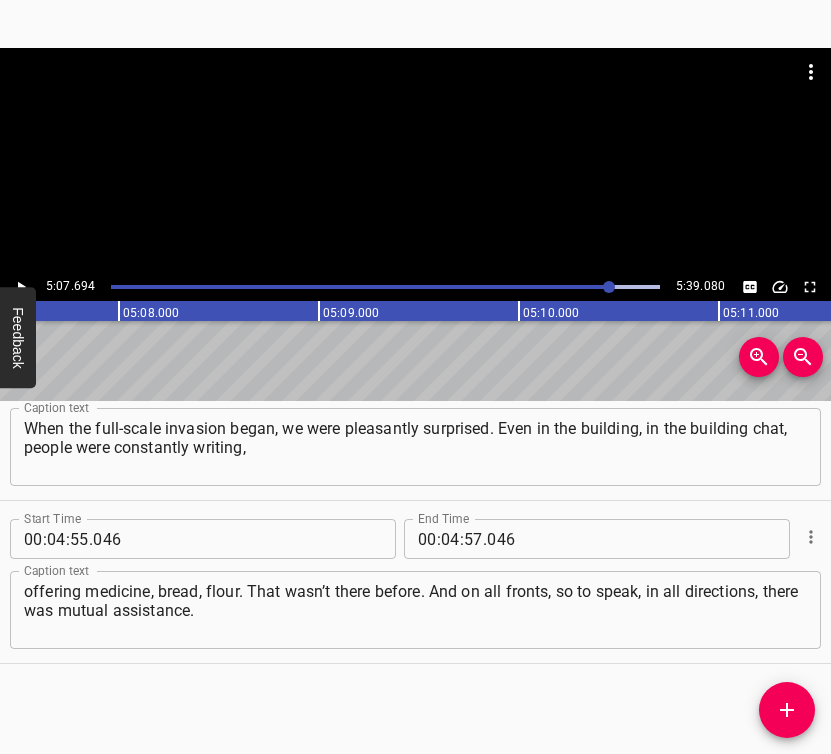 scroll, scrollTop: 0, scrollLeft: 61538, axis: horizontal 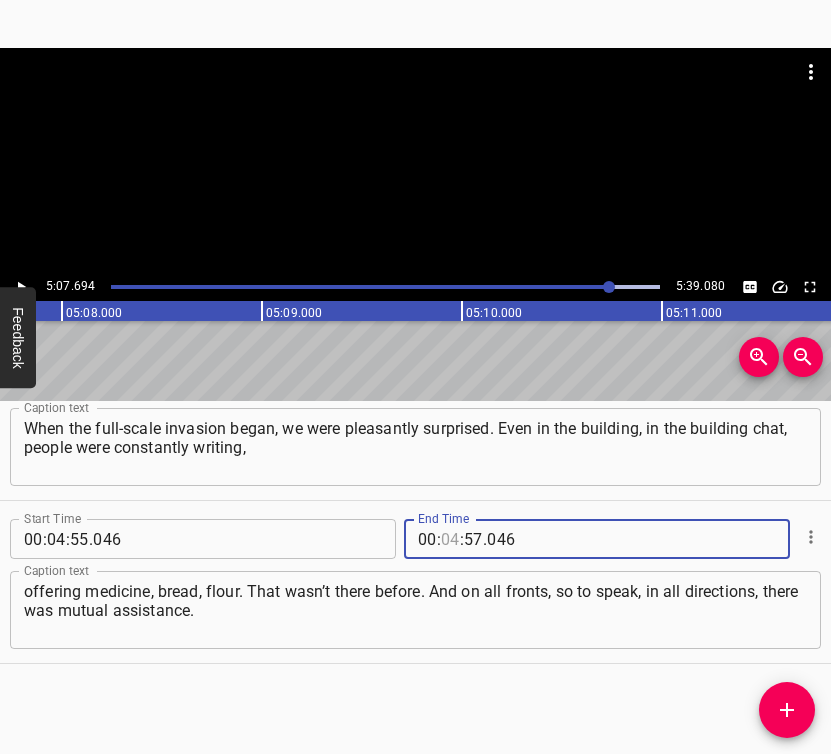 click at bounding box center [450, 539] 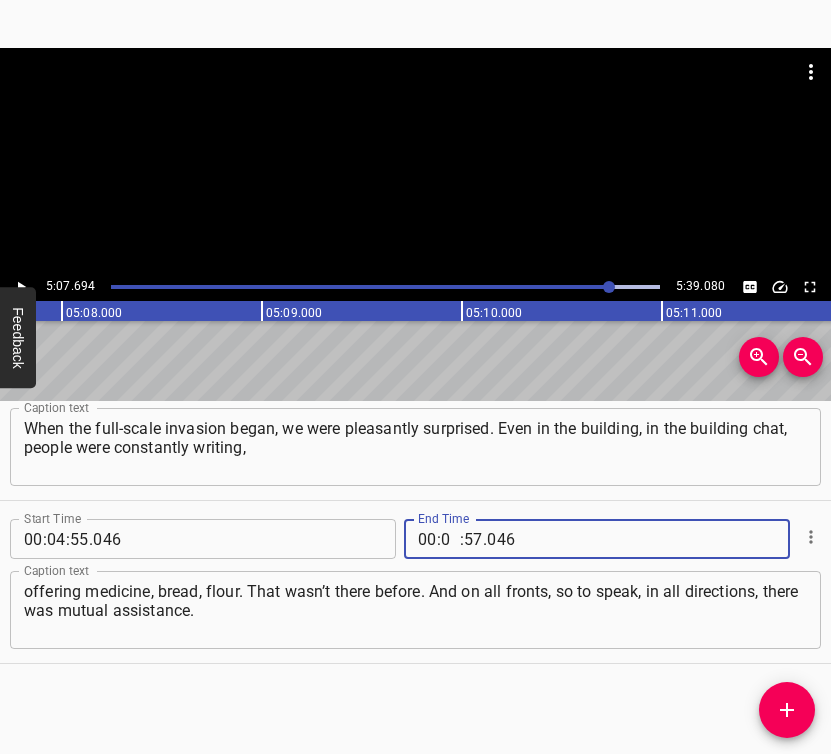 type on "05" 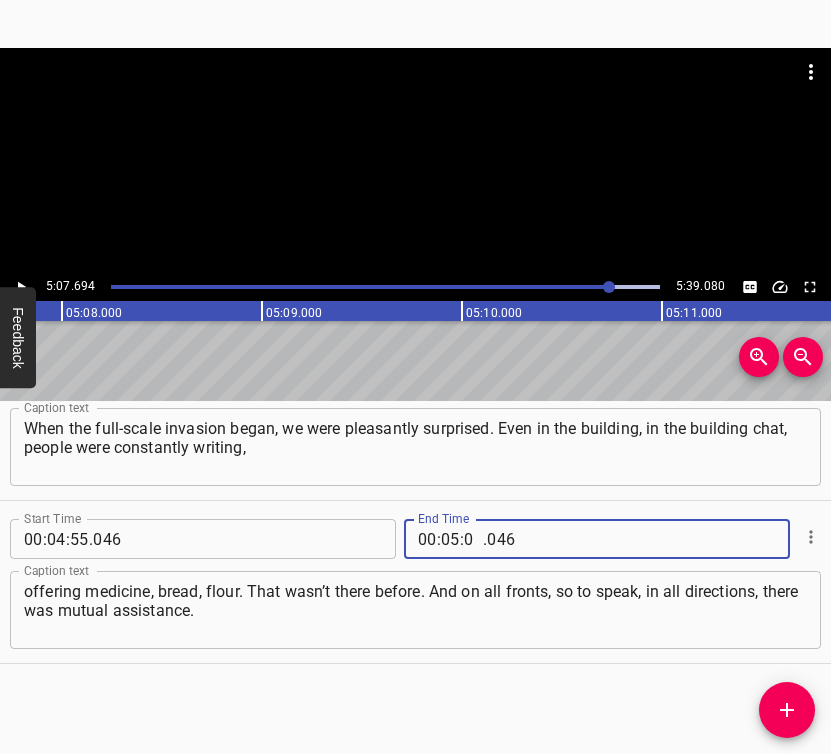 type on "07" 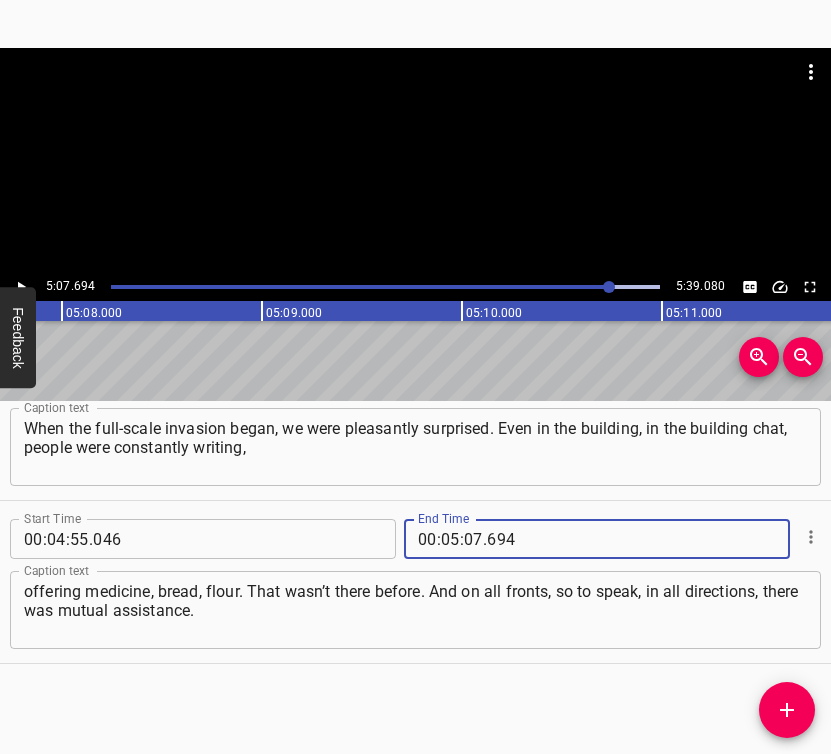 type on "694" 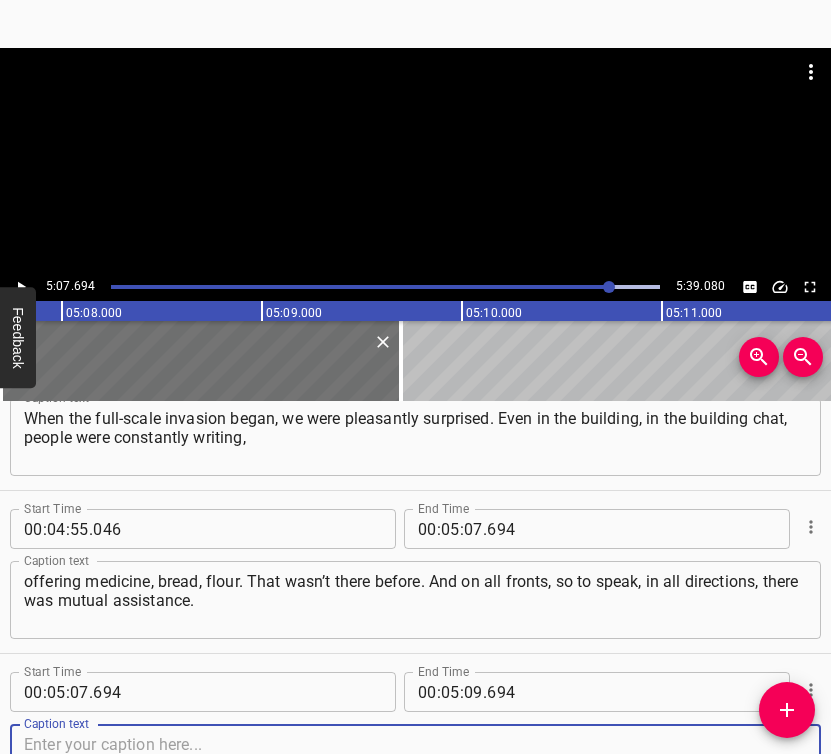 scroll, scrollTop: 4142, scrollLeft: 0, axis: vertical 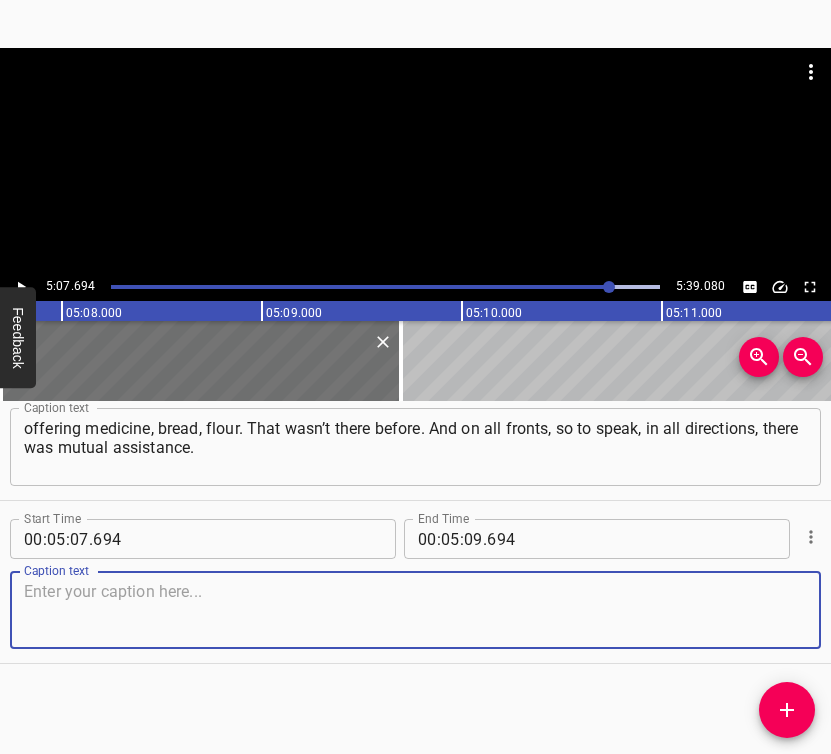click at bounding box center (415, 610) 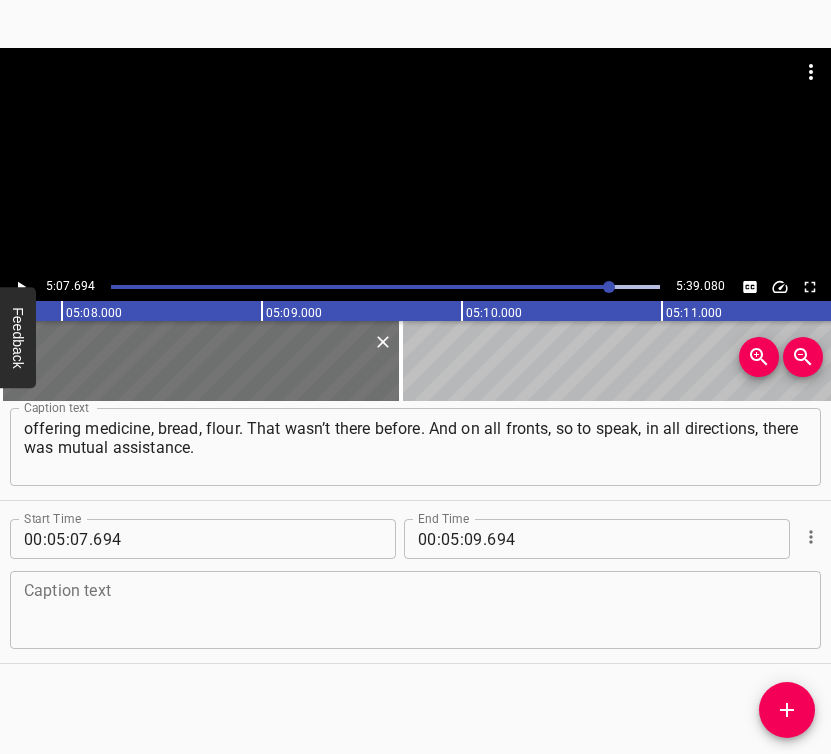 click at bounding box center (415, 610) 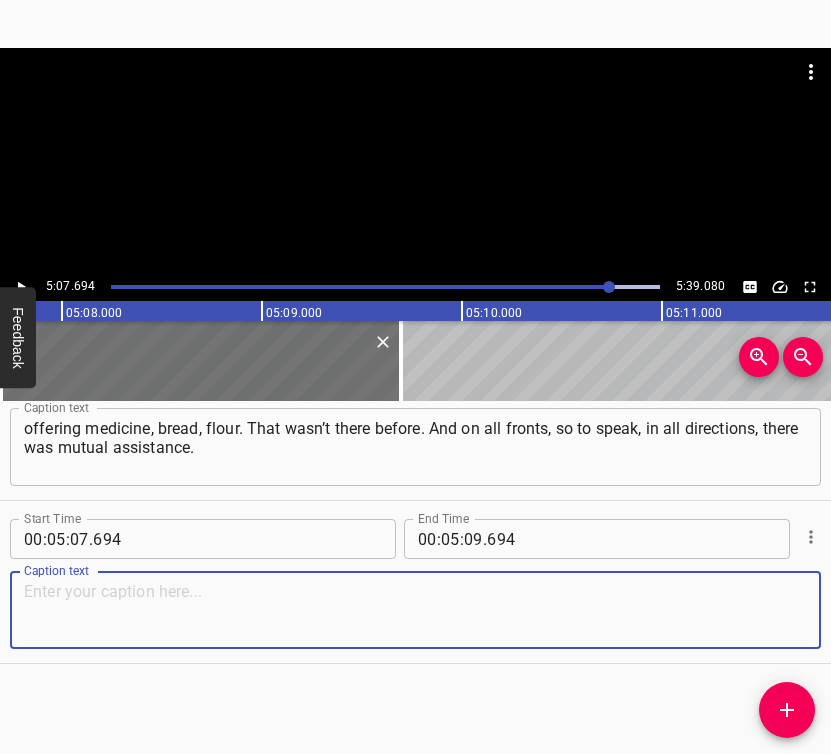 paste on "And what people told about how acquaintances and relatives helped — it was incredible. It was very inspiring. And we hope that this spark" 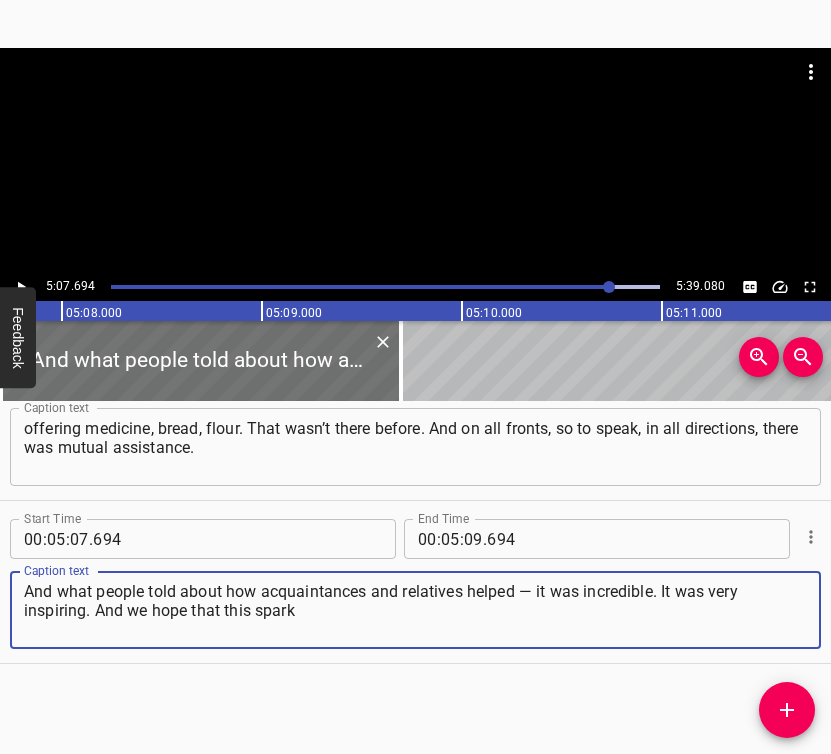 type on "And what people told about how acquaintances and relatives helped — it was incredible. It was very inspiring. And we hope that this spark" 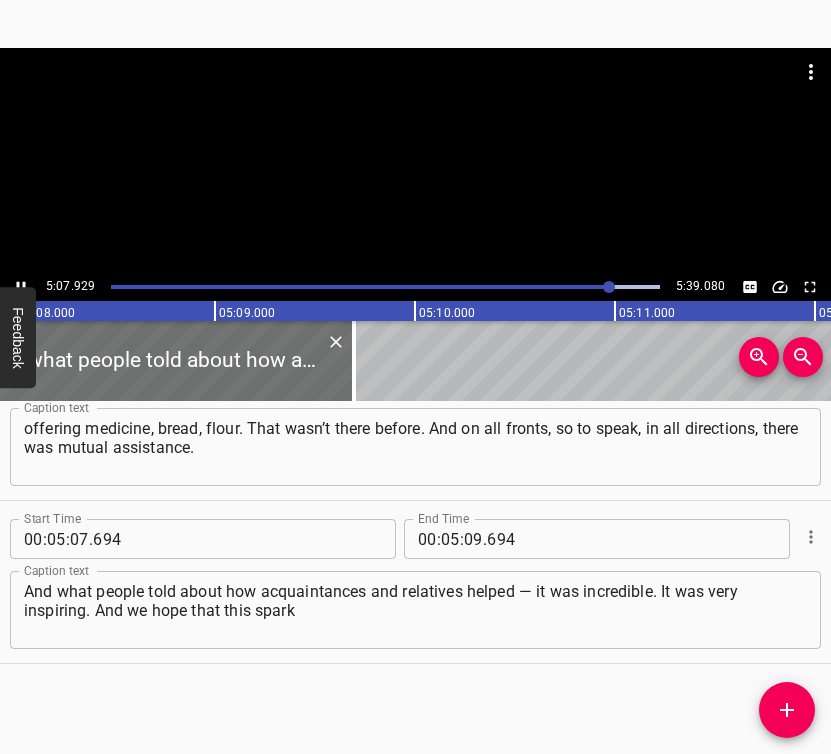 scroll, scrollTop: 0, scrollLeft: 61639, axis: horizontal 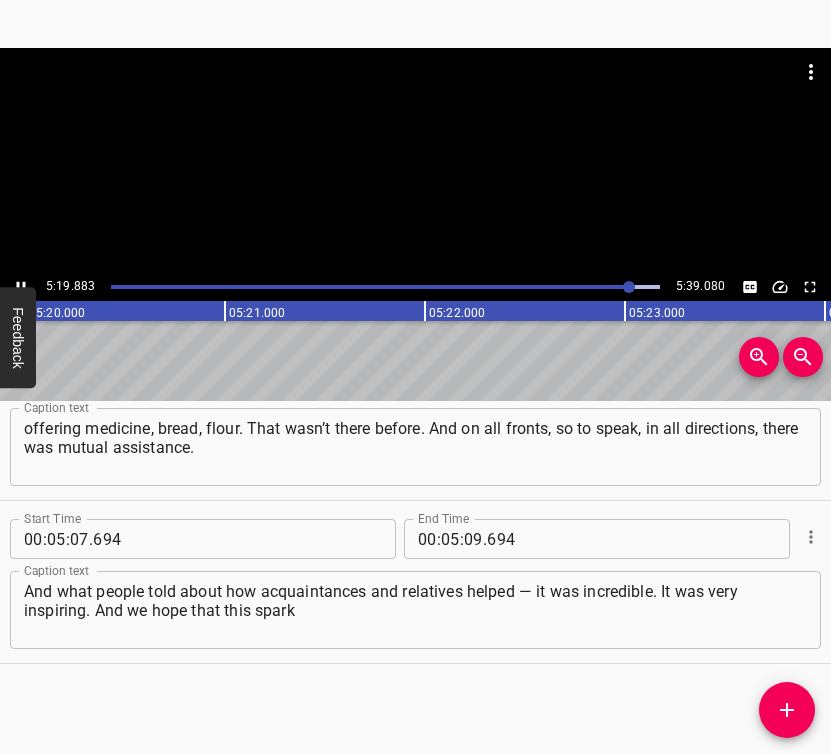 click 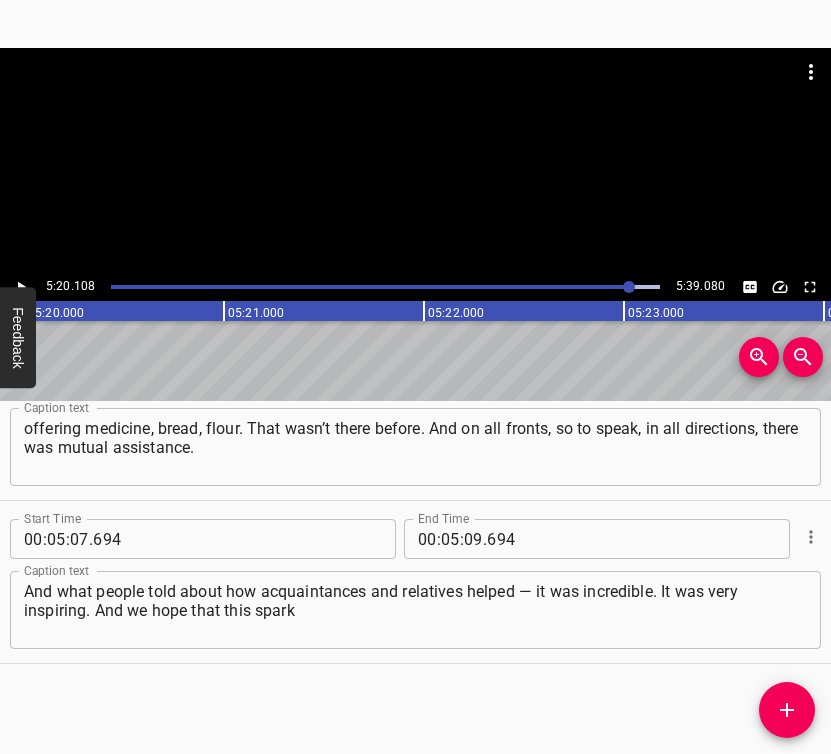 scroll, scrollTop: 0, scrollLeft: 64021, axis: horizontal 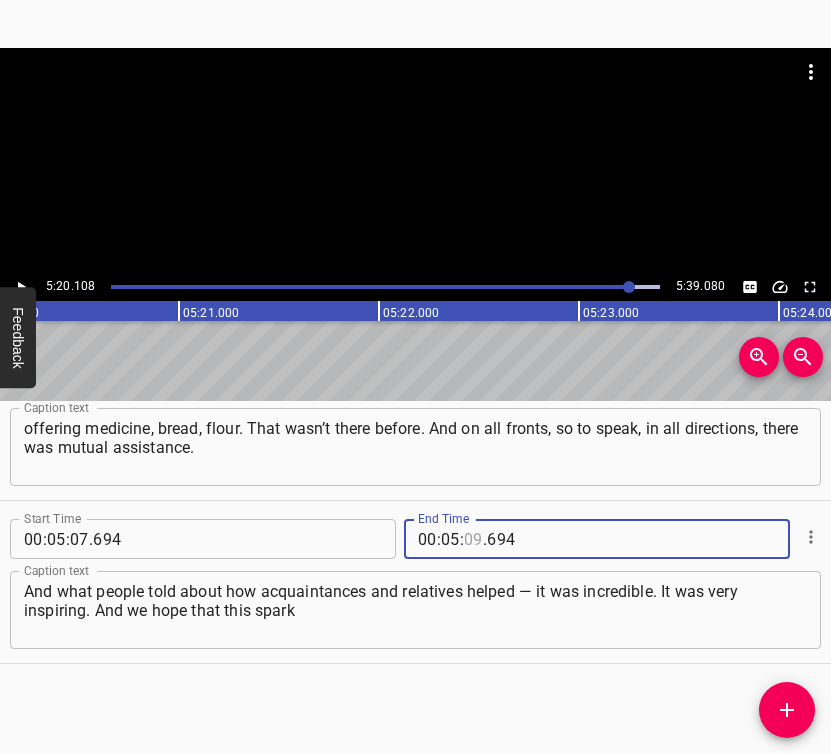 click at bounding box center (473, 539) 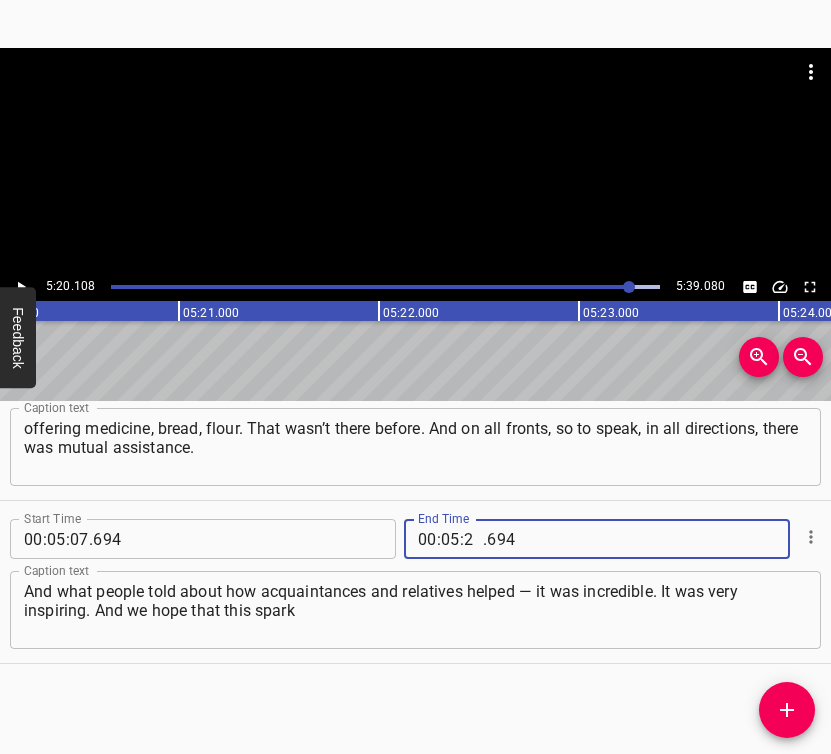 type on "20" 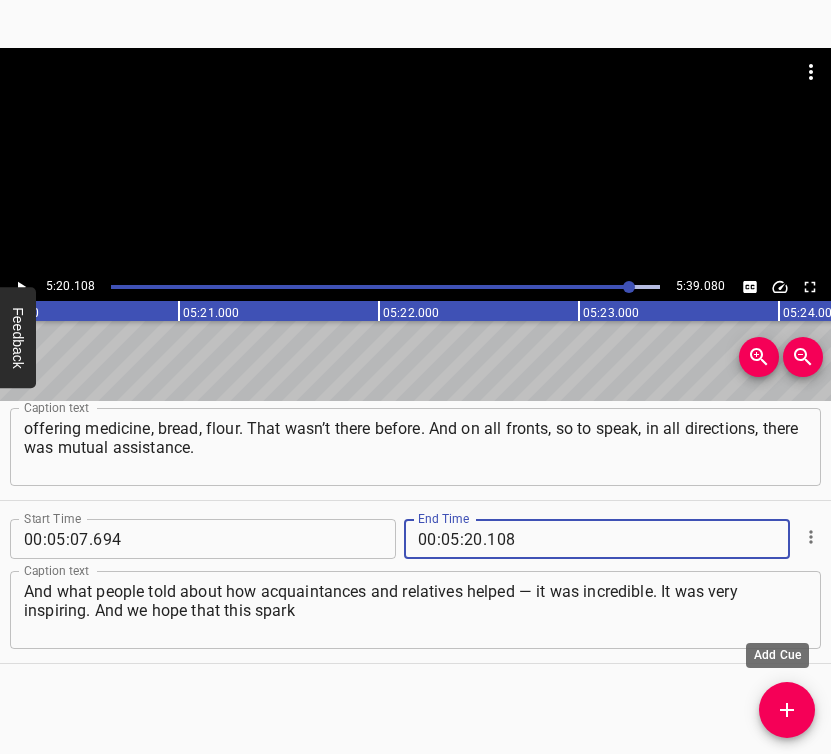 type on "108" 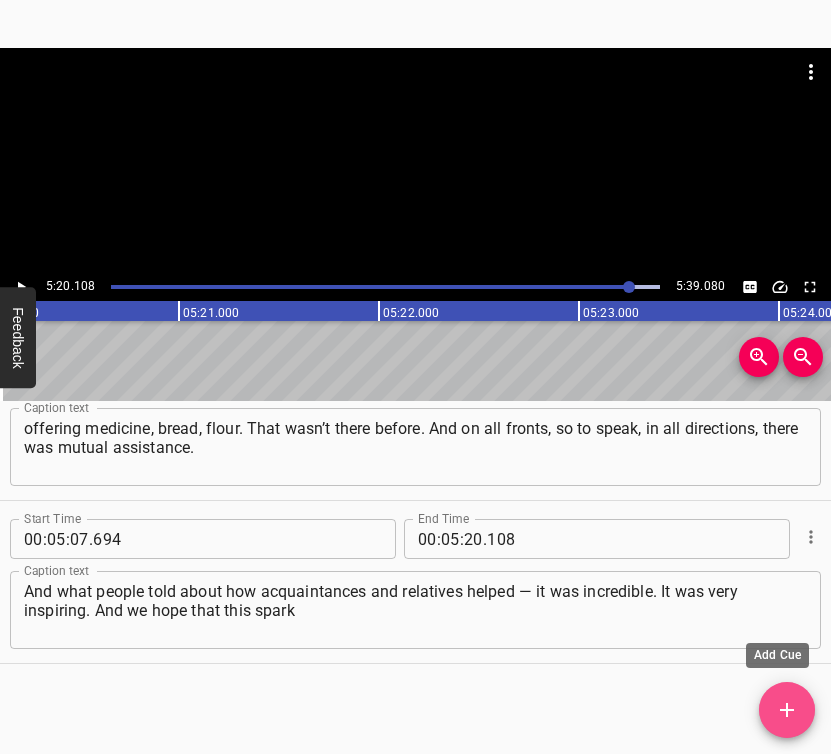 click 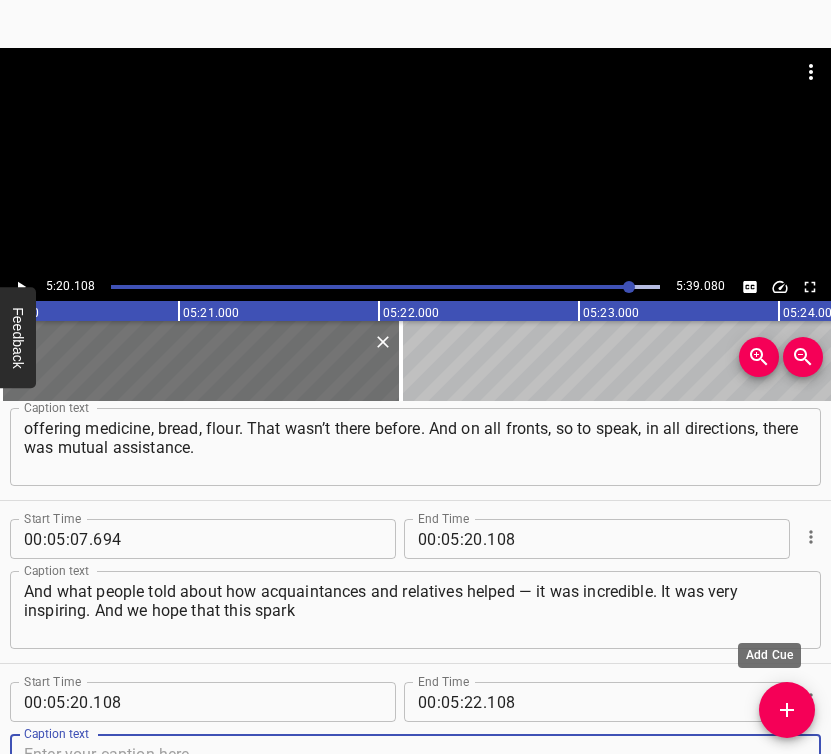 scroll, scrollTop: 4152, scrollLeft: 0, axis: vertical 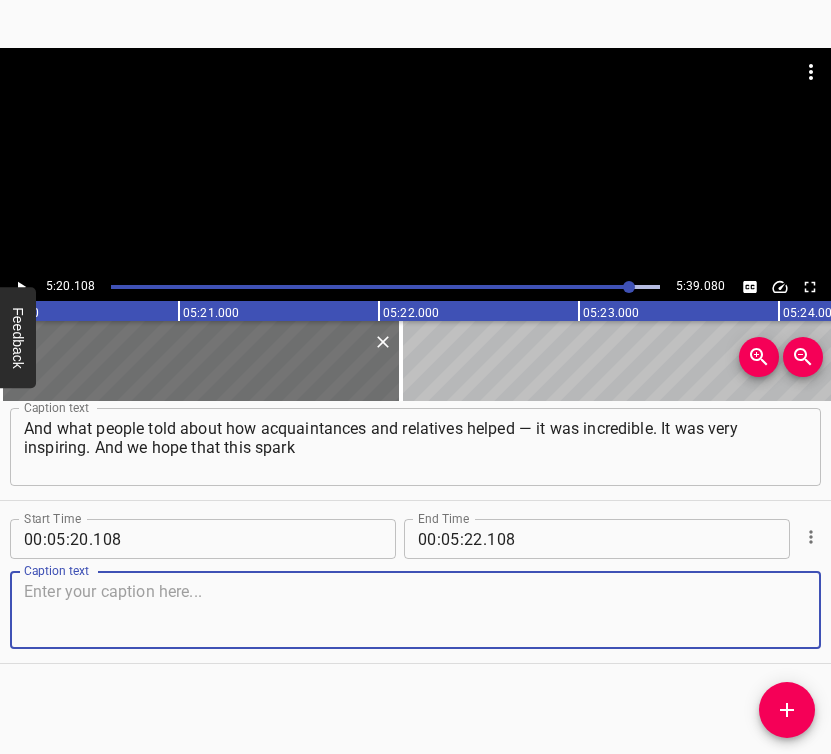 click at bounding box center [415, 610] 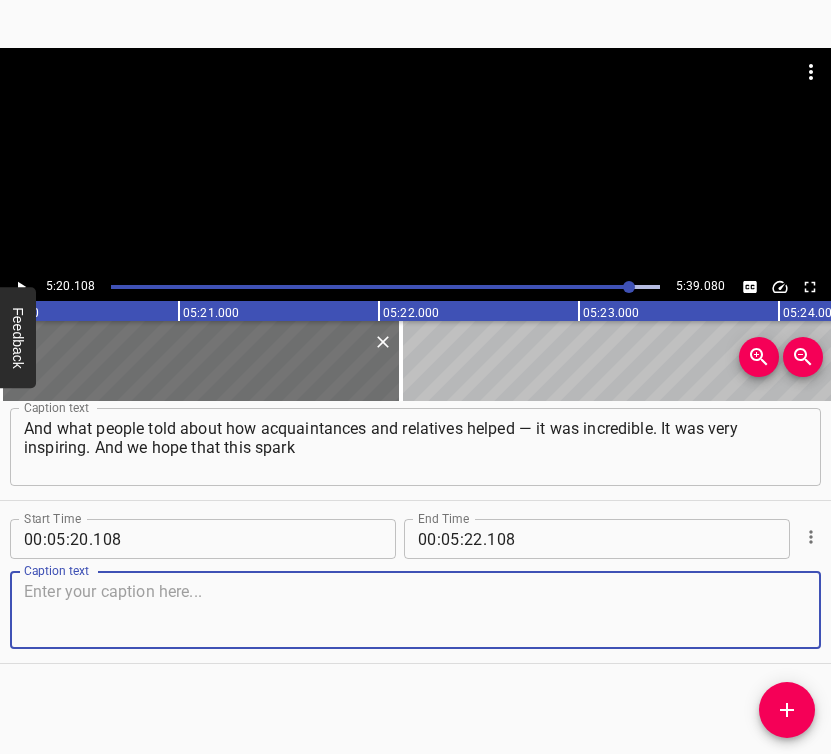 click at bounding box center (415, 610) 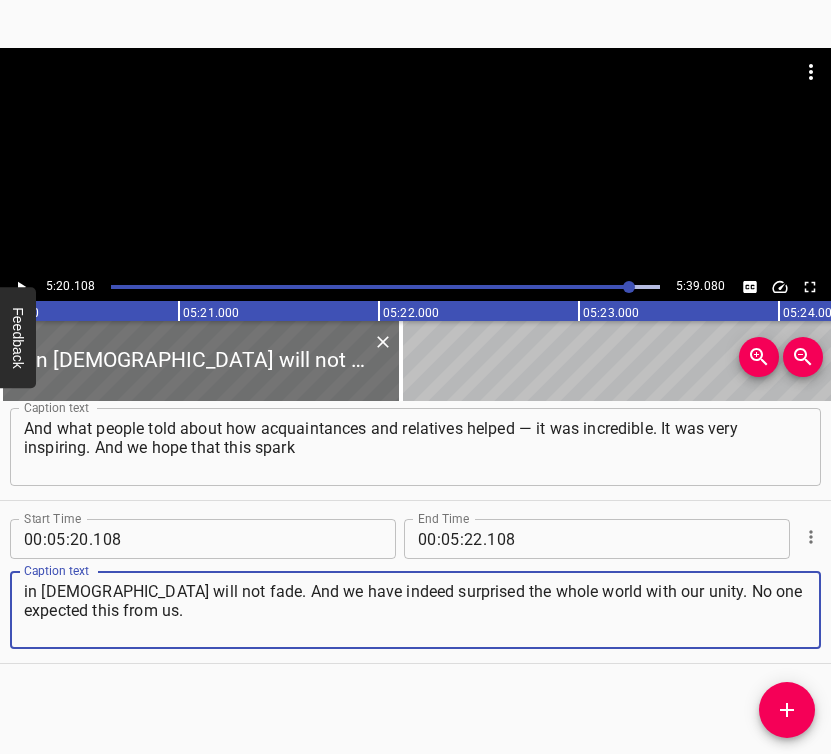 type on "in [DEMOGRAPHIC_DATA] will not fade. And we have indeed surprised the whole world with our unity. No one expected this from us." 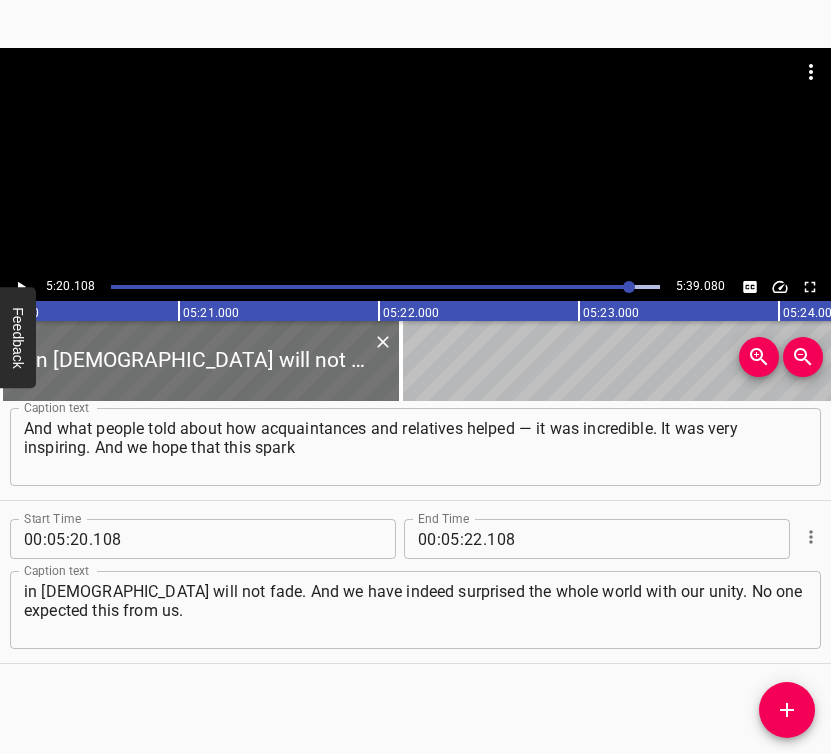 click on "." at bounding box center (485, 539) 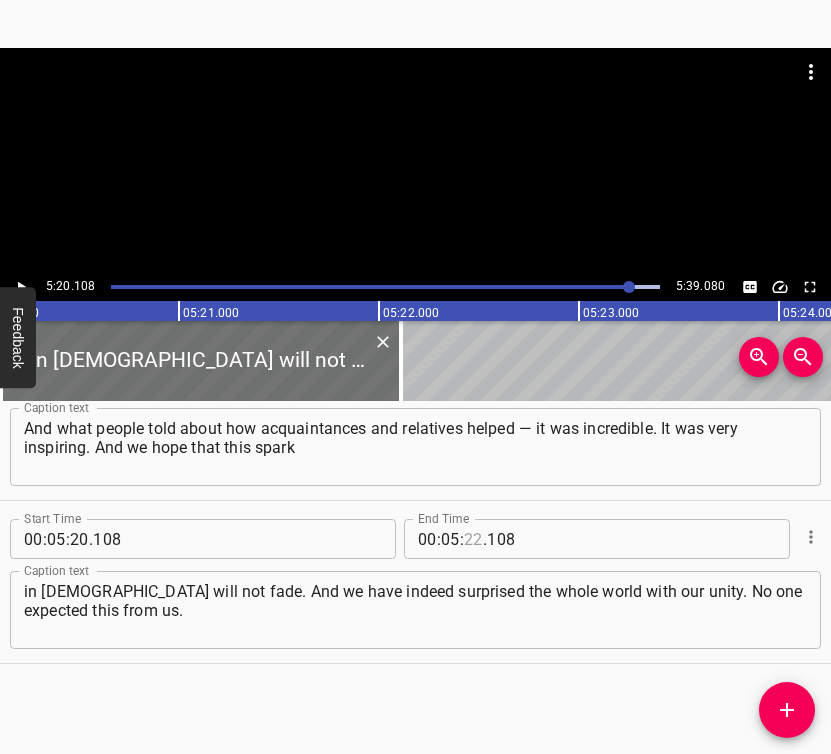 click at bounding box center (473, 539) 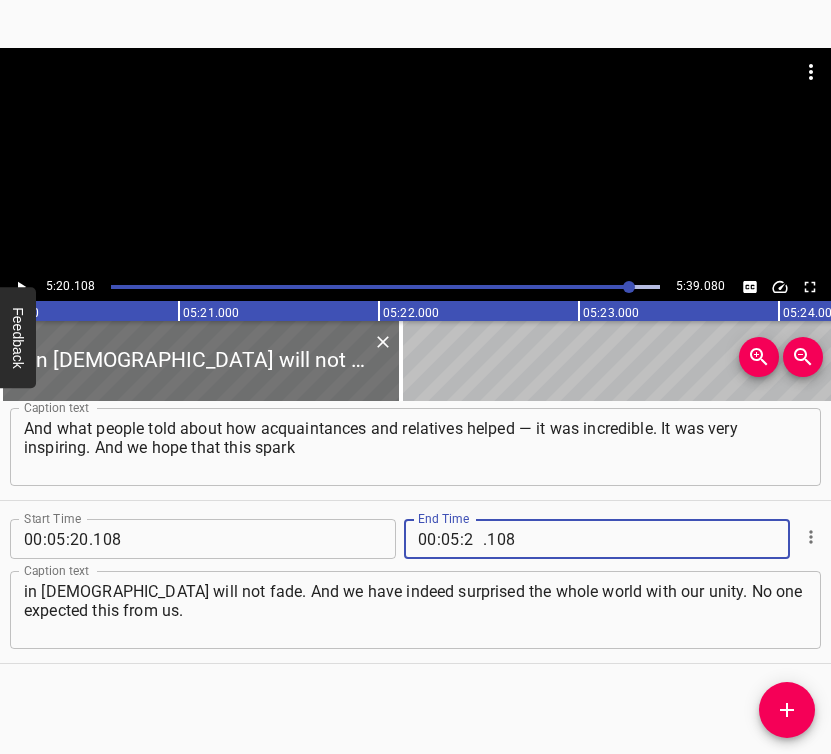 type on "29" 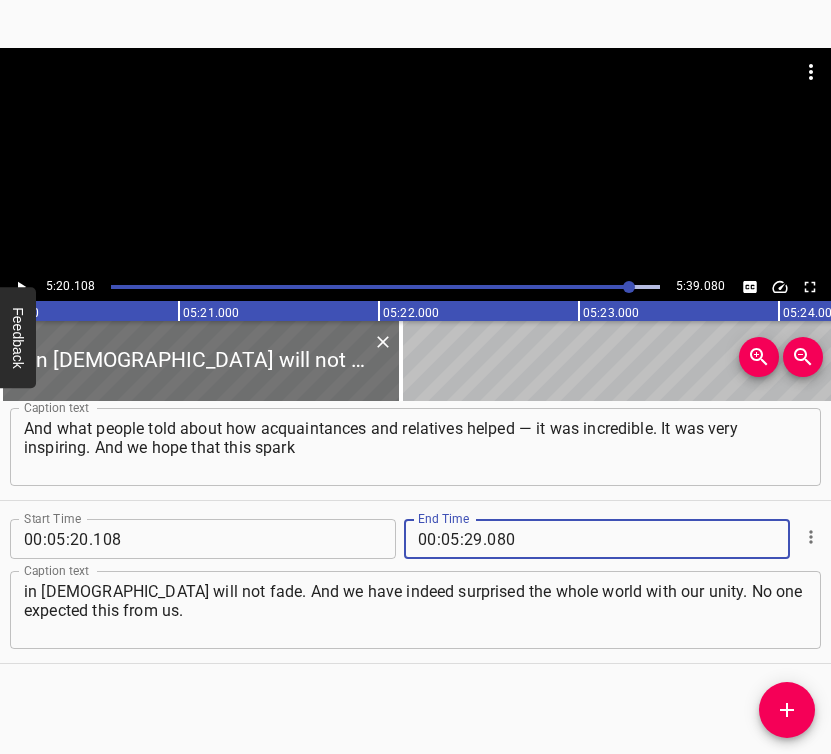 type on "080" 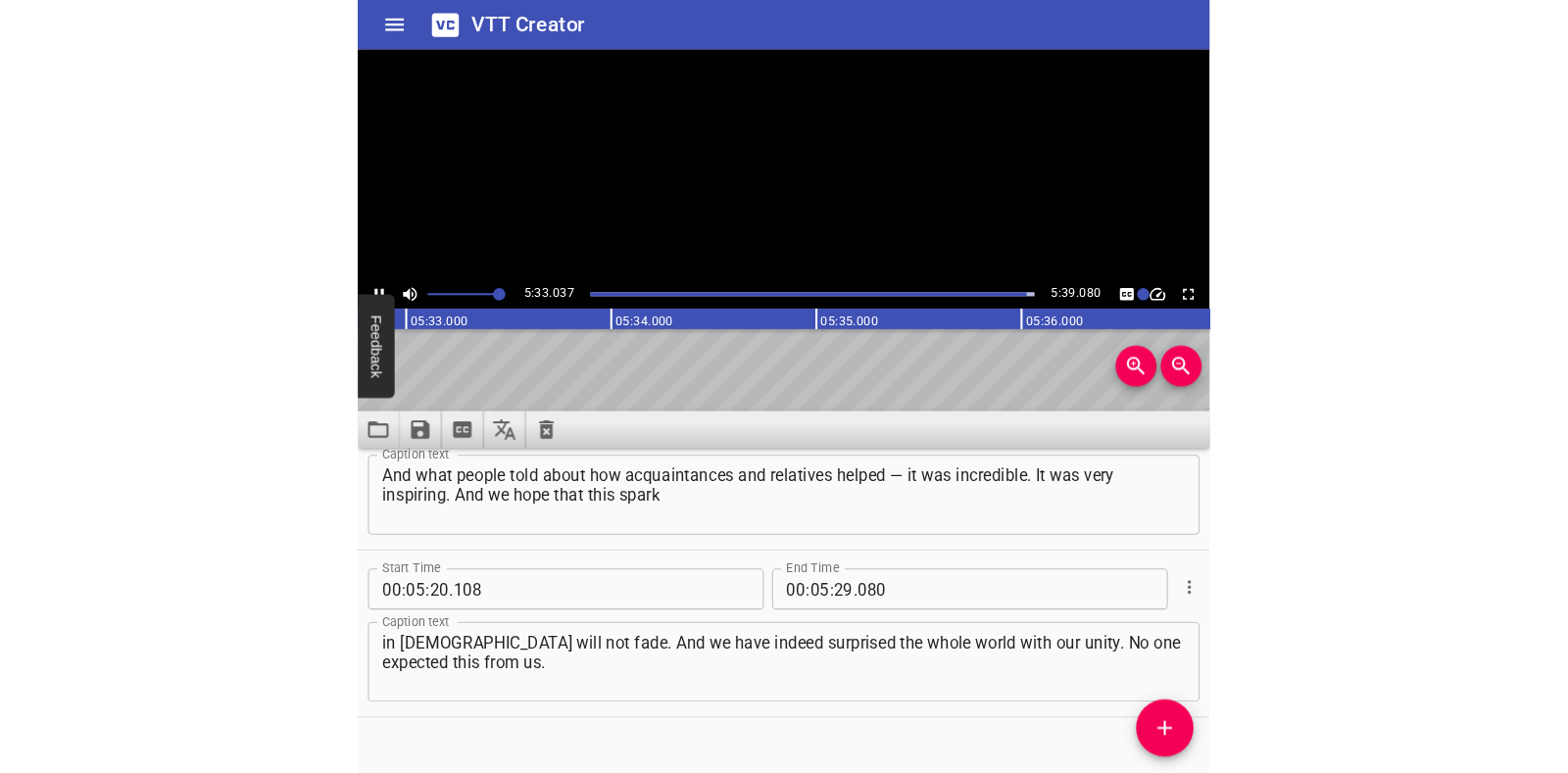 scroll, scrollTop: 0, scrollLeft: 65275, axis: horizontal 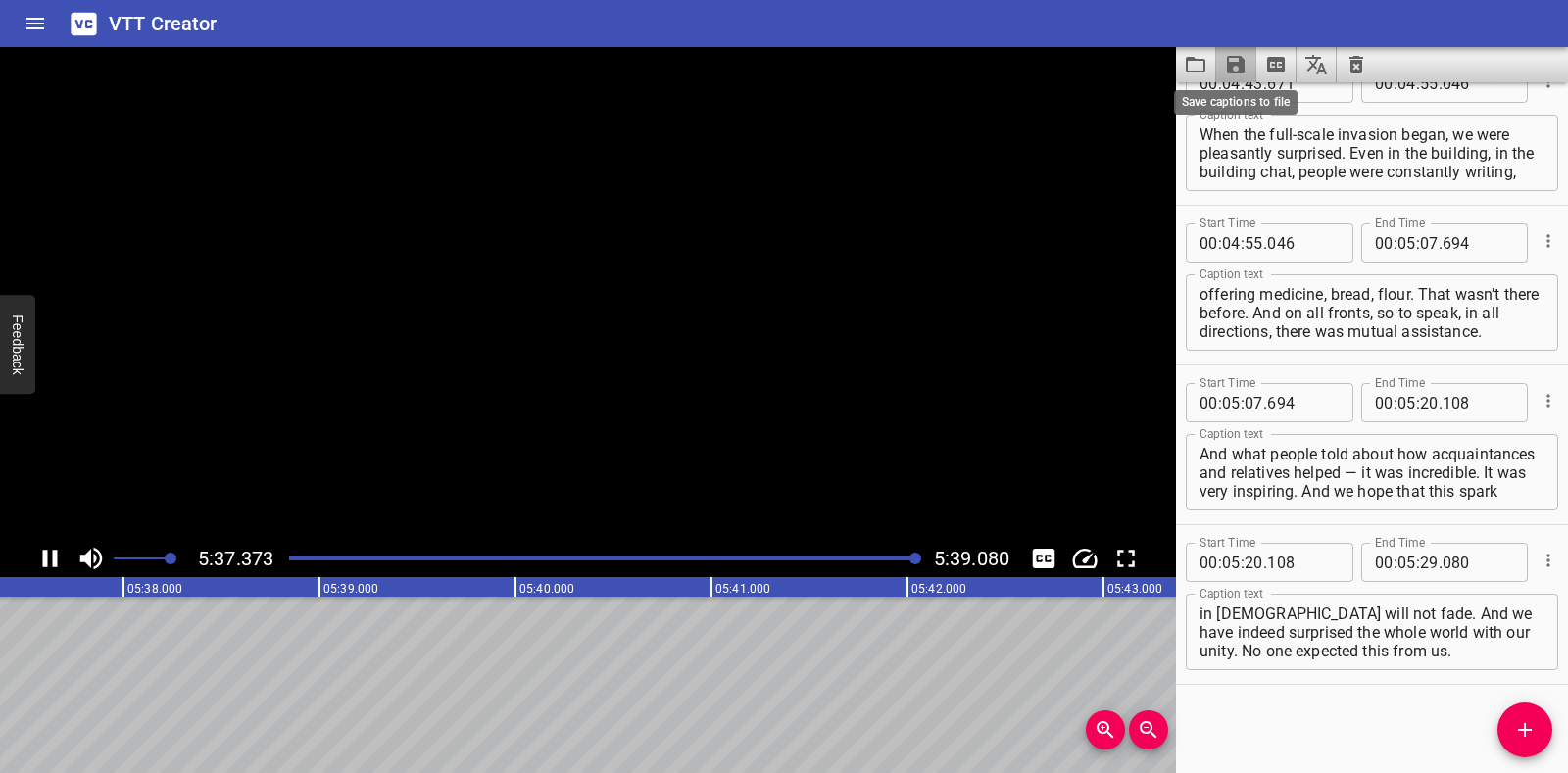 click 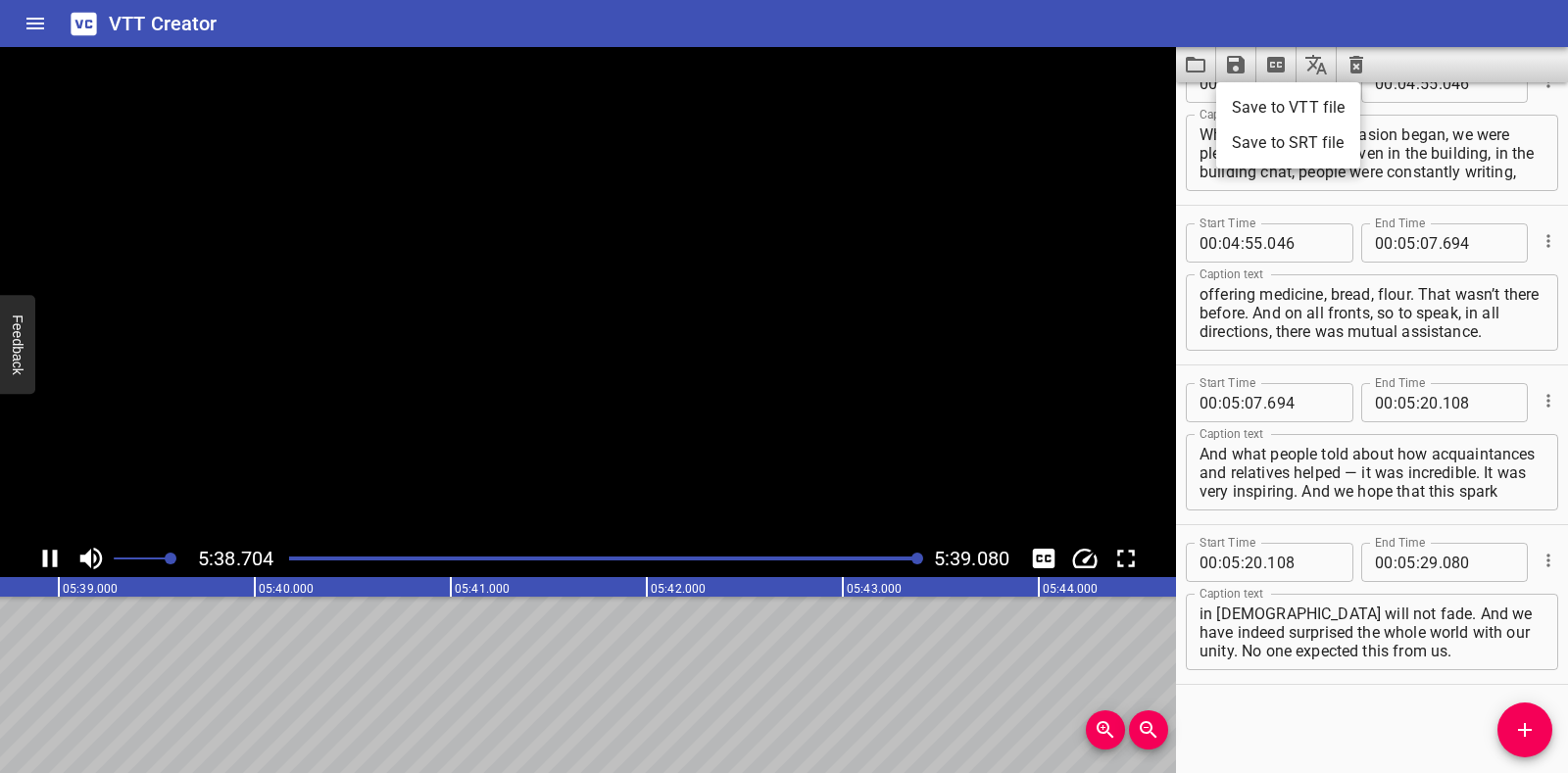 click on "Save to VTT file" at bounding box center [1288, 108] 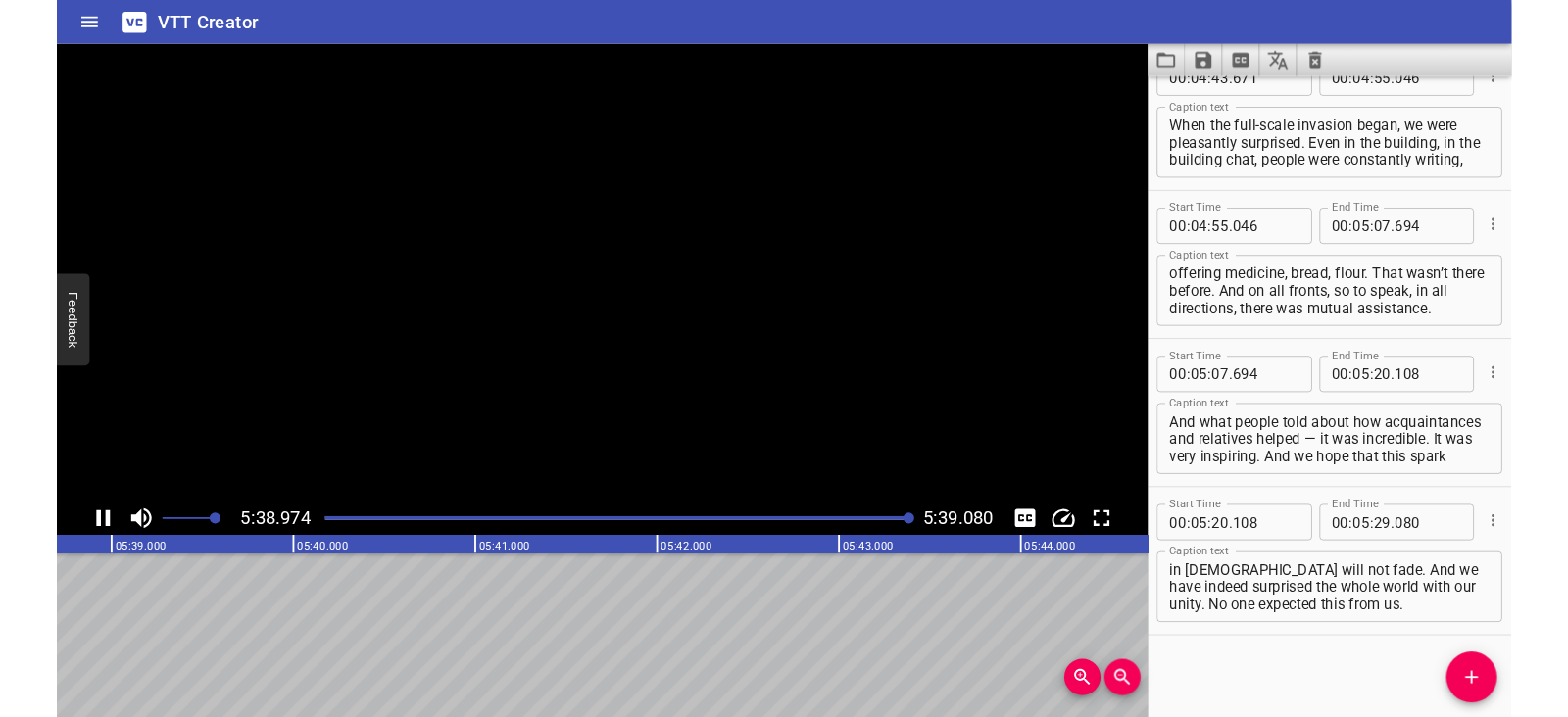 scroll, scrollTop: 0, scrollLeft: 66460, axis: horizontal 